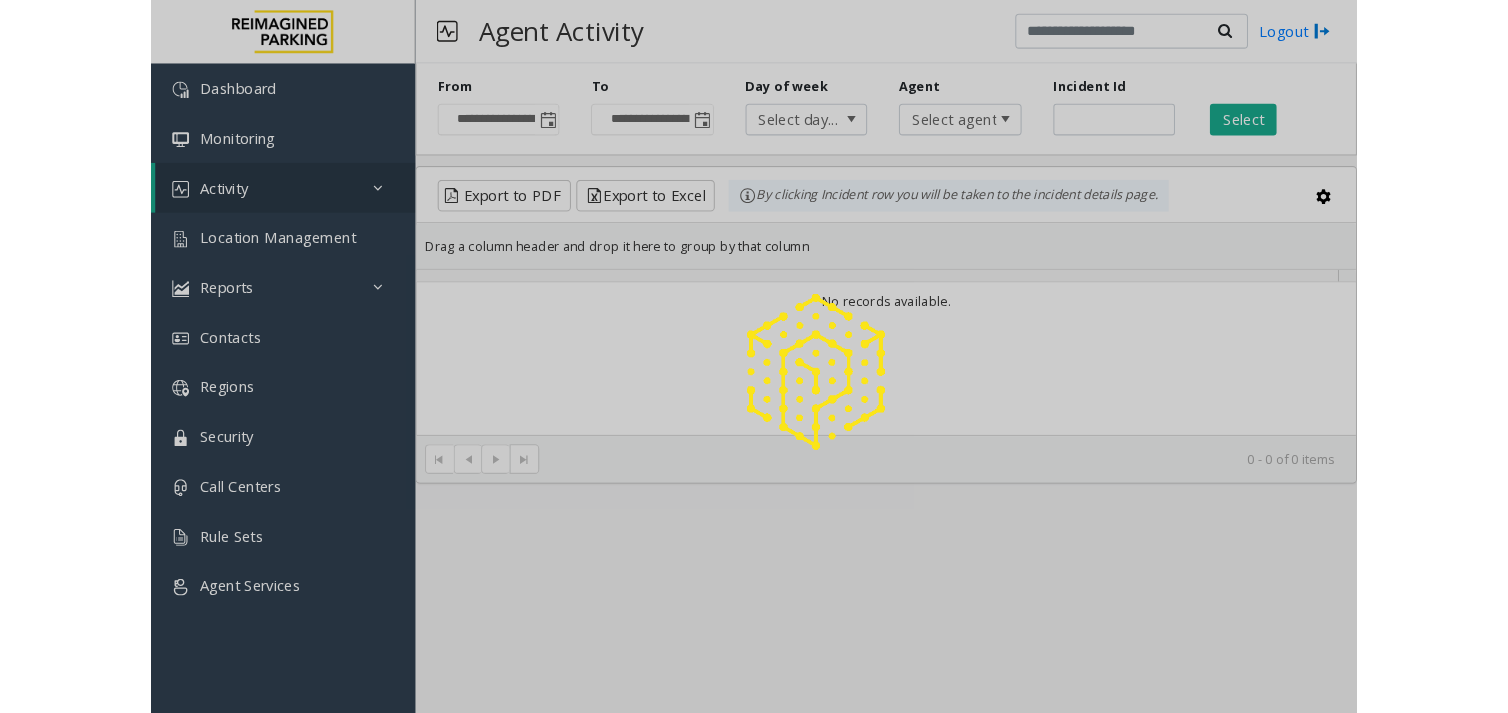 scroll, scrollTop: 0, scrollLeft: 0, axis: both 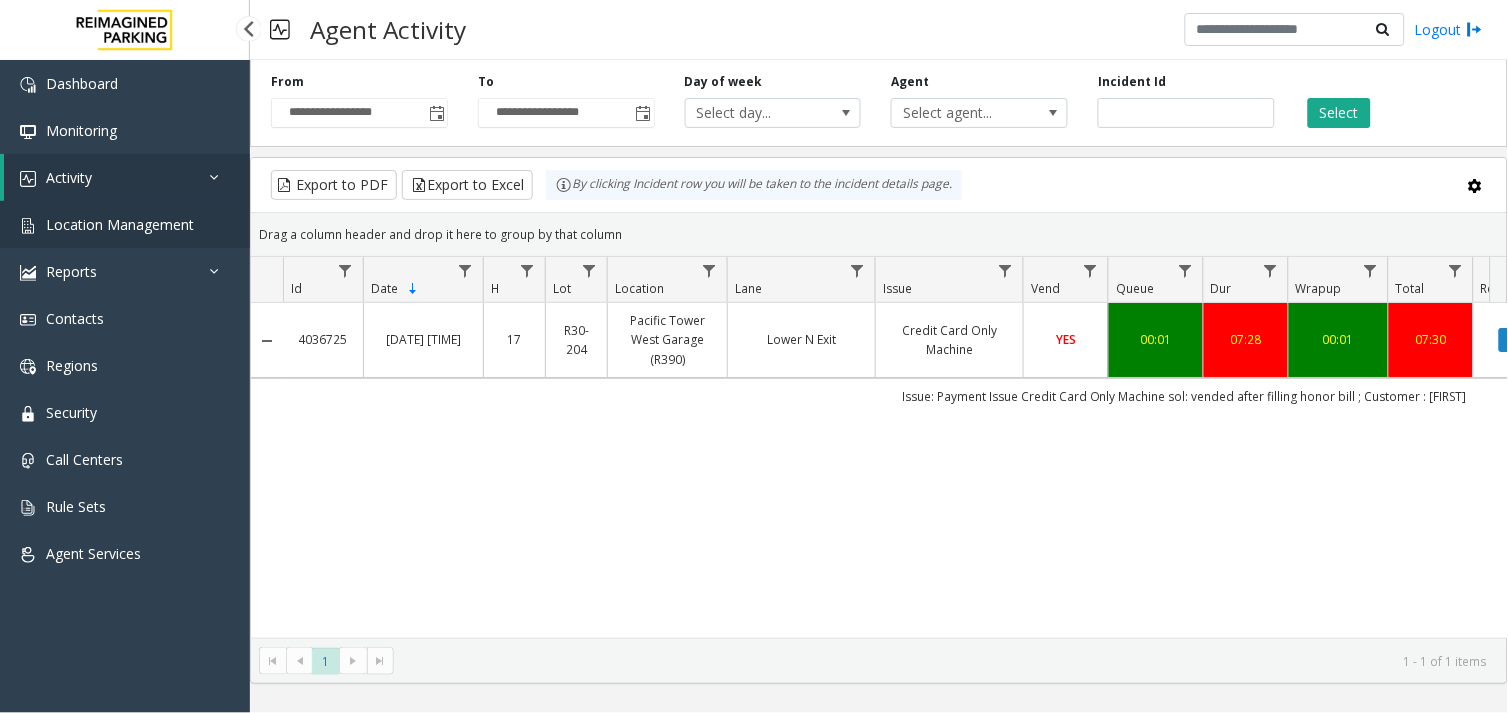 click on "Location Management" at bounding box center [120, 224] 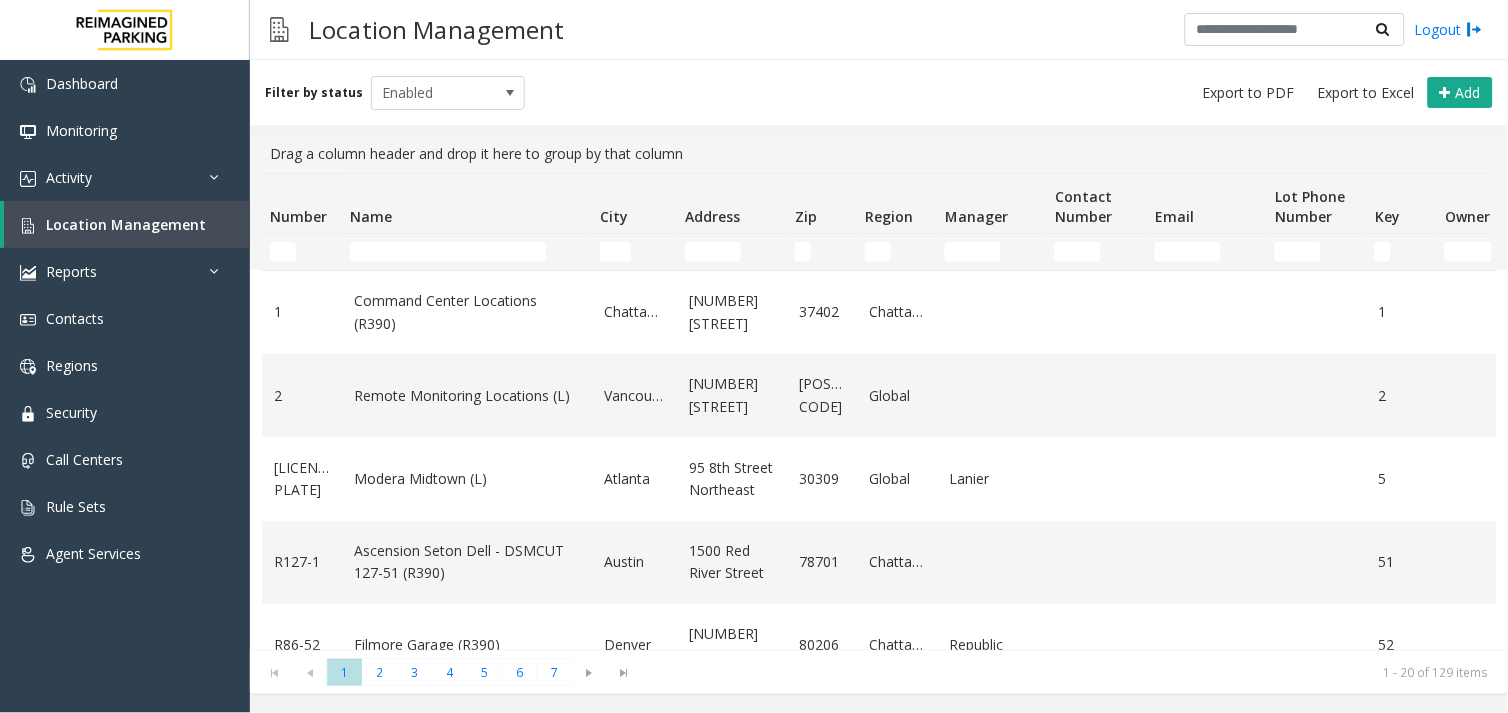 click 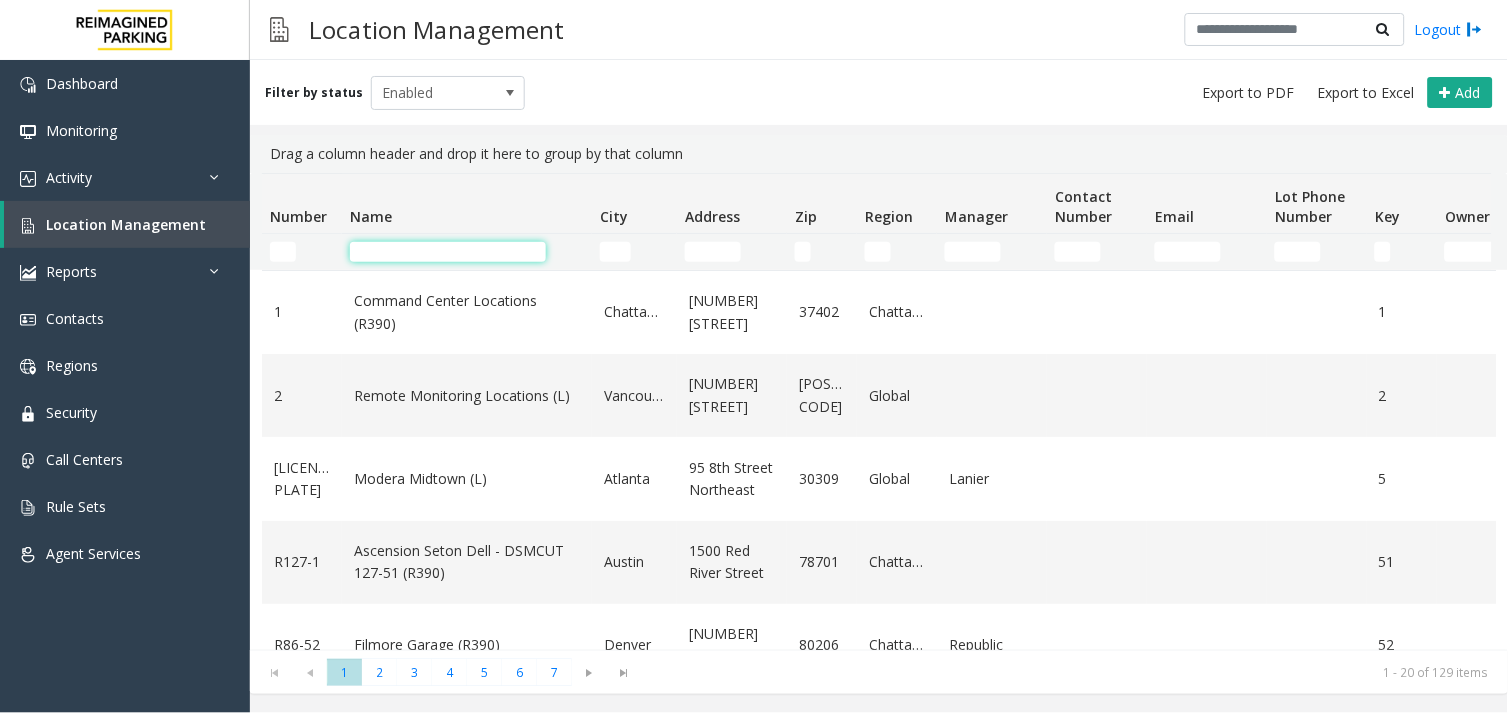 click 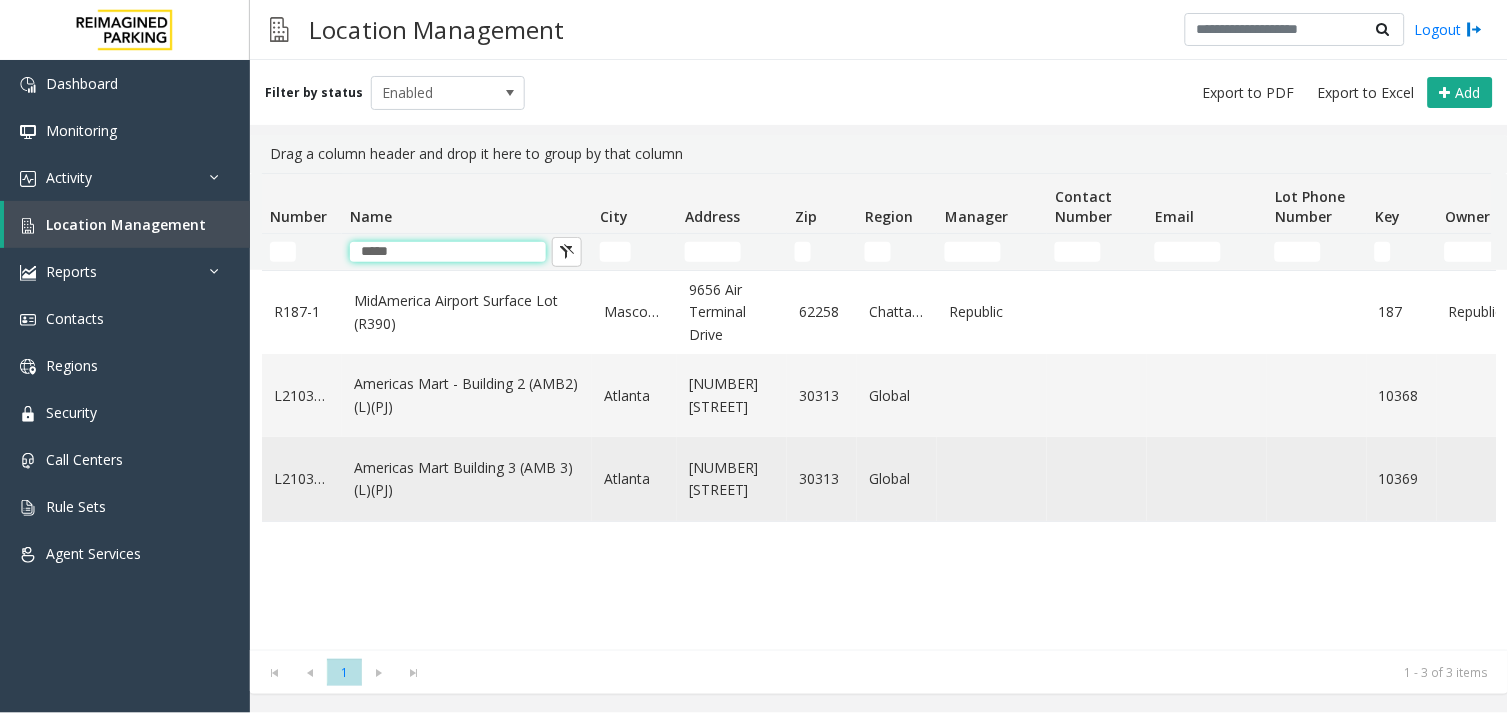 type on "*****" 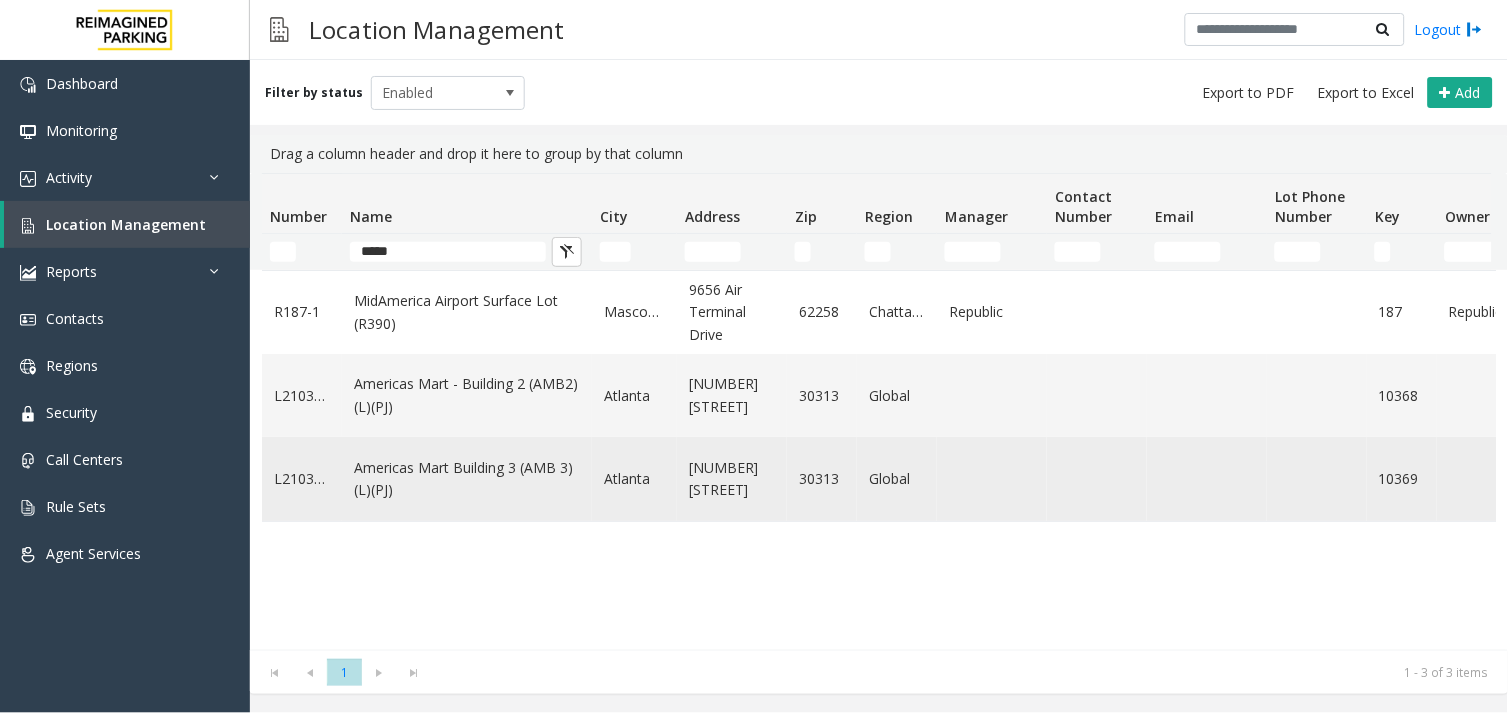 click on "Americas Mart Building  3 (AMB 3) (L)(PJ)" 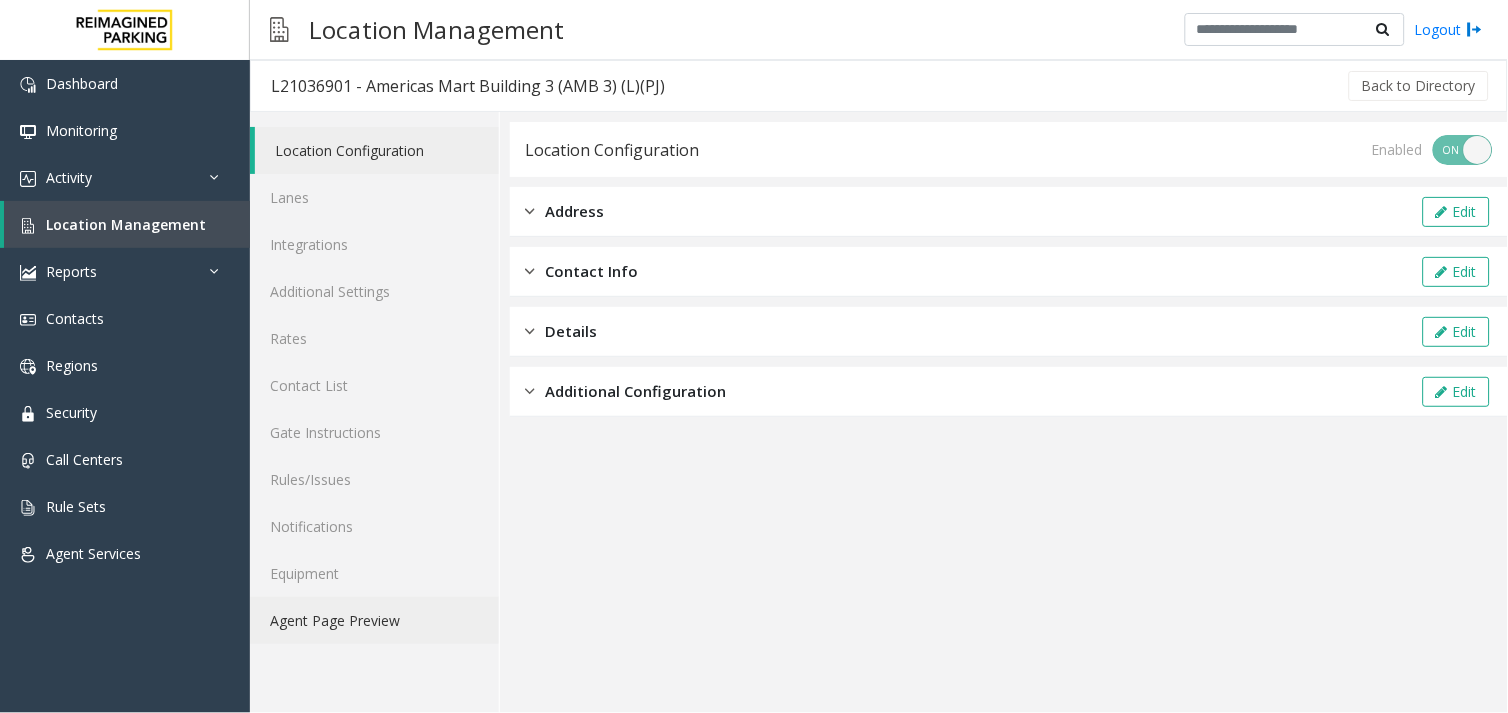 click on "Agent Page Preview" 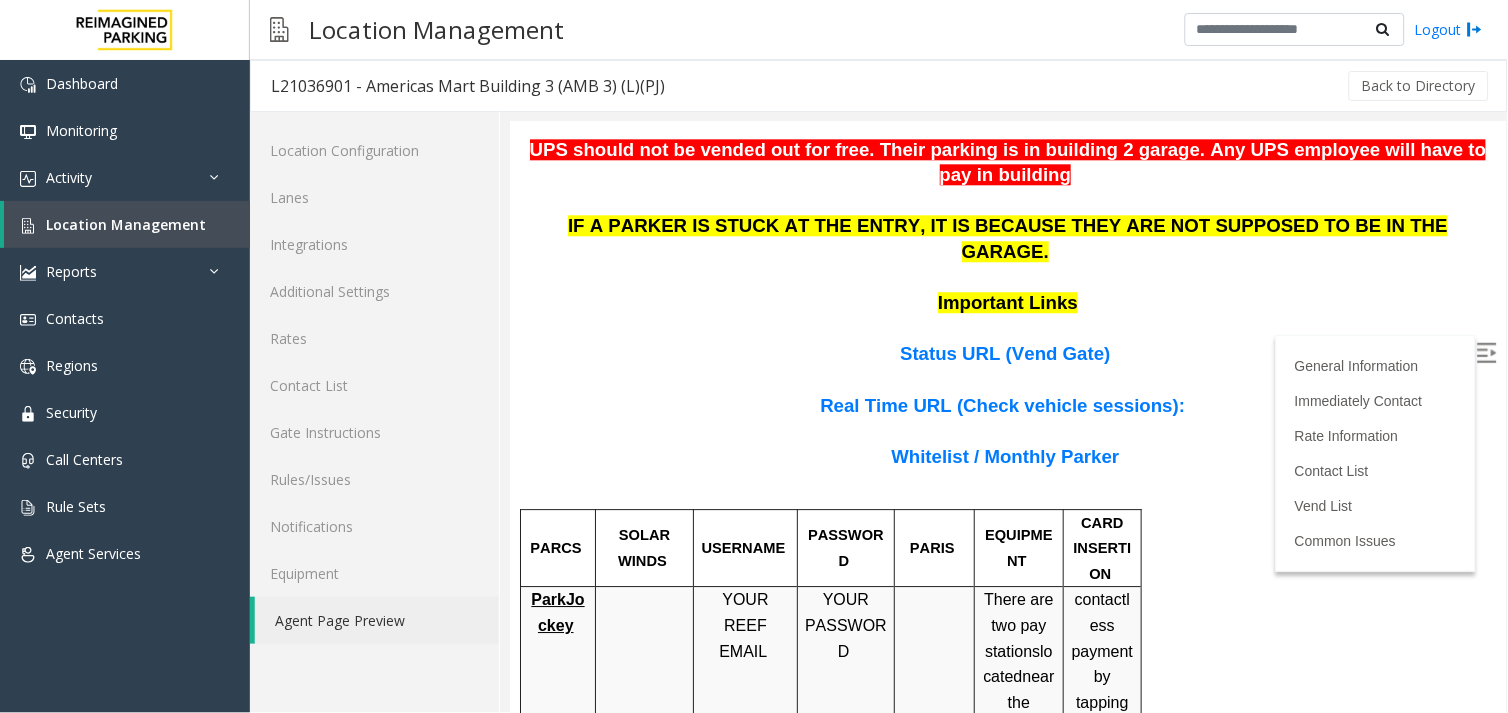 scroll, scrollTop: 1111, scrollLeft: 0, axis: vertical 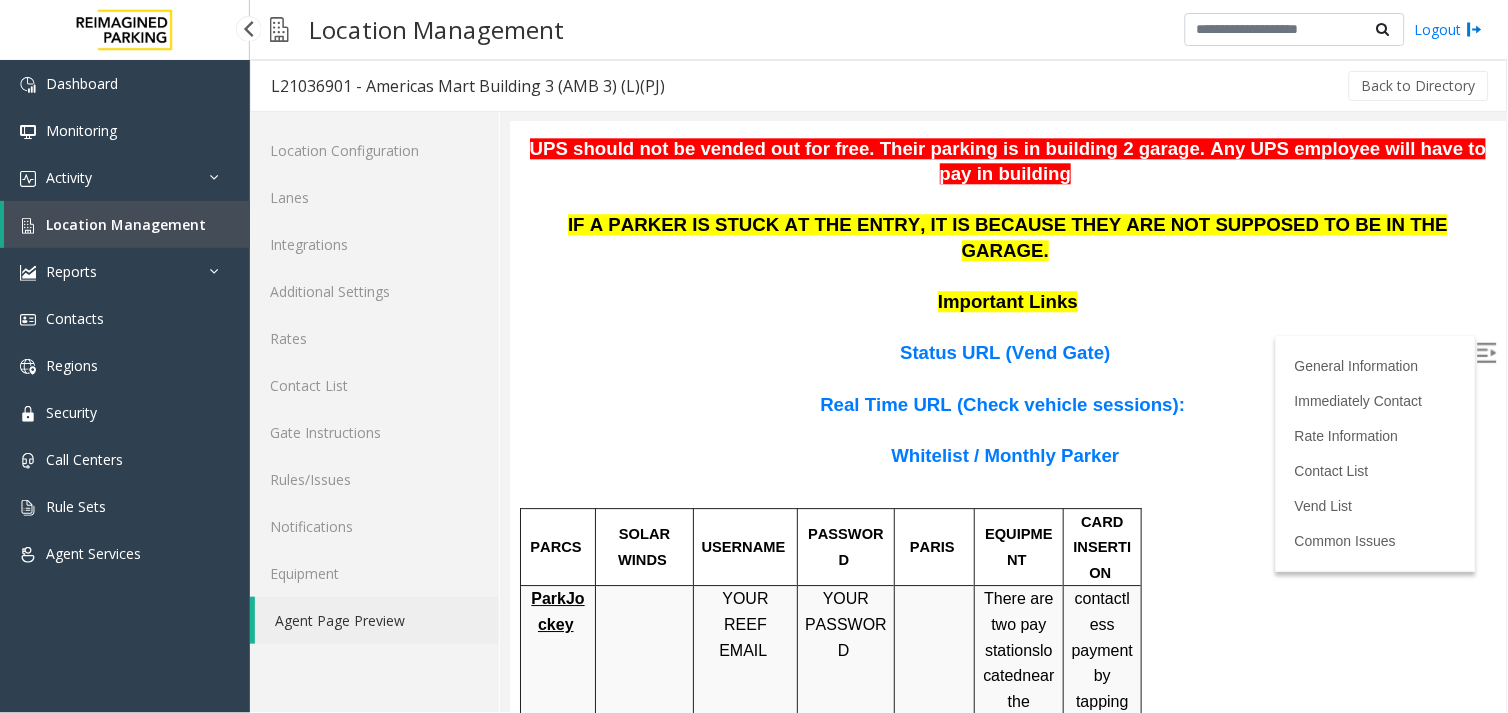 click on "Location Management" at bounding box center [127, 224] 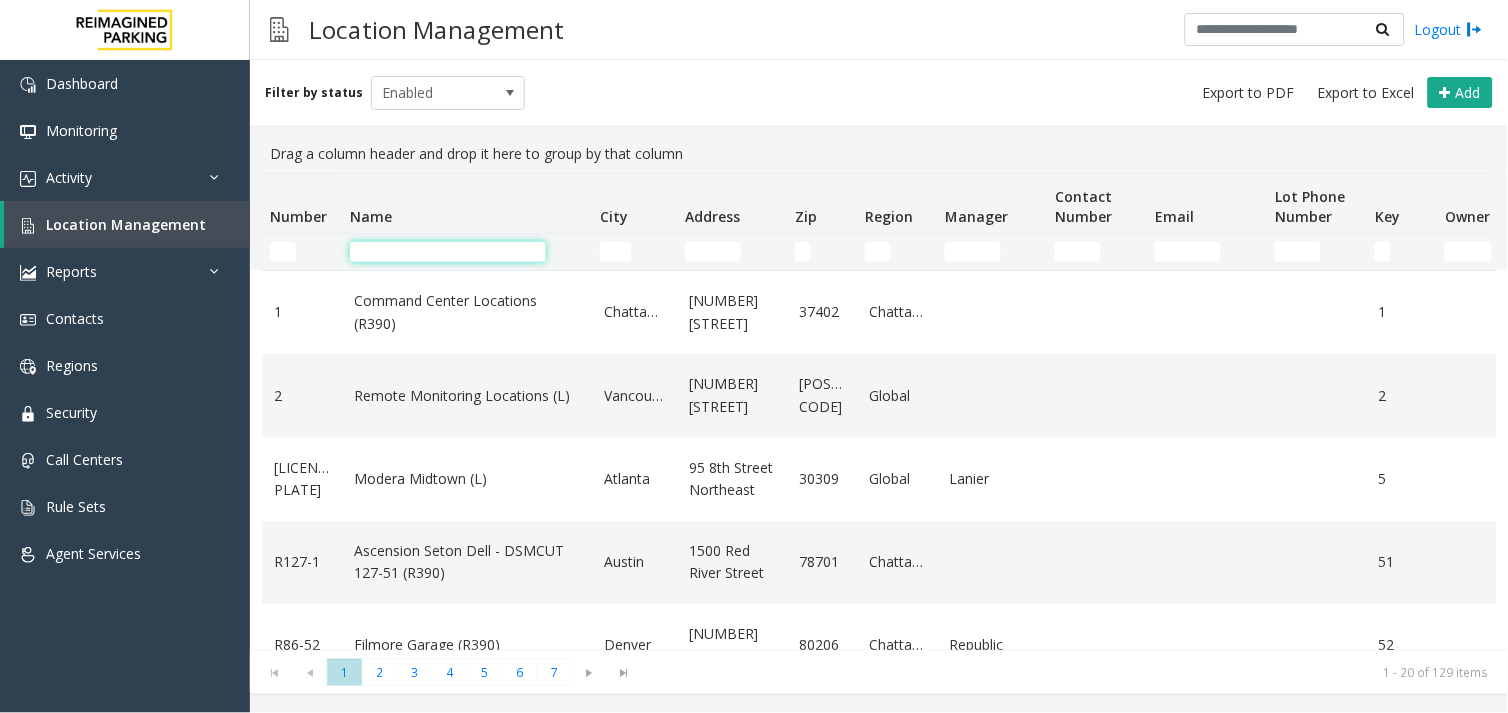 click 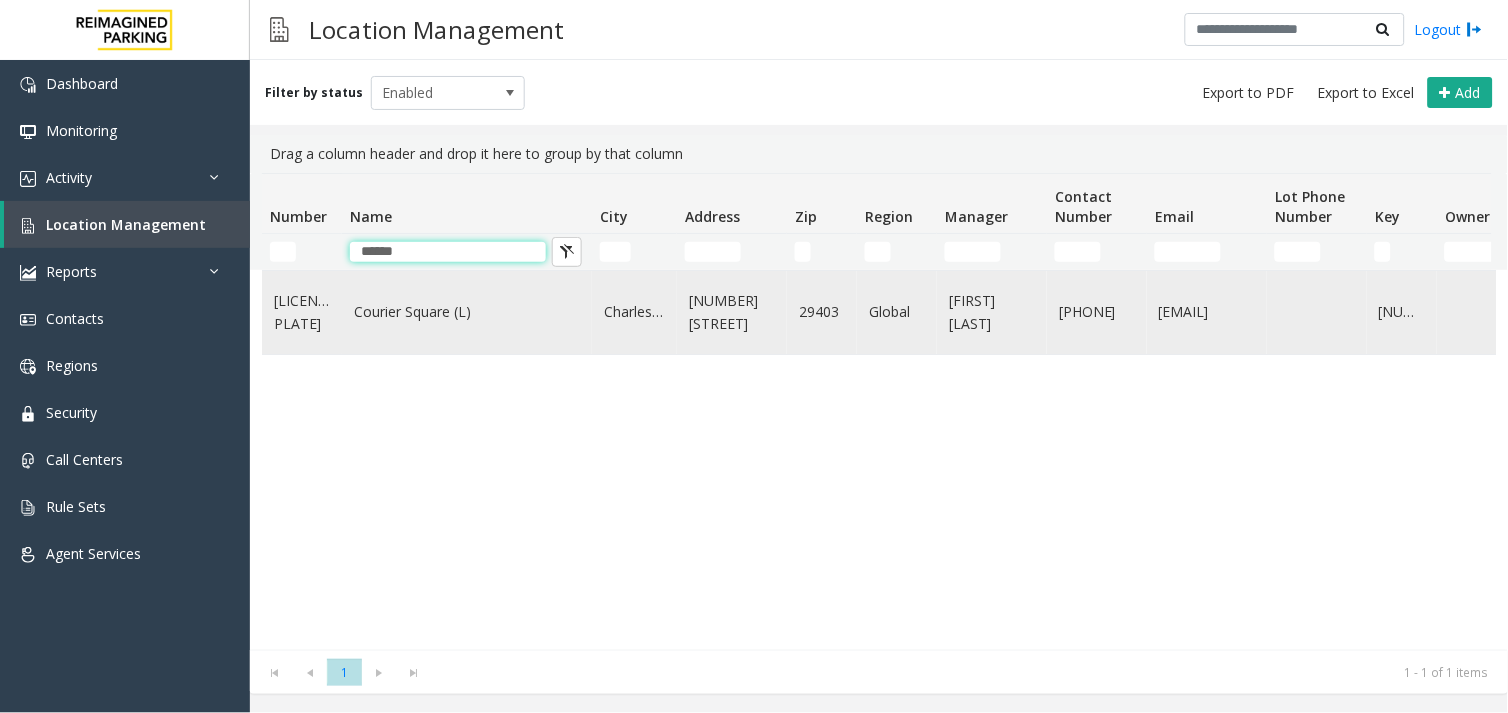 type on "******" 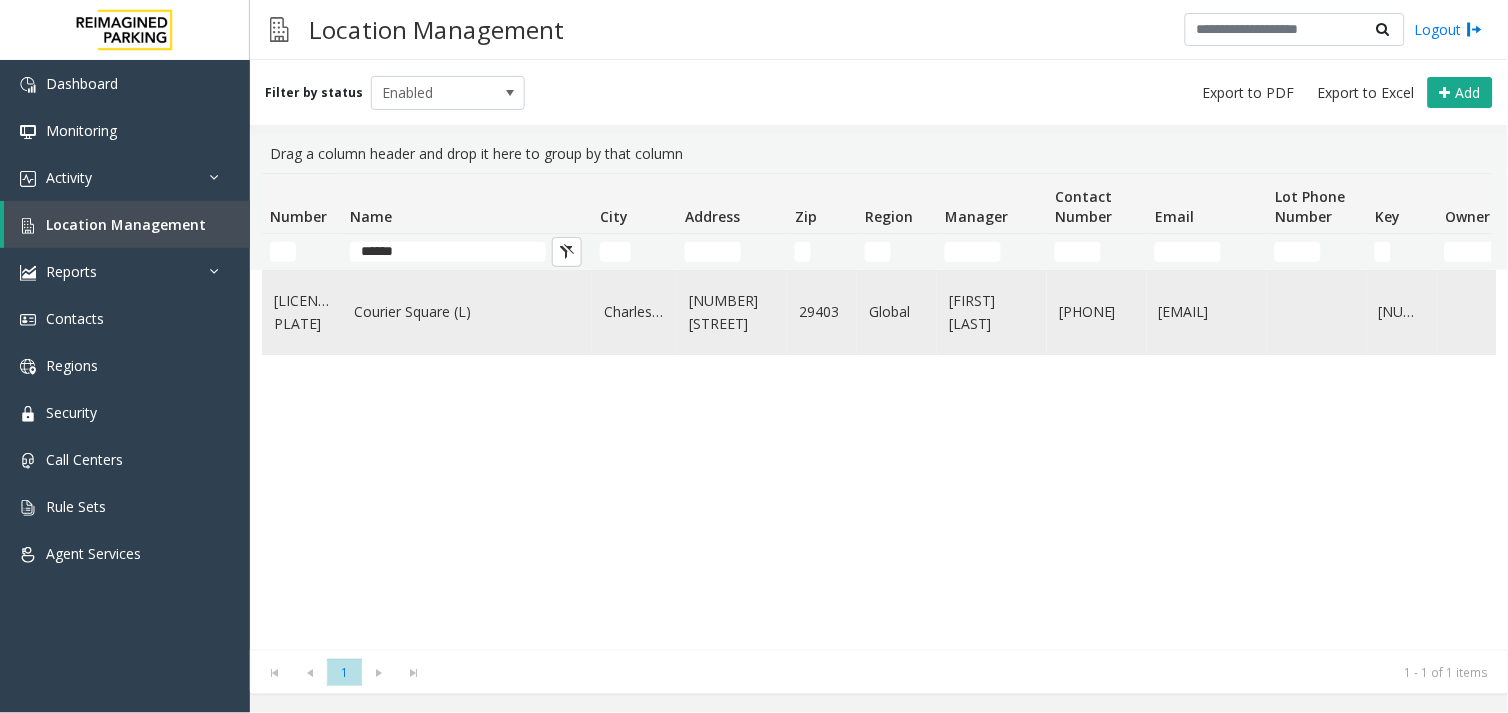 click on "Courier Square (L)" 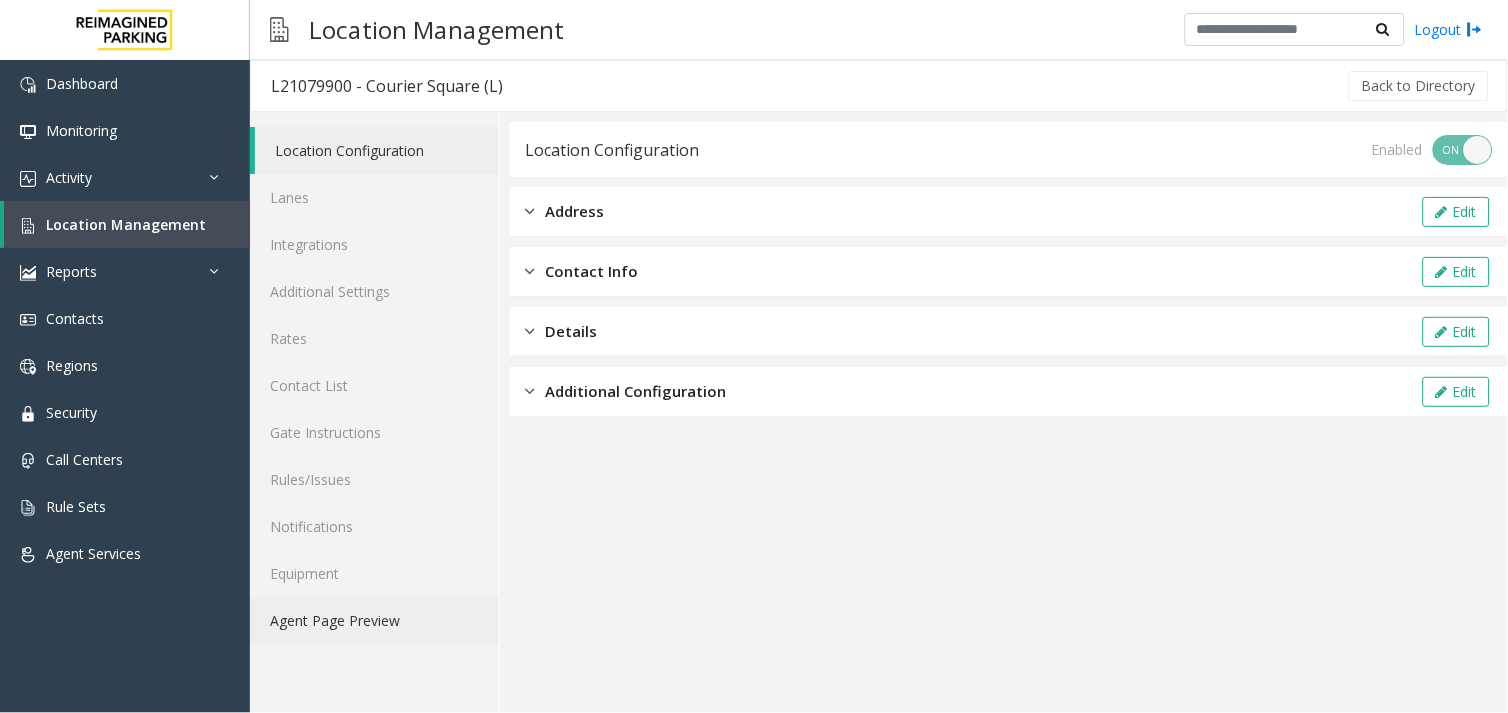 click on "Agent Page Preview" 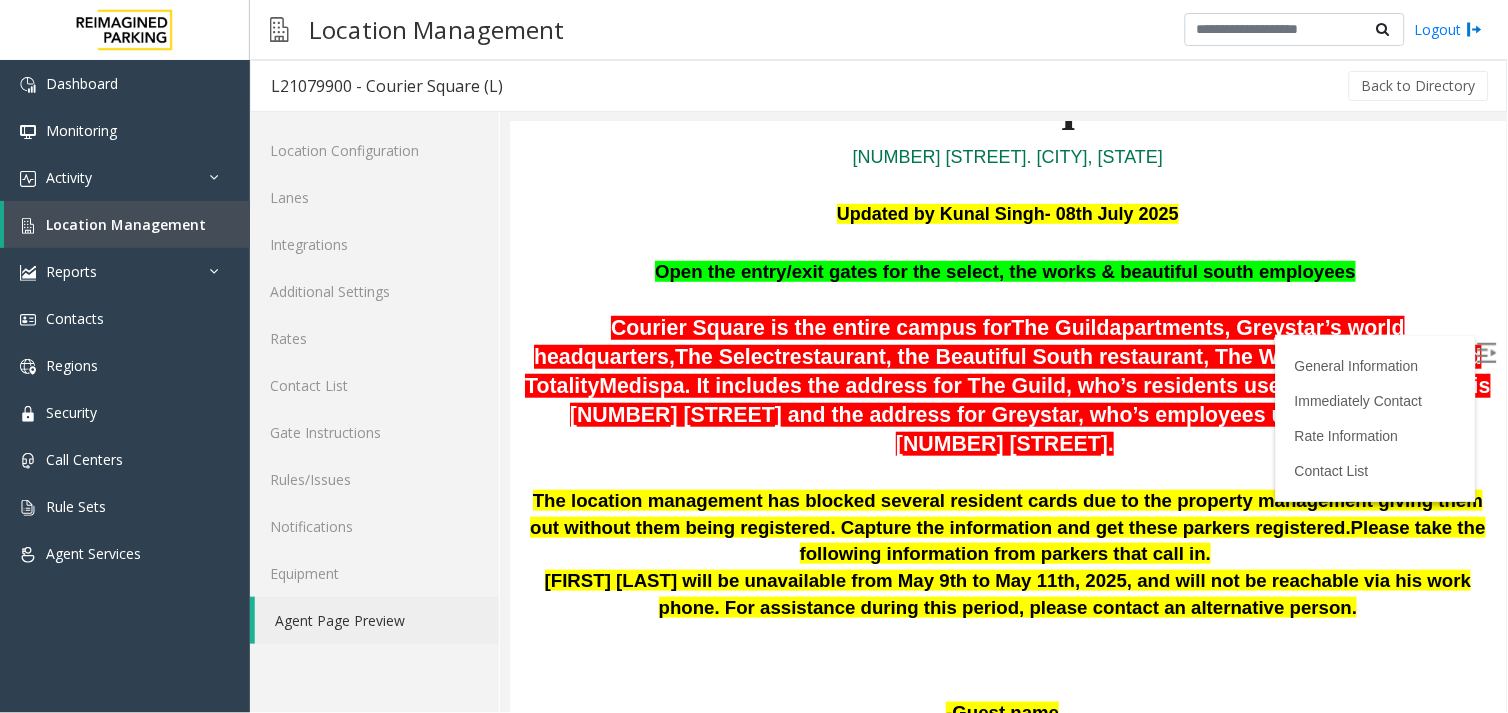 scroll, scrollTop: 222, scrollLeft: 0, axis: vertical 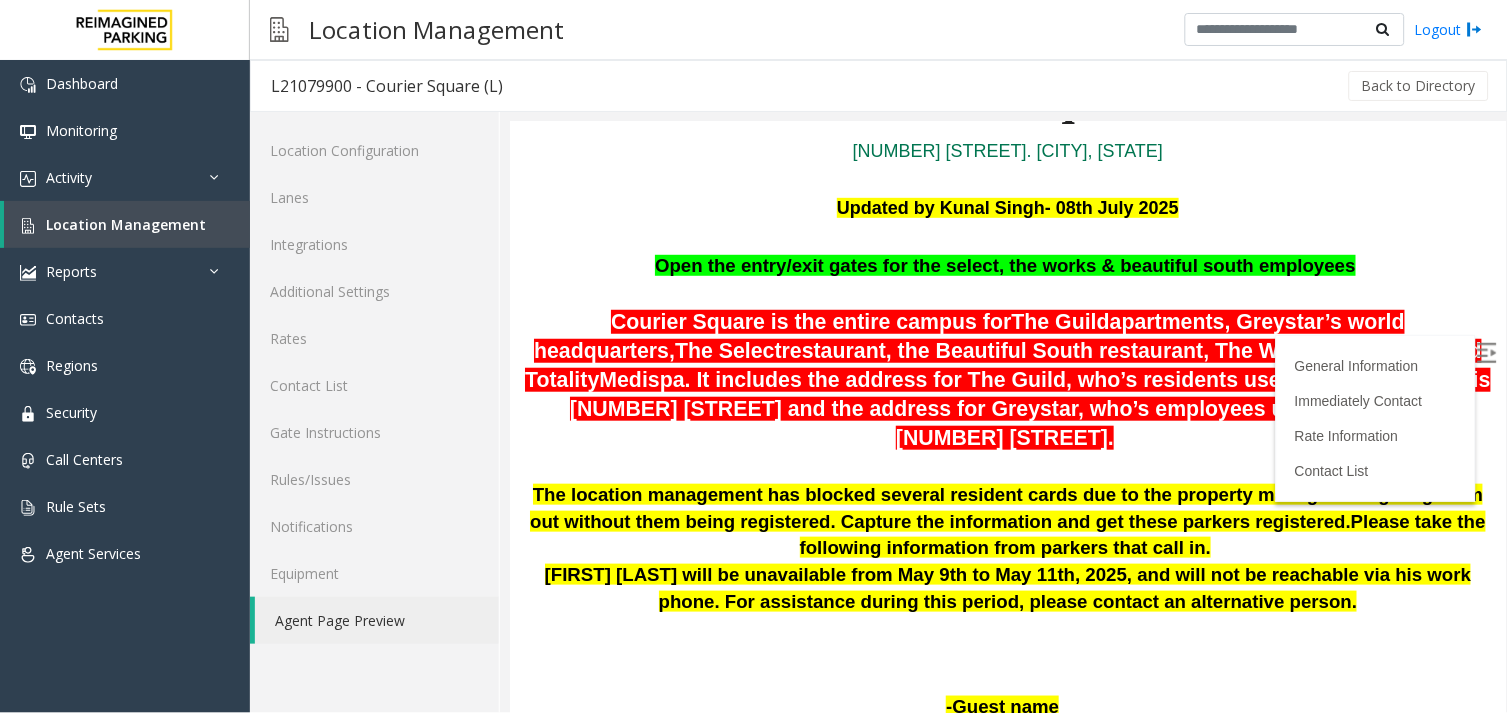 click at bounding box center [1486, 352] 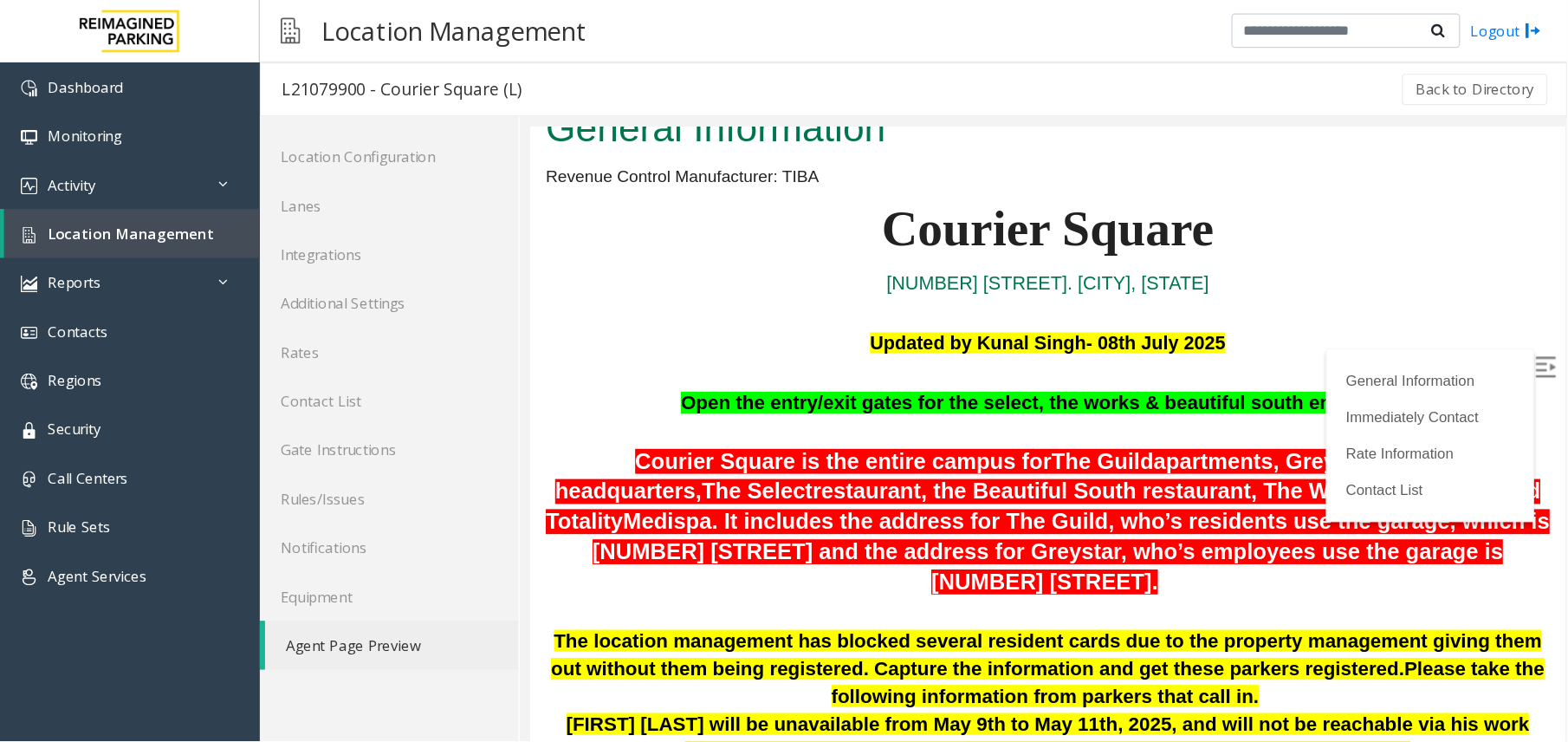 scroll, scrollTop: 0, scrollLeft: 0, axis: both 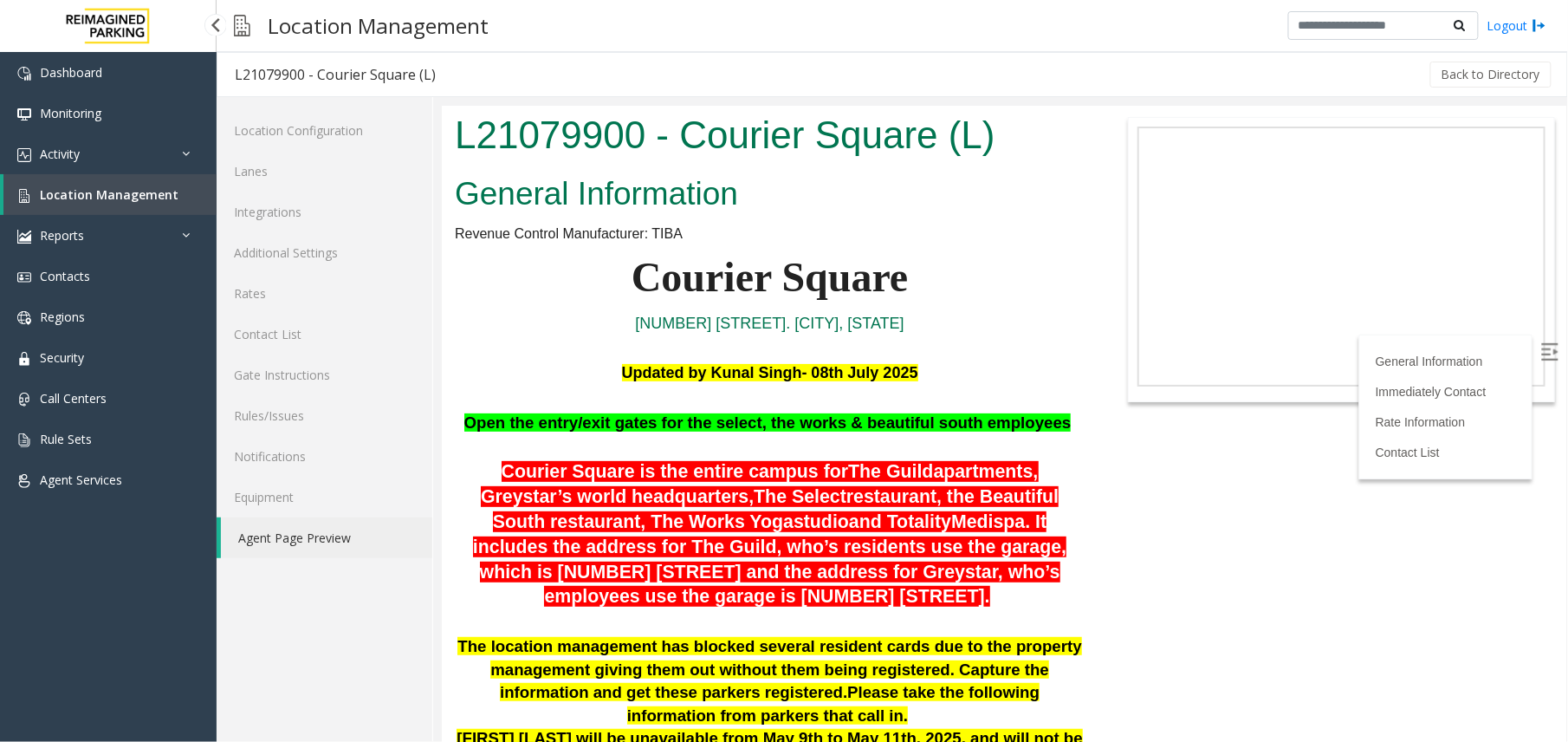 click on "Location Management" at bounding box center (110, 194) 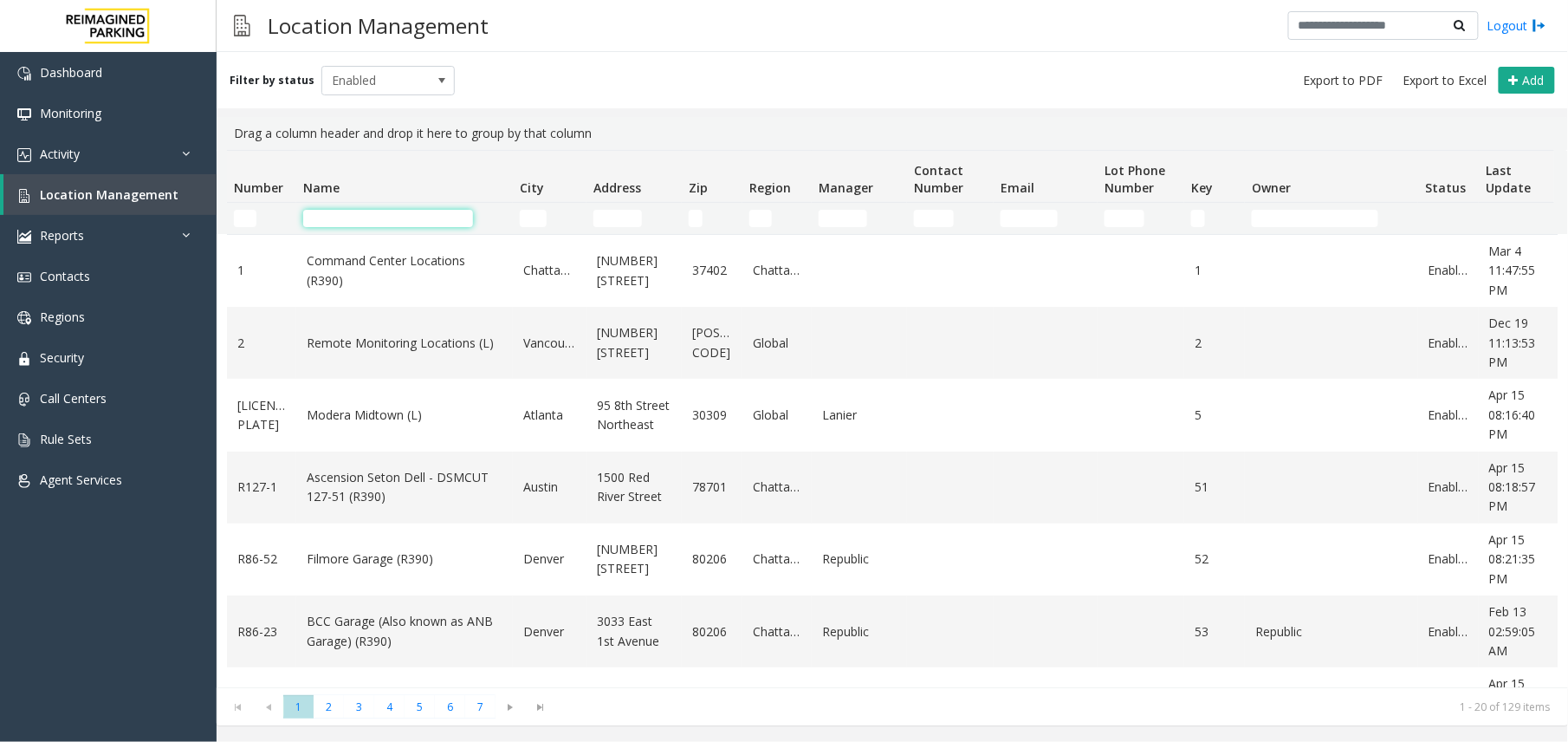 click 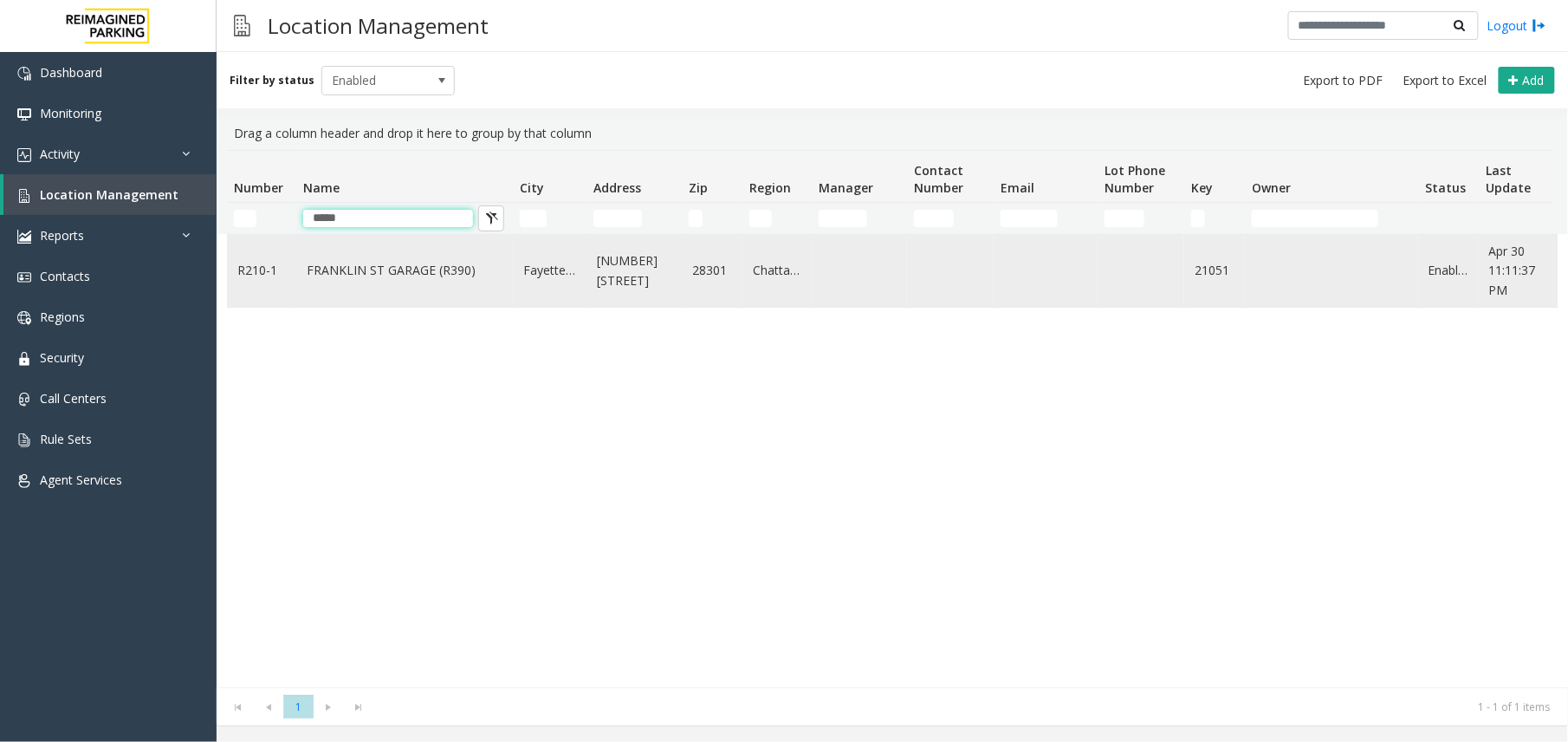 type on "*****" 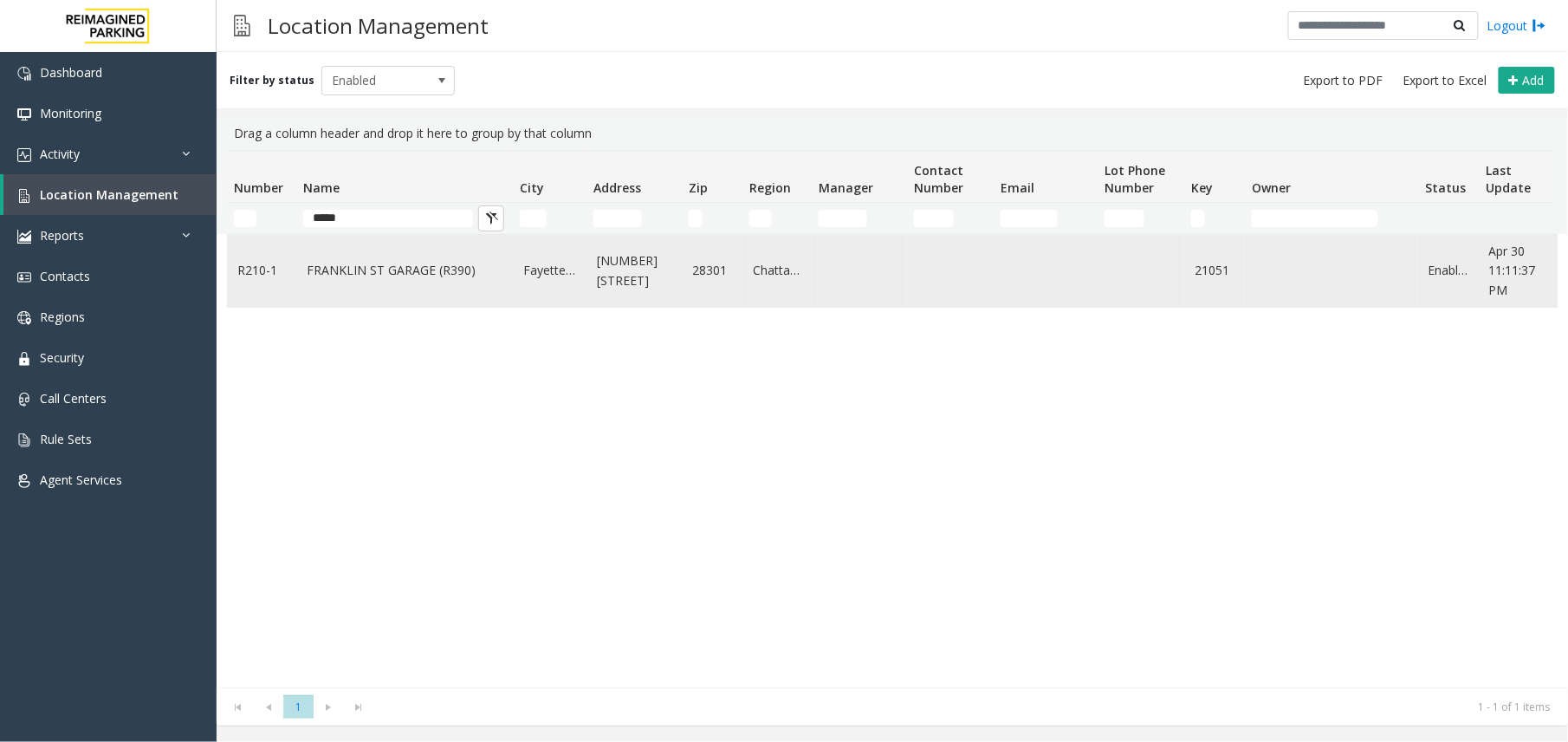 click on "FRANKLIN ST GARAGE (R390)" 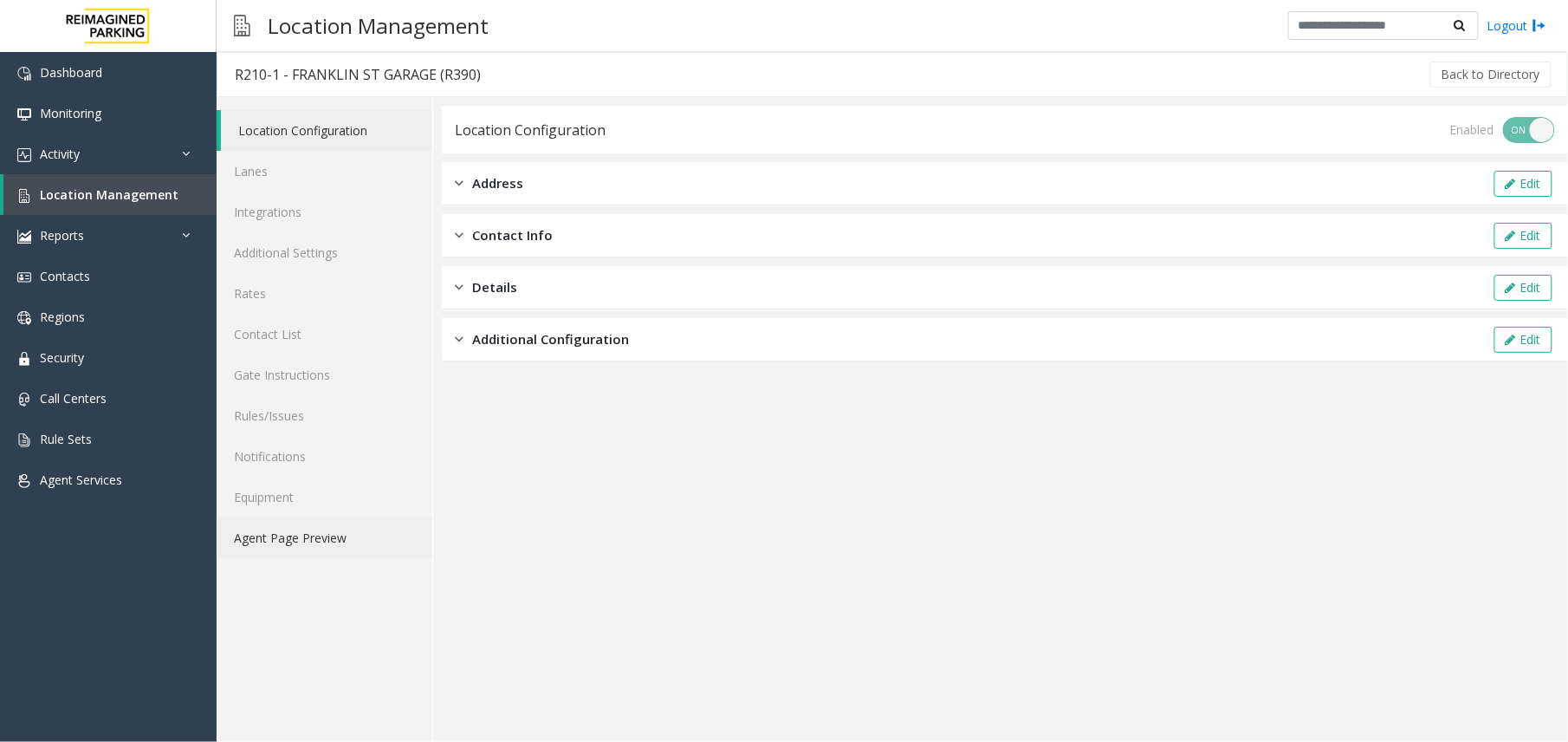 click on "Agent Page Preview" 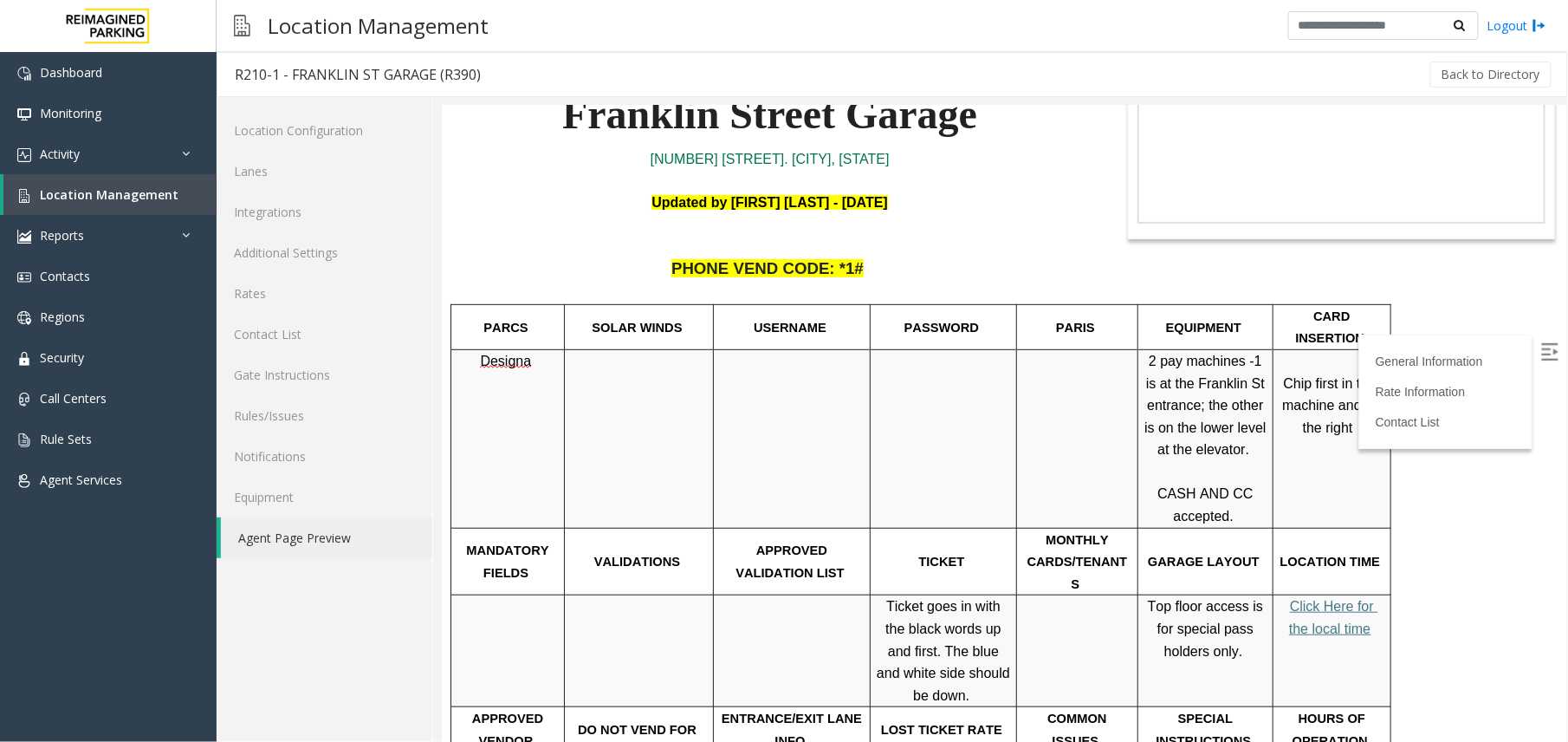 scroll, scrollTop: 231, scrollLeft: 0, axis: vertical 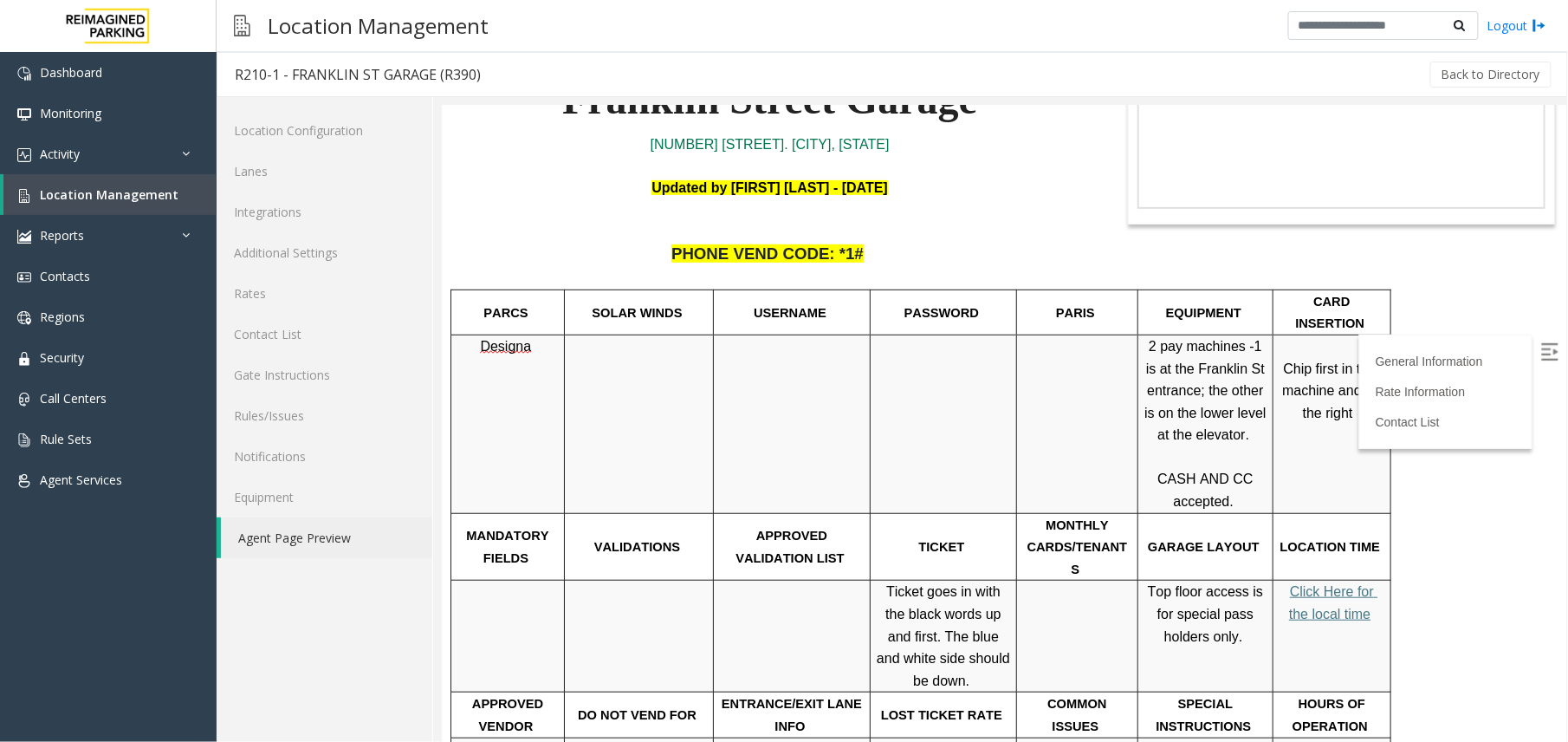 click at bounding box center [1549, 351] 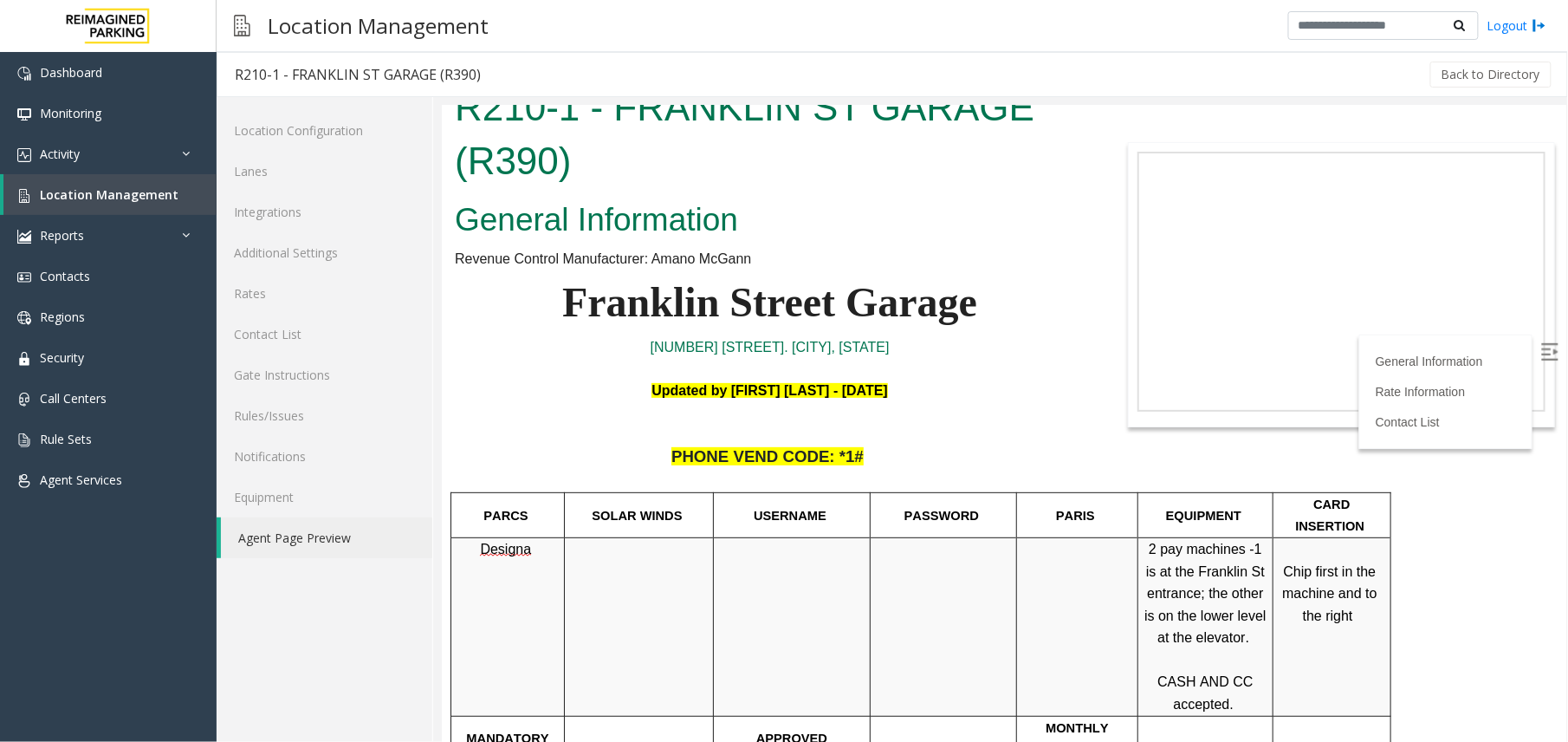 scroll, scrollTop: 0, scrollLeft: 0, axis: both 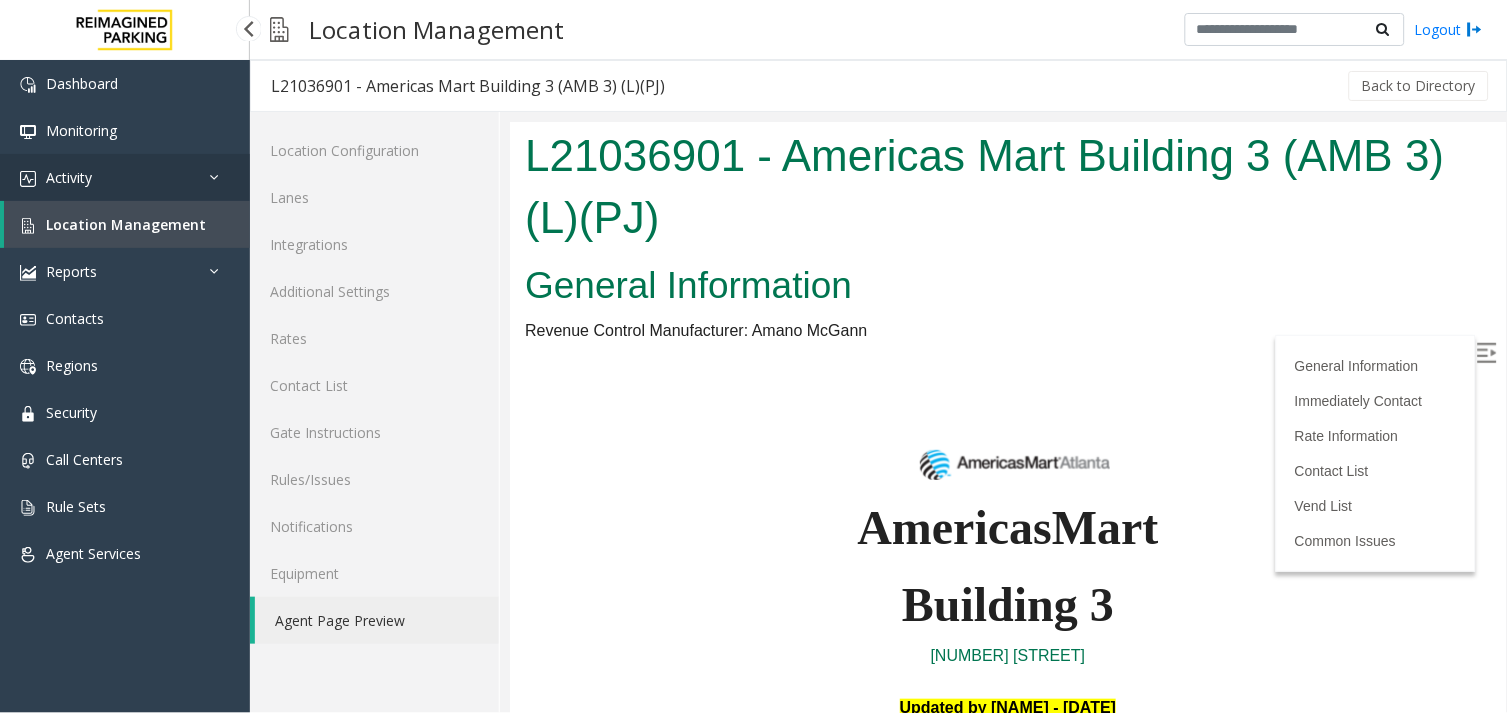 click on "Activity" at bounding box center (125, 177) 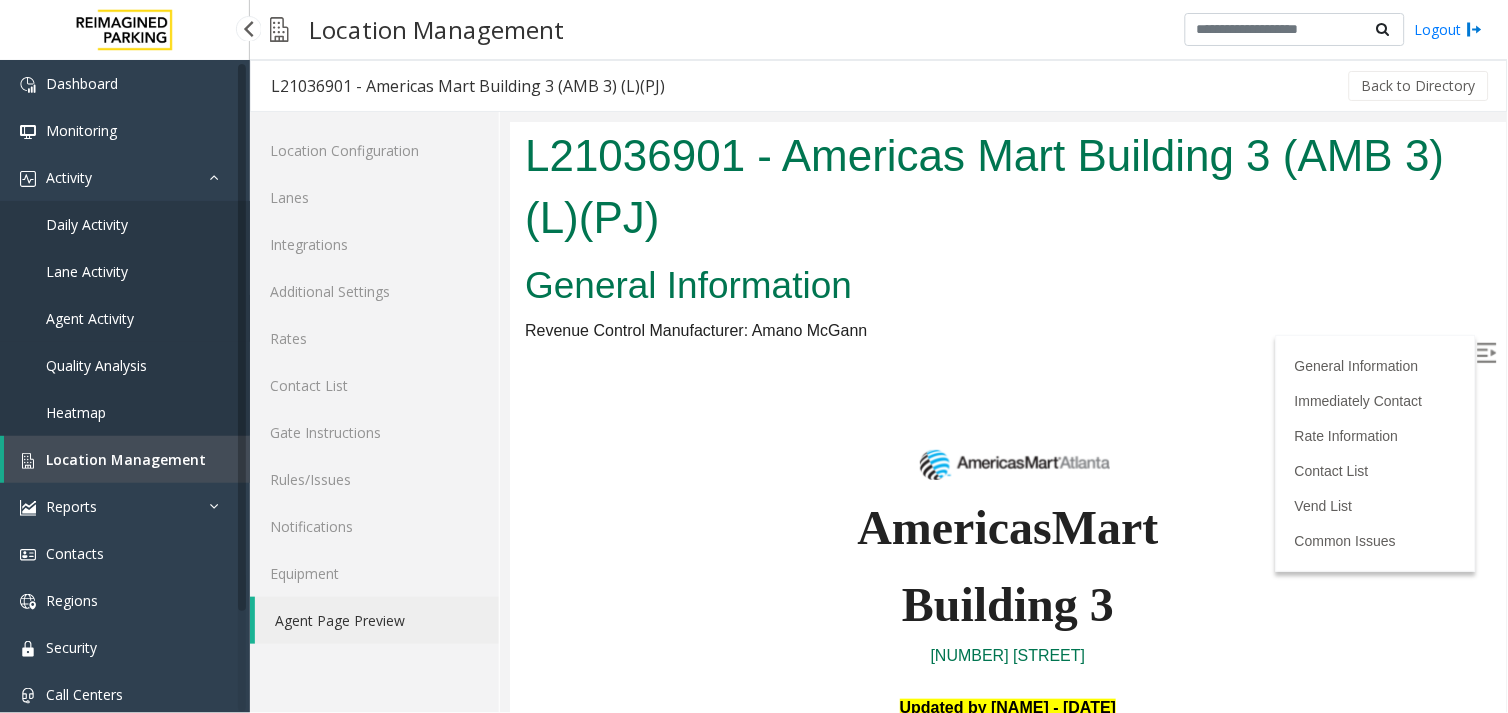 click on "Agent Activity" at bounding box center (125, 318) 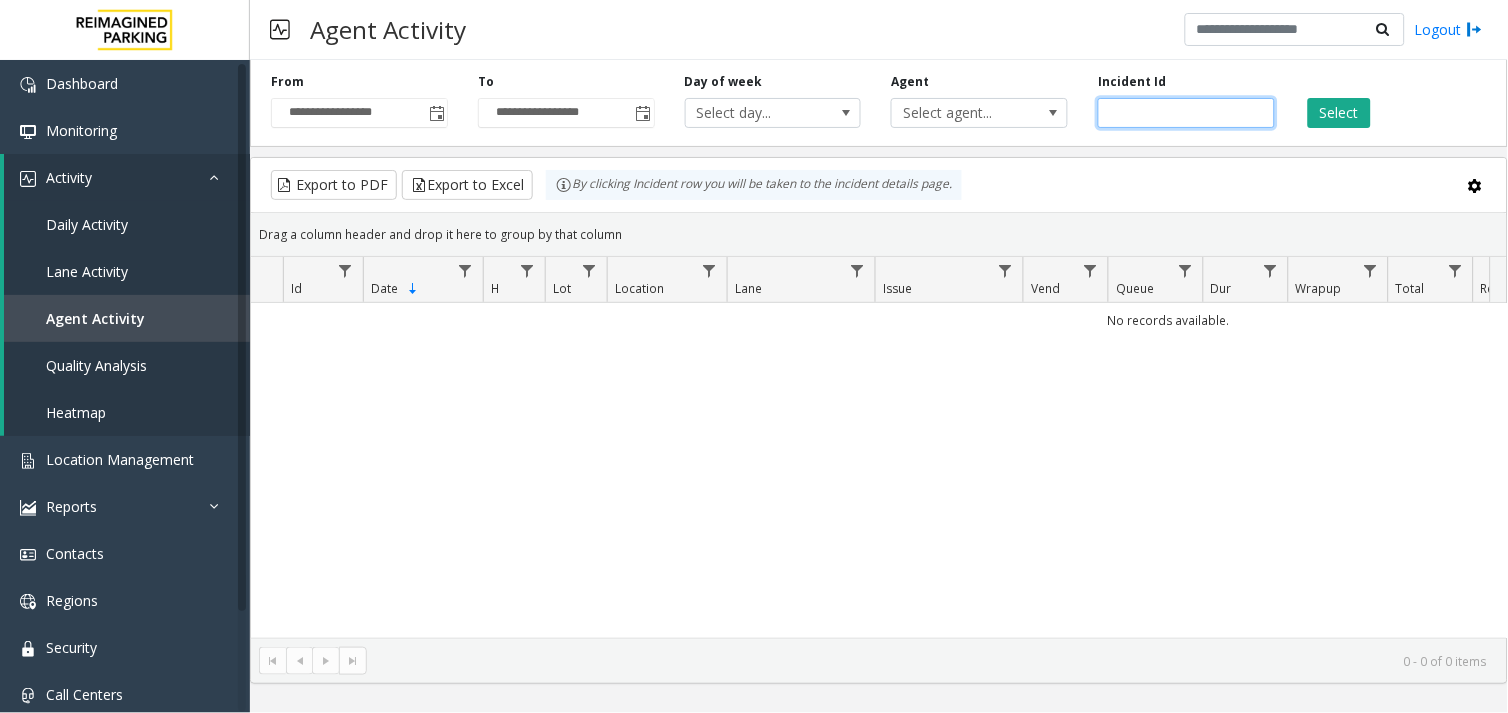 click 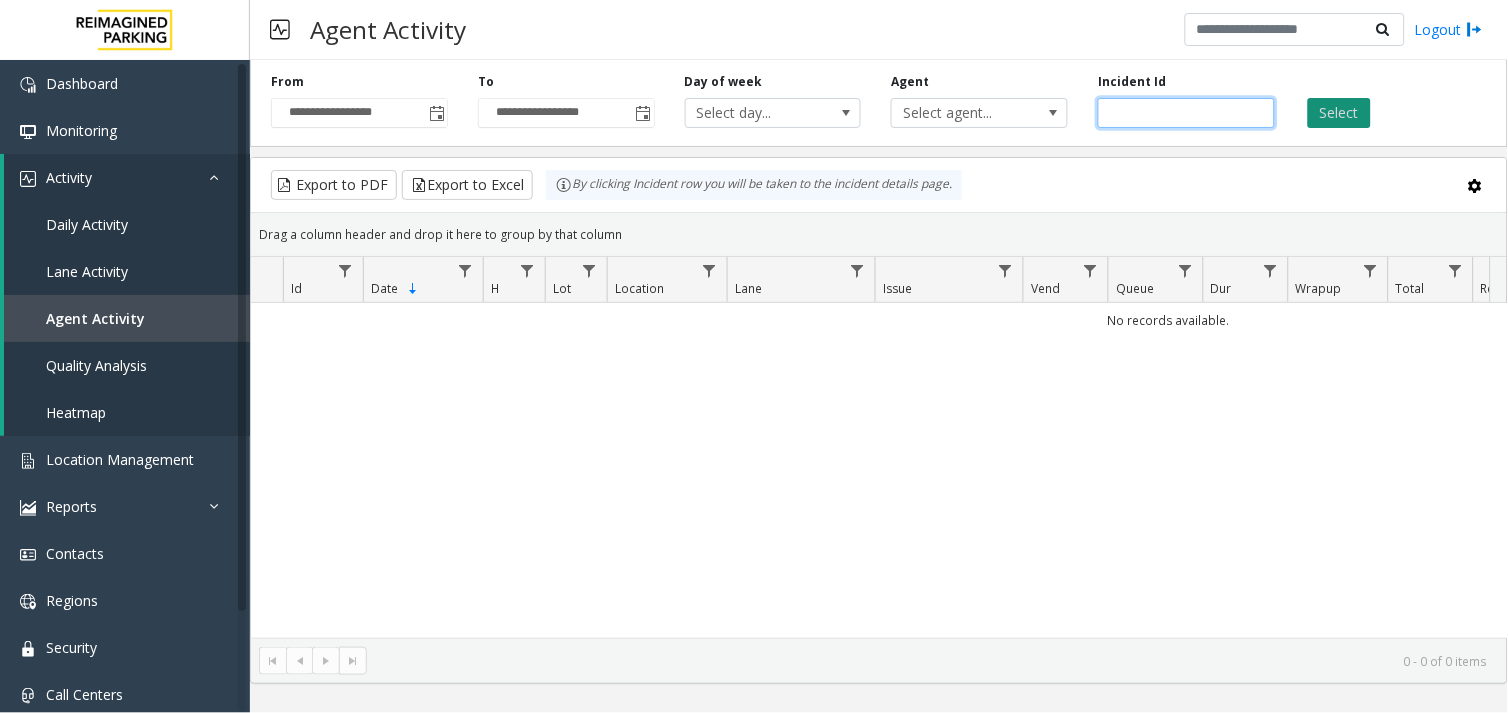 type on "*******" 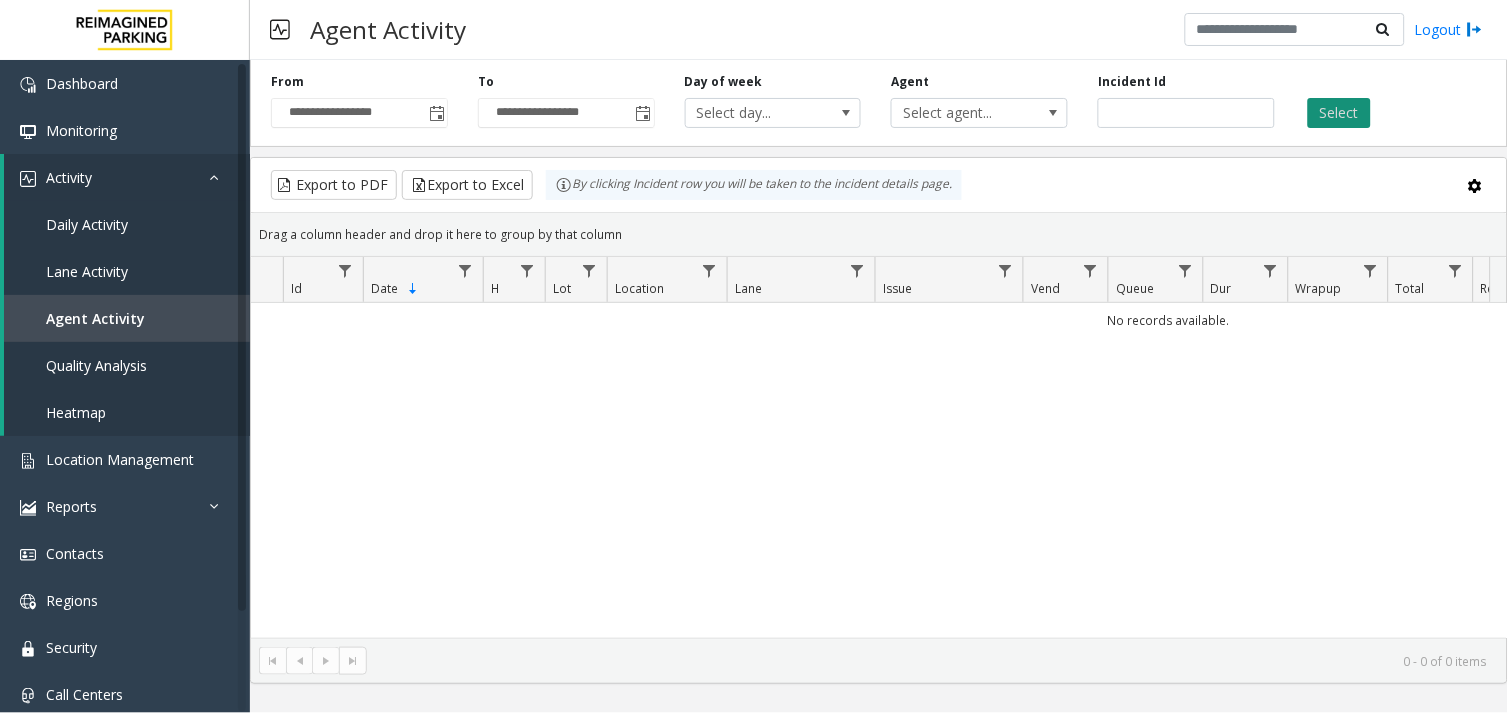 type 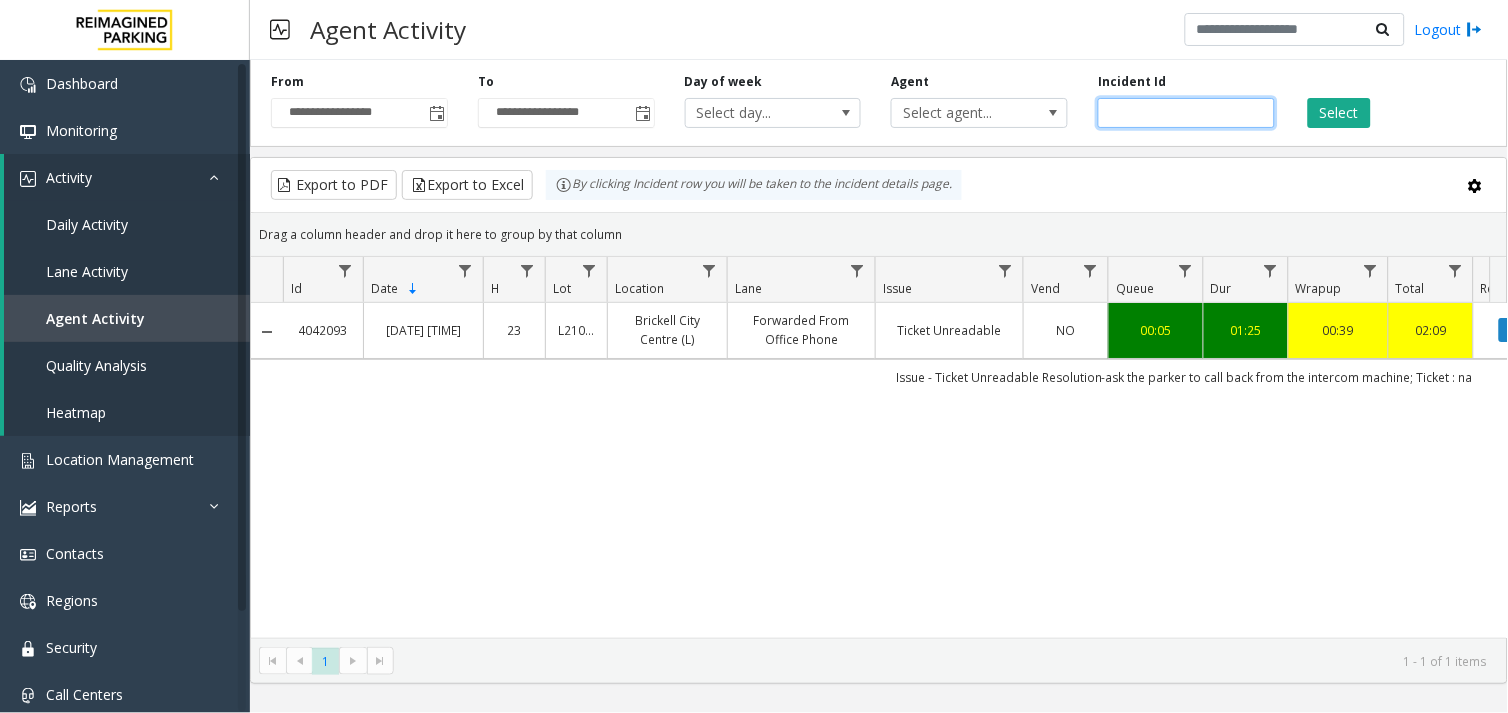click on "*******" 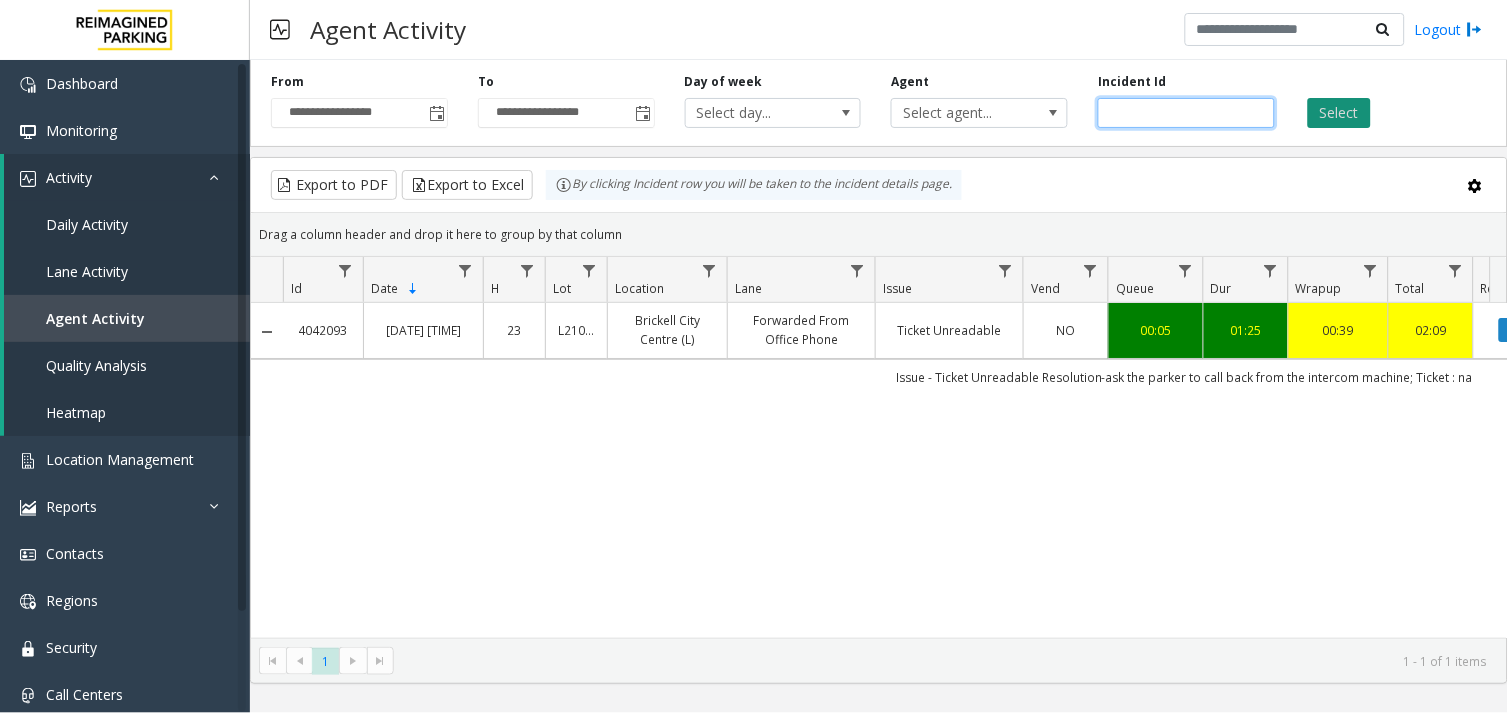 type on "*******" 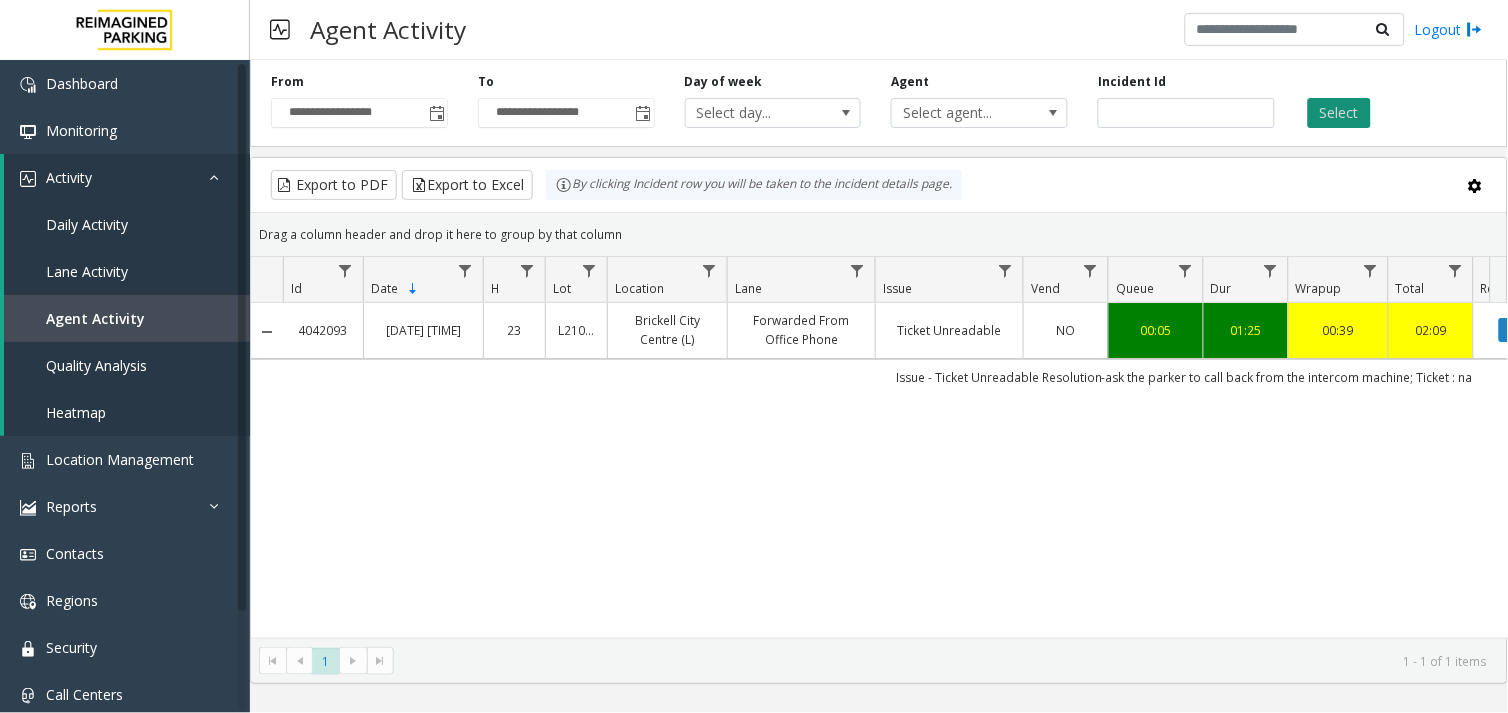 click on "Select" 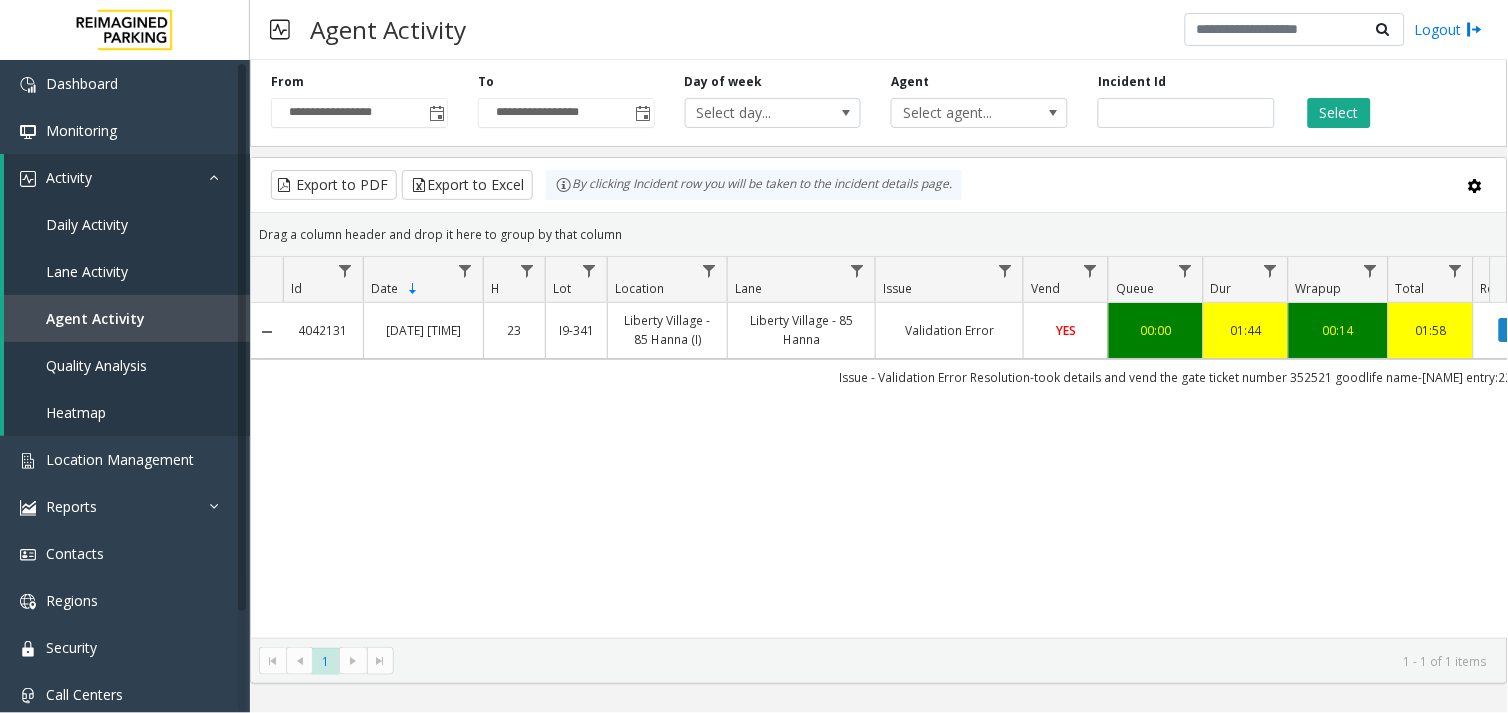 scroll, scrollTop: 0, scrollLeft: 237, axis: horizontal 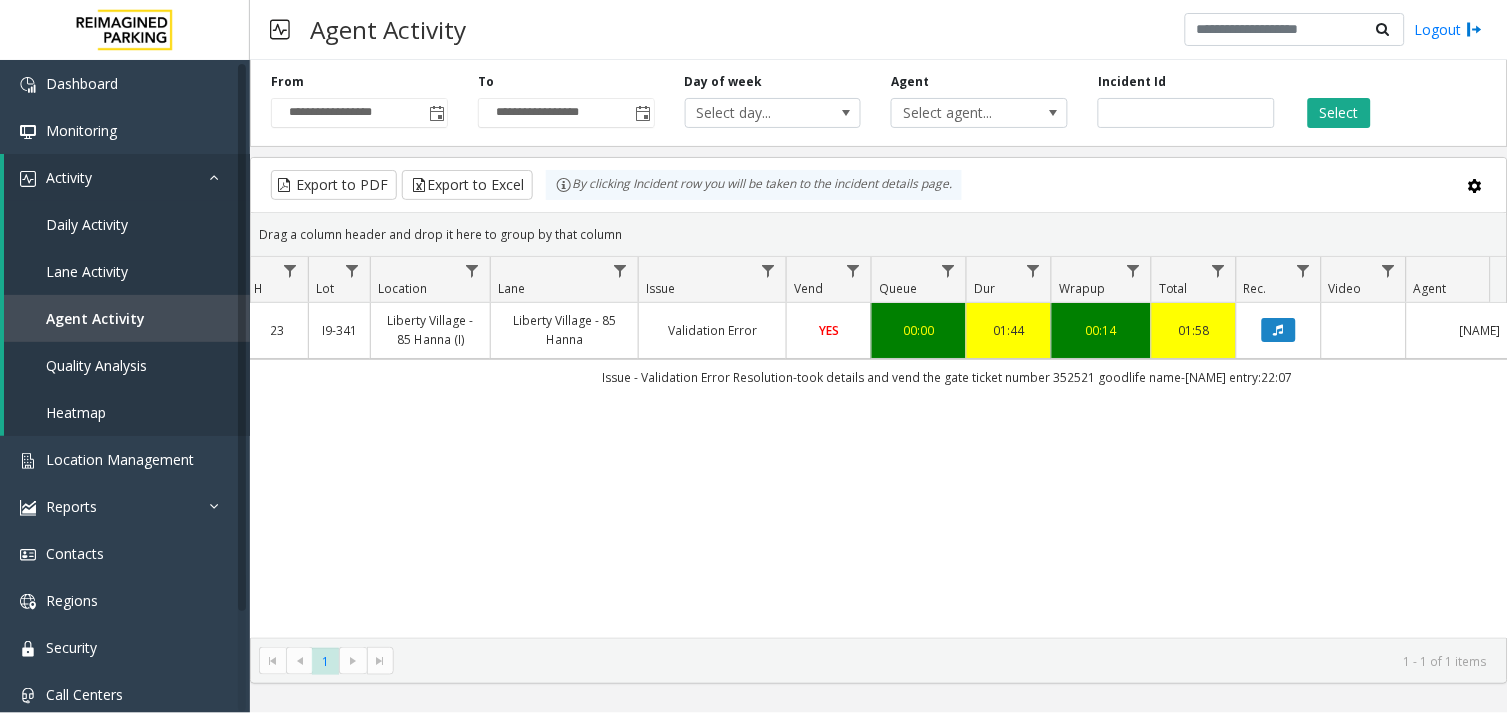 click on "Validation Error" 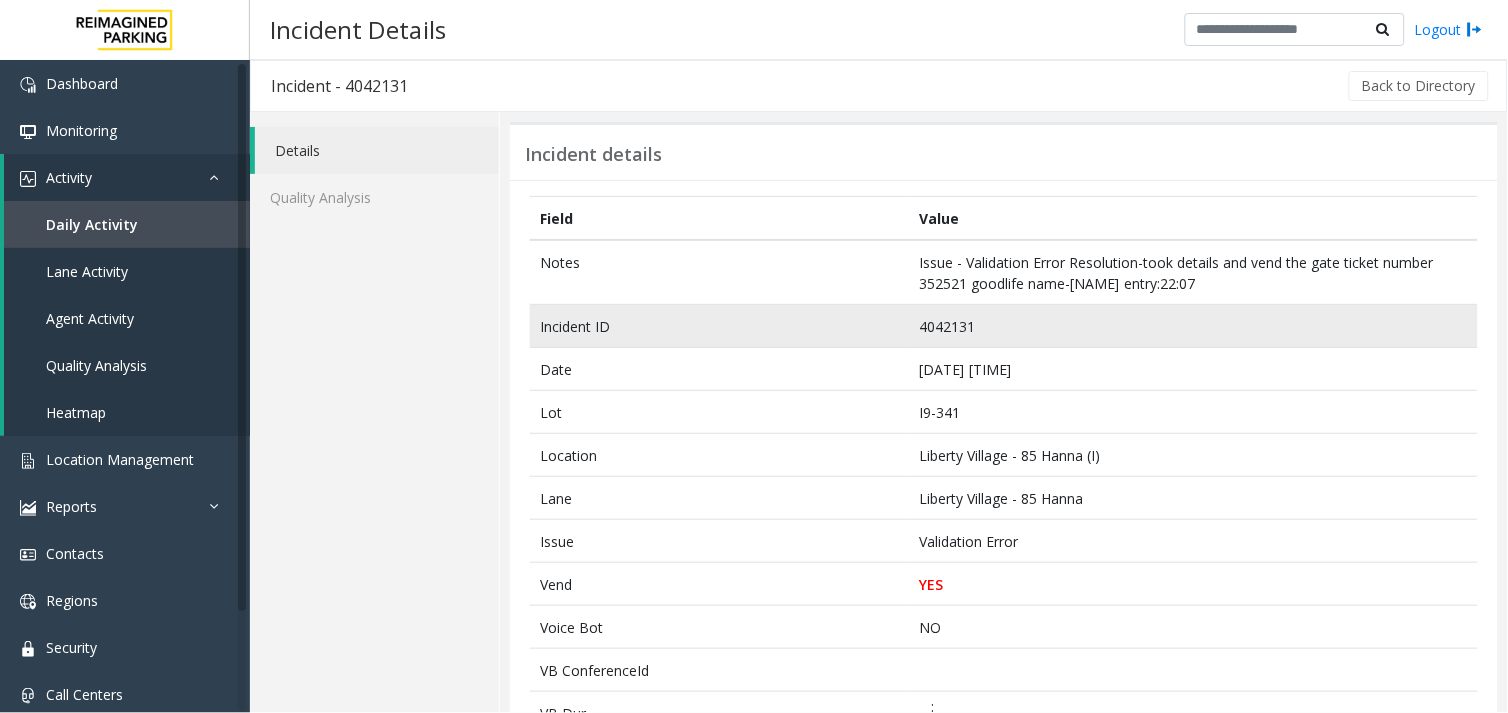 click on "4042131" 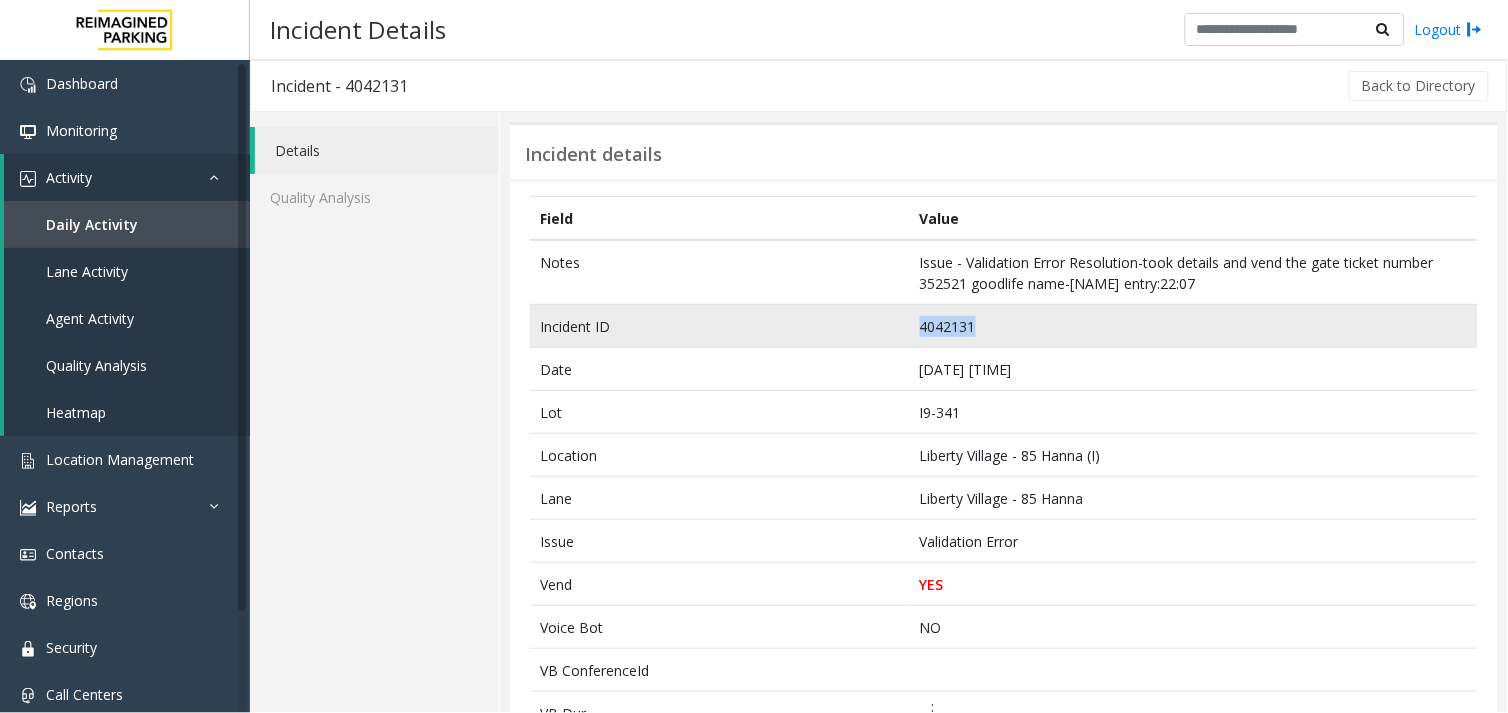 click on "4042131" 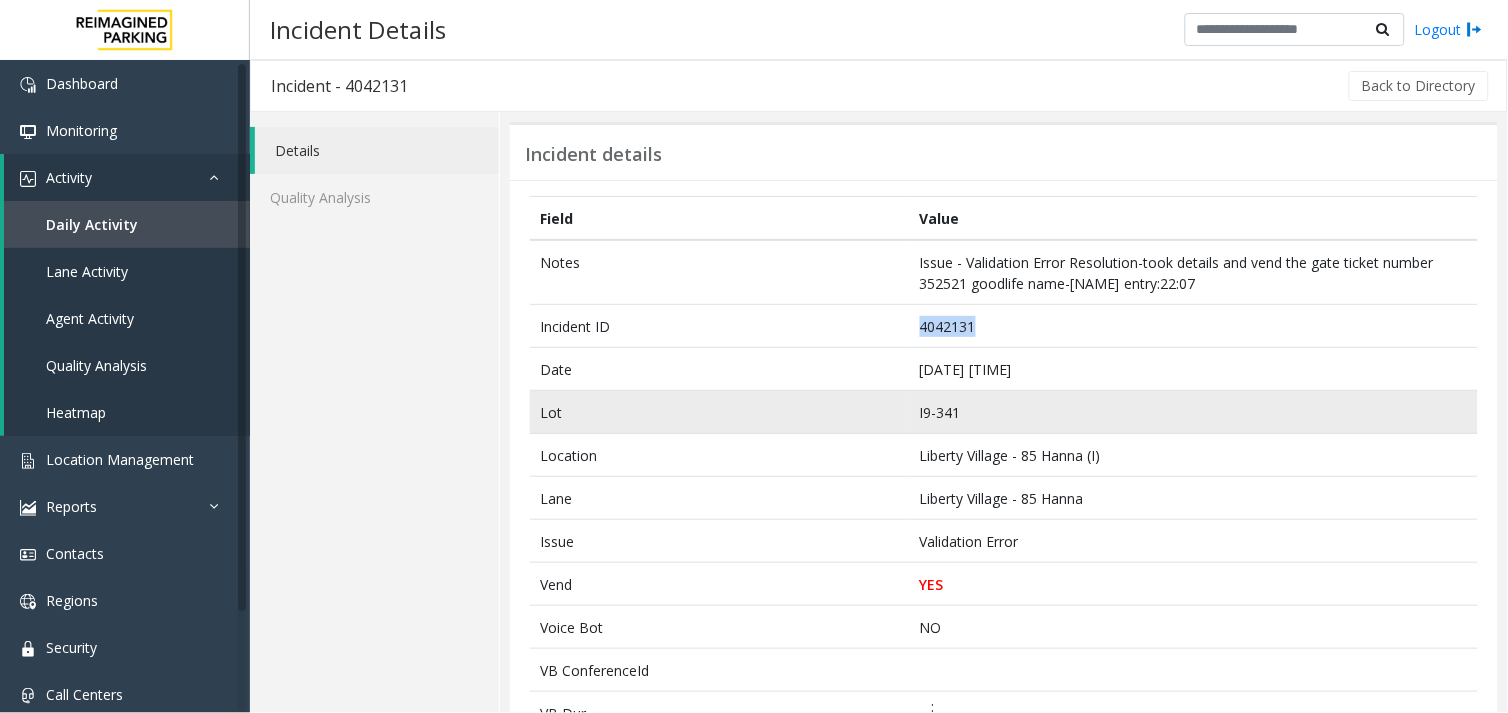 scroll, scrollTop: 111, scrollLeft: 0, axis: vertical 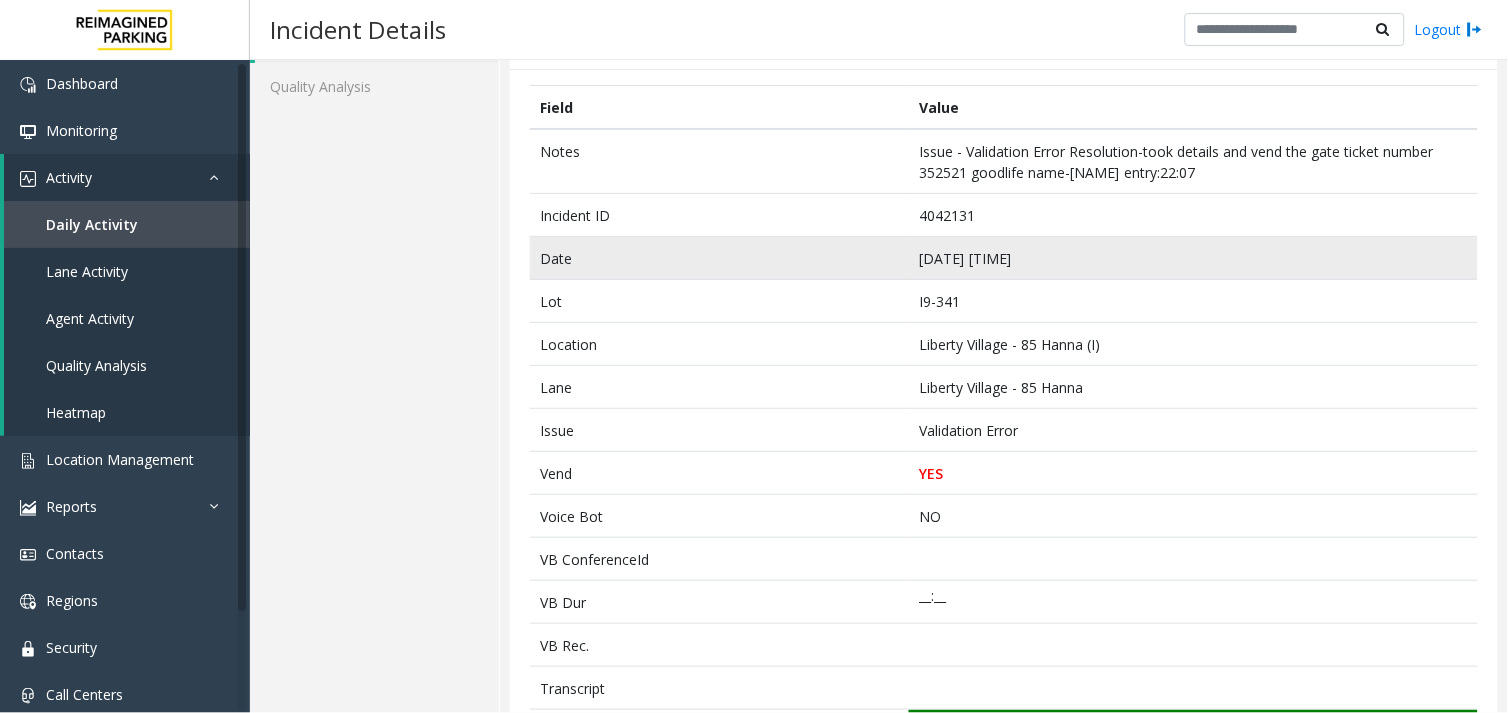 click on "[DATE] [TIME]" 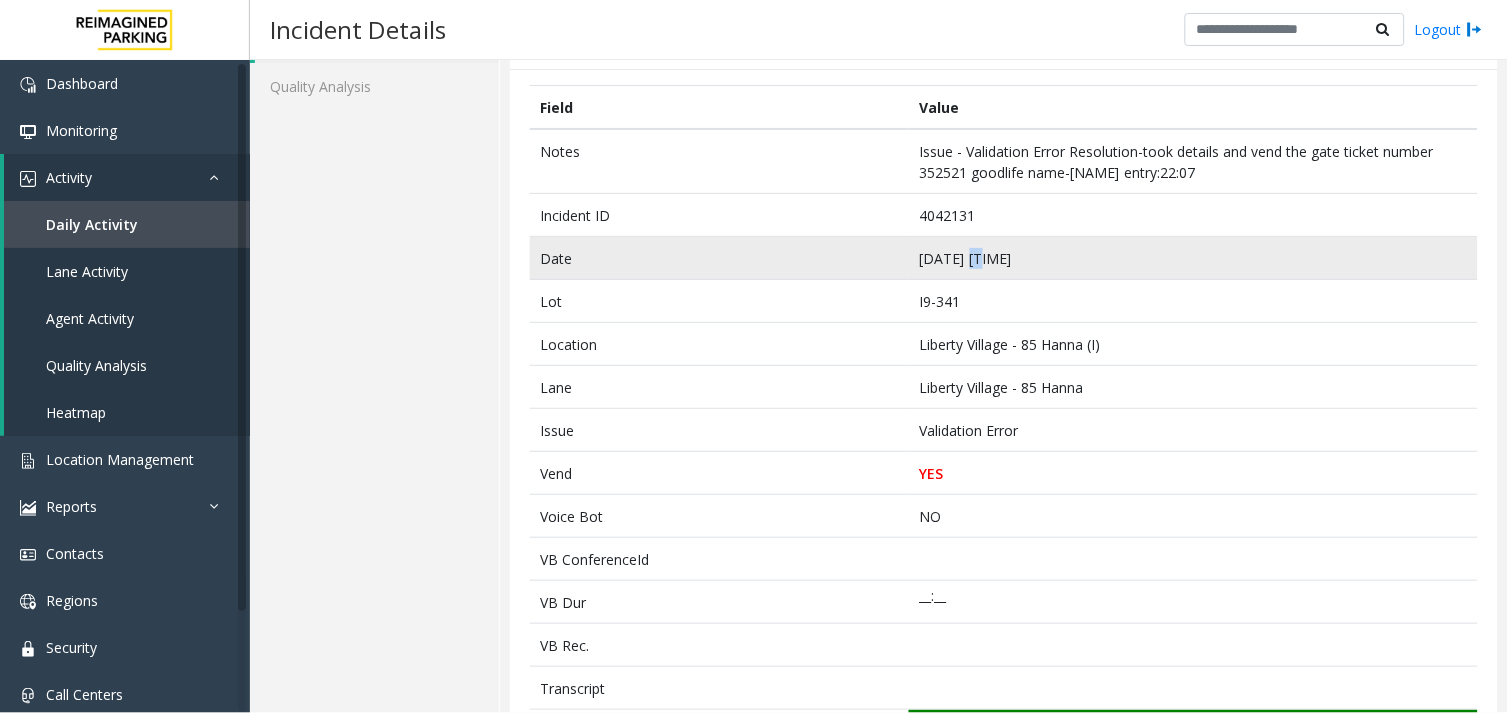 click on "[DATE] [TIME]" 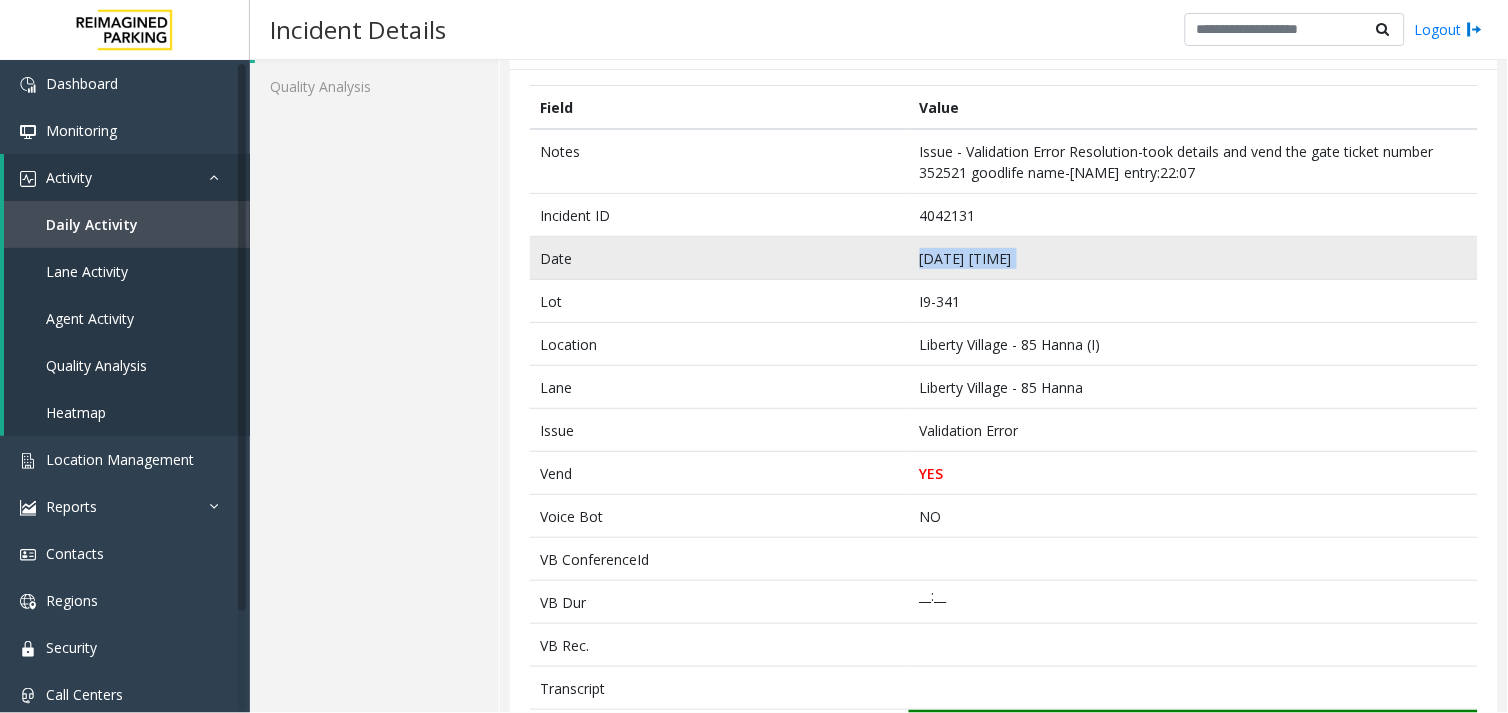 click on "[DATE] [TIME]" 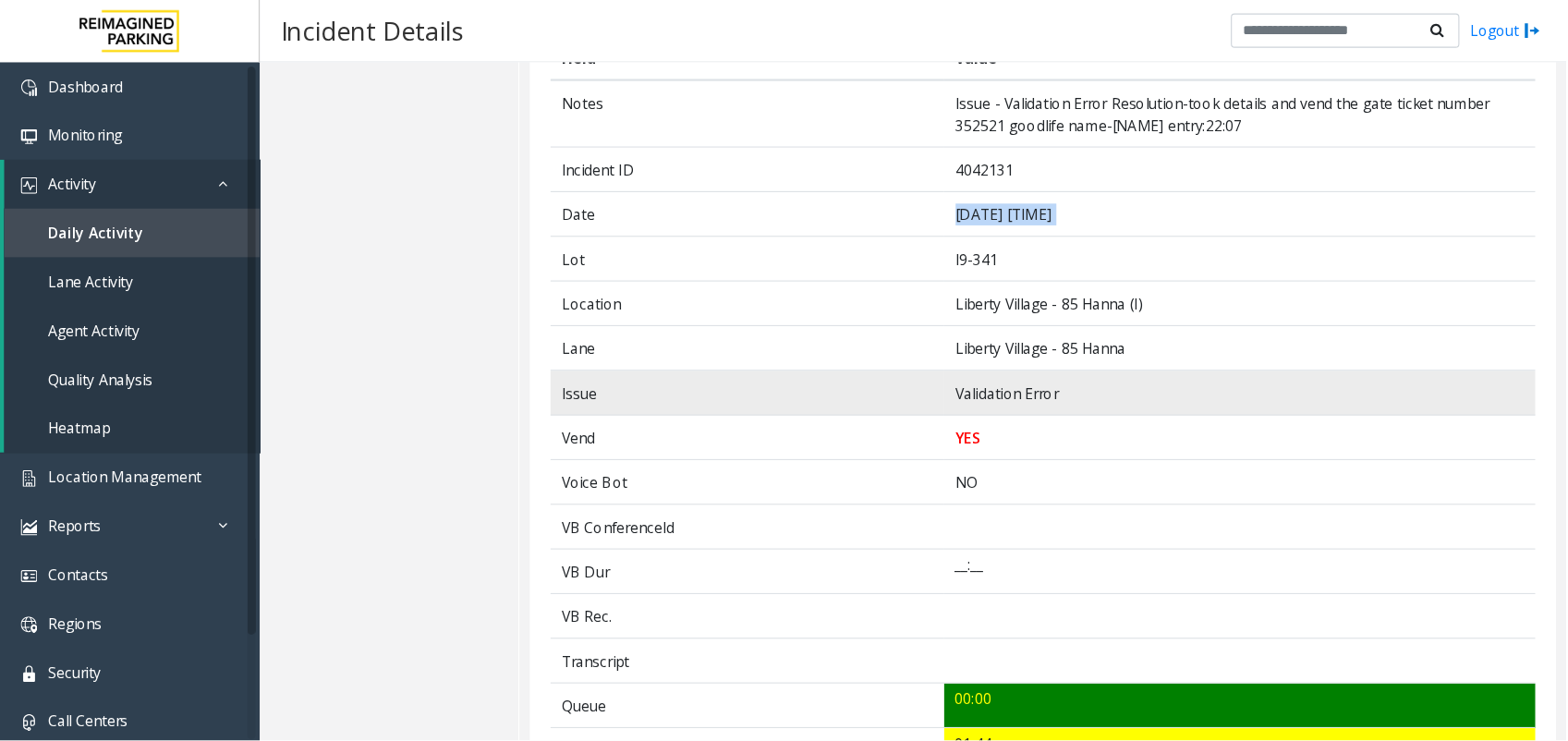 scroll, scrollTop: 187, scrollLeft: 0, axis: vertical 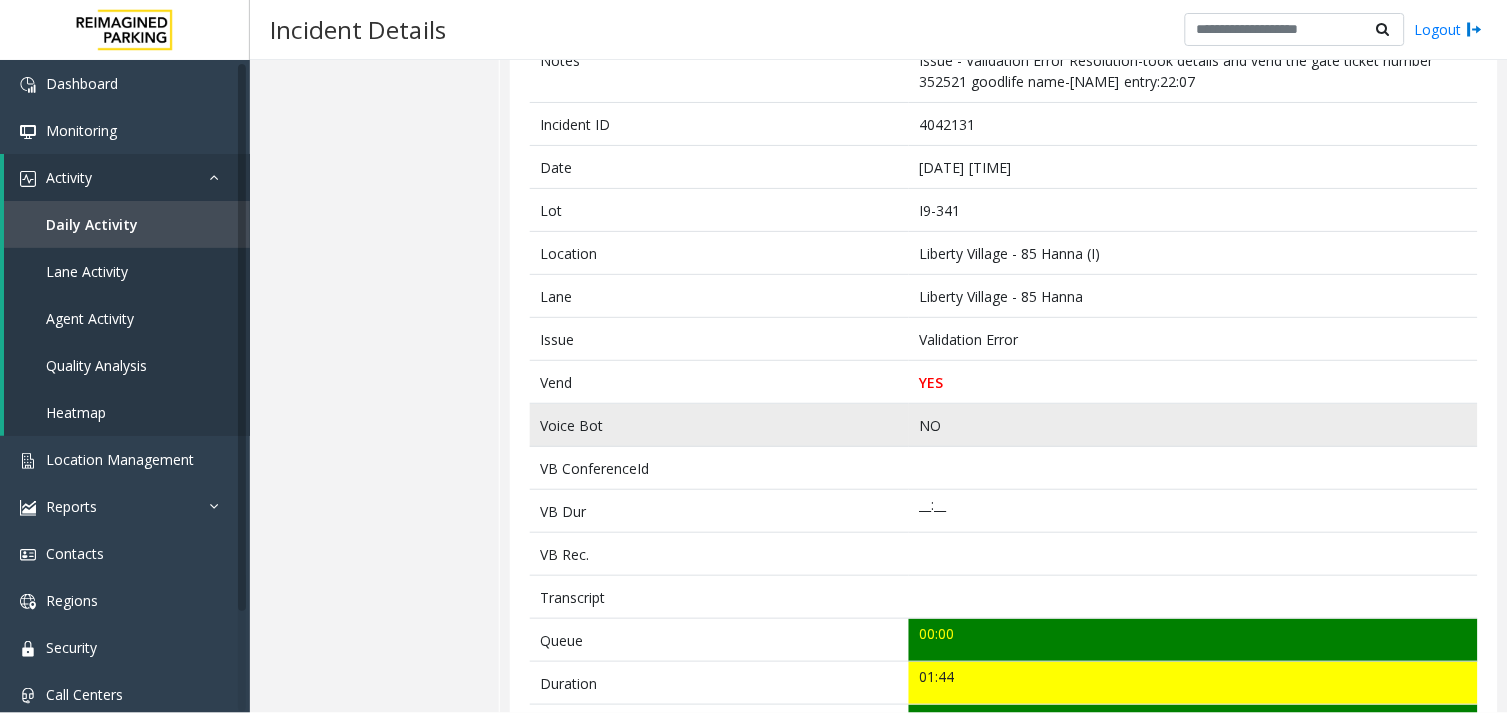 click on "NO" 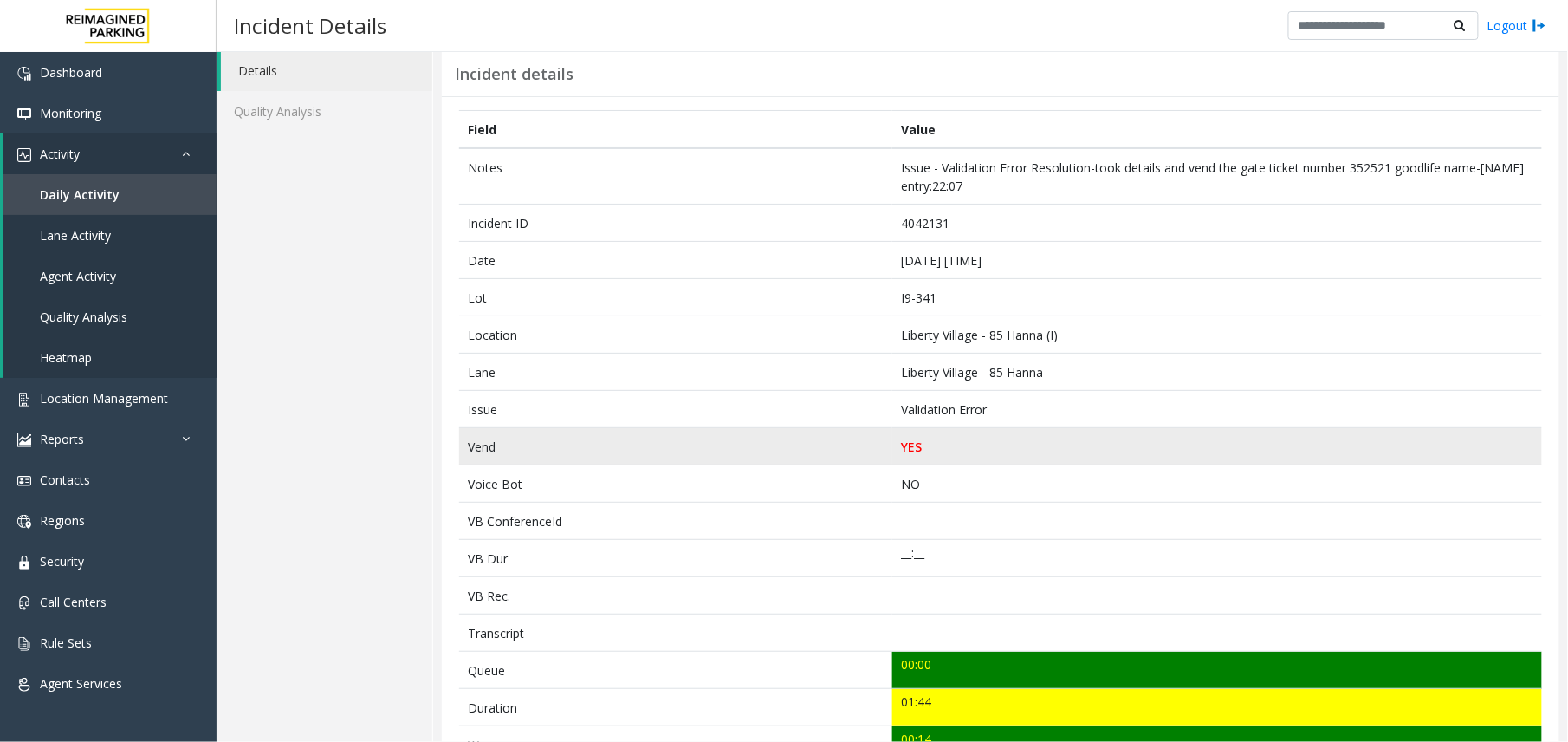 scroll, scrollTop: 175, scrollLeft: 0, axis: vertical 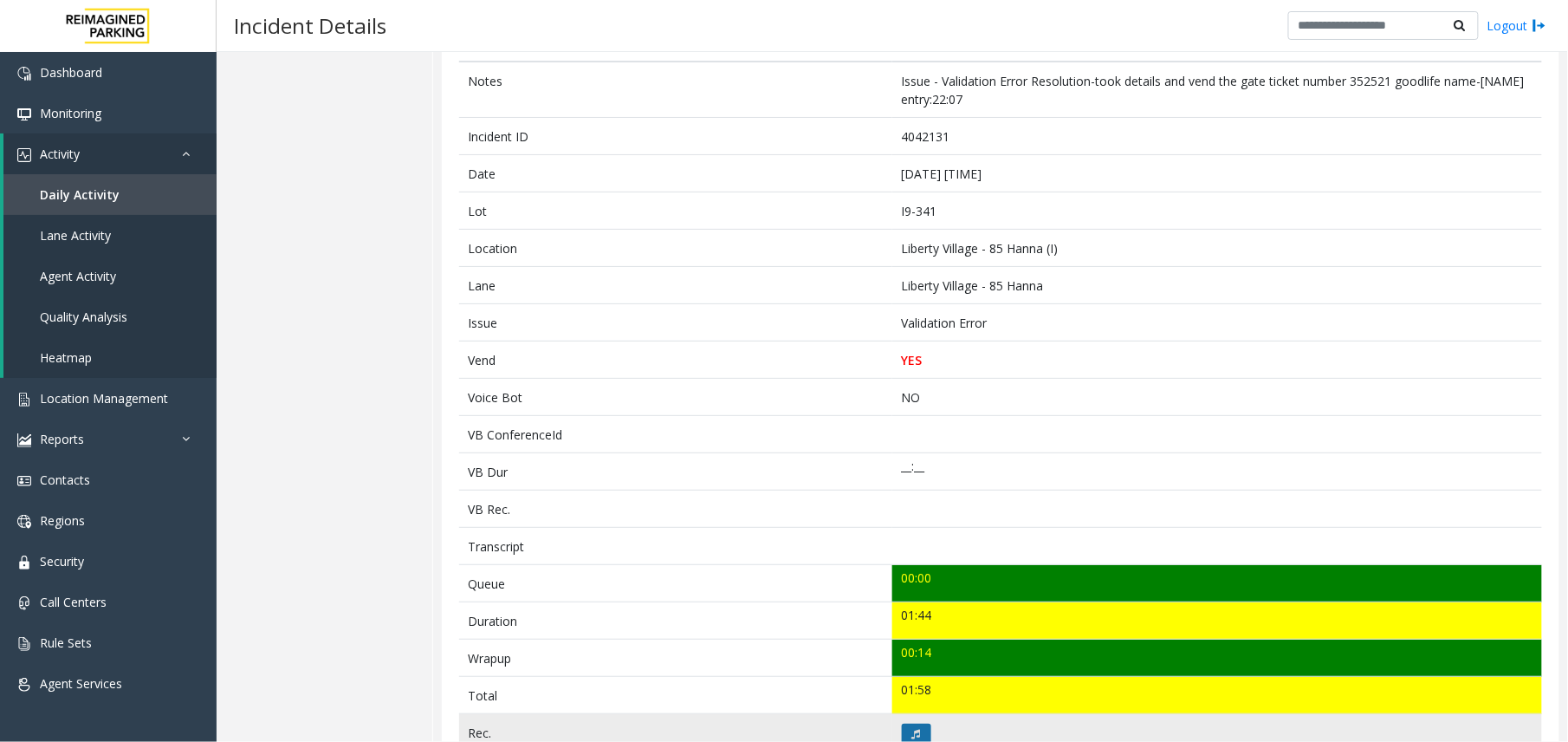 click 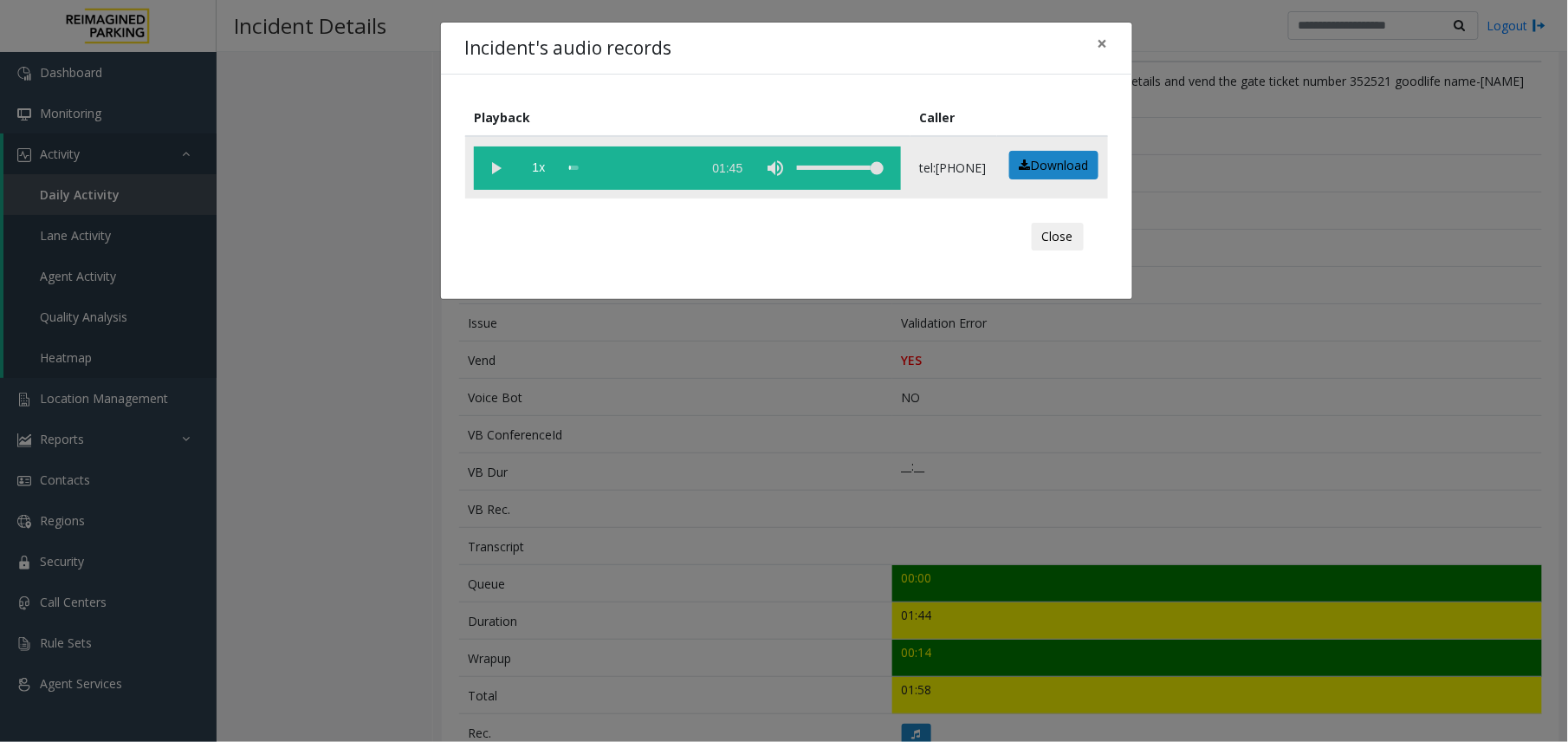 click 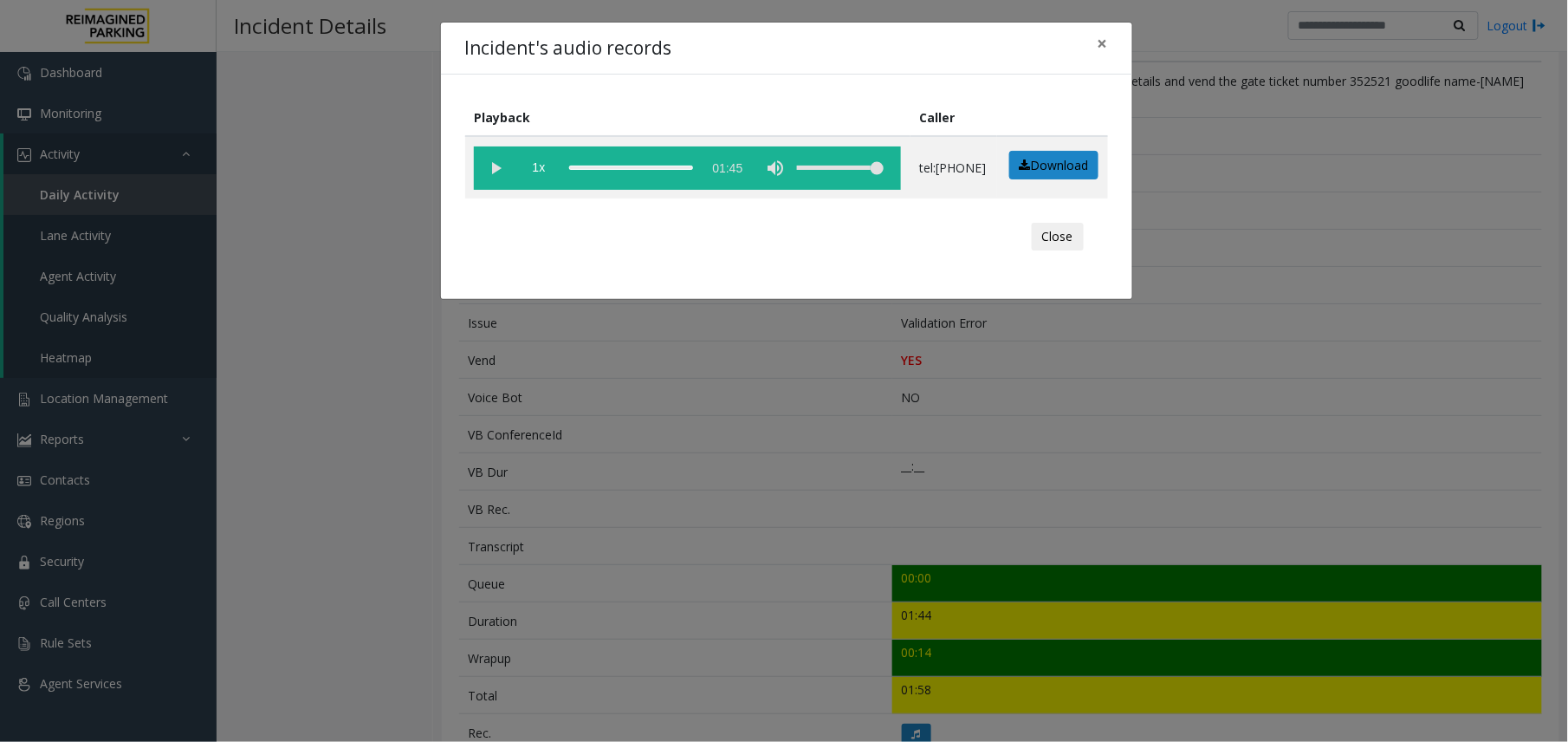 click on "Incident's audio records × Playback Caller  1x  01:45 tel:[PHONE]  Download  Close" 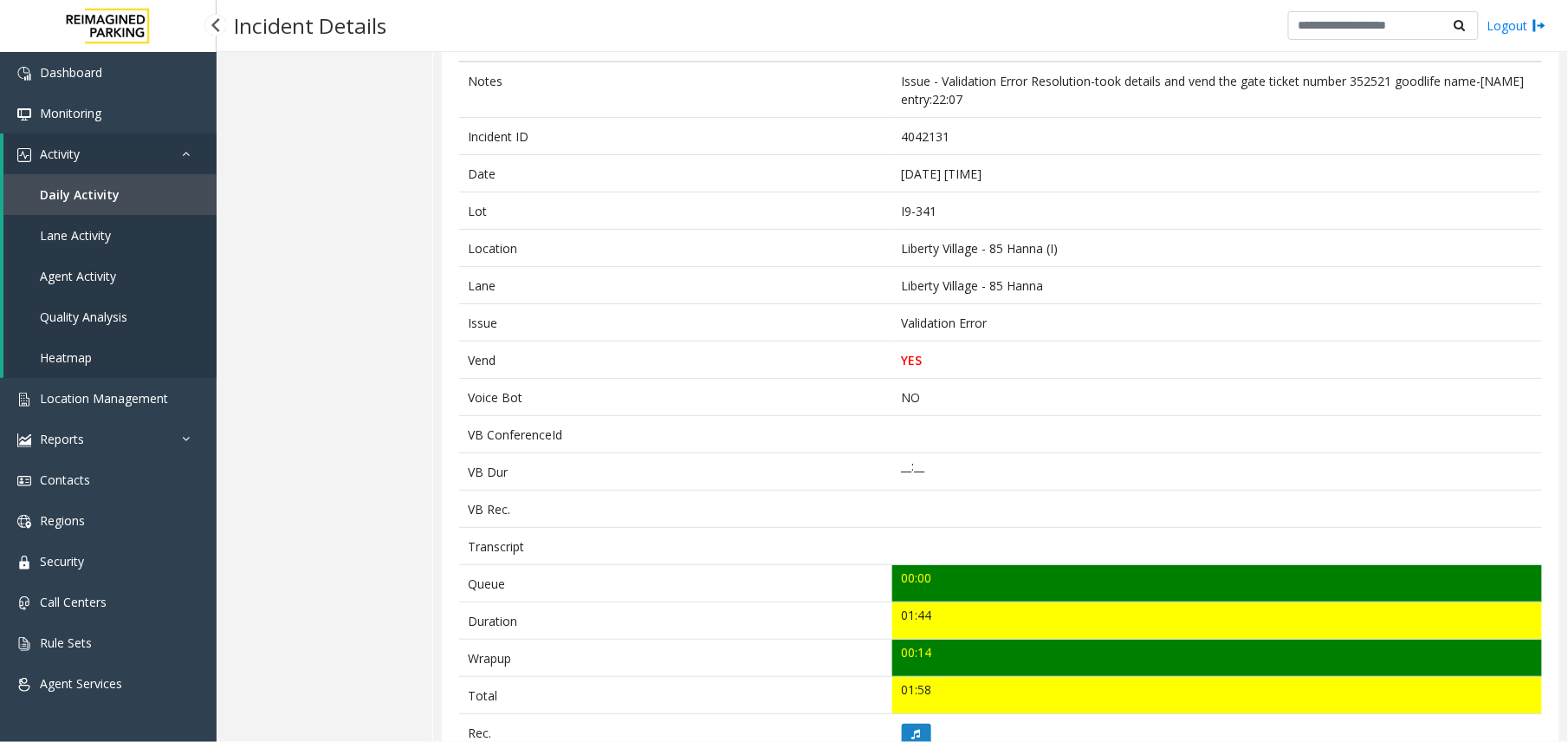 click on "Daily Activity" at bounding box center [110, 194] 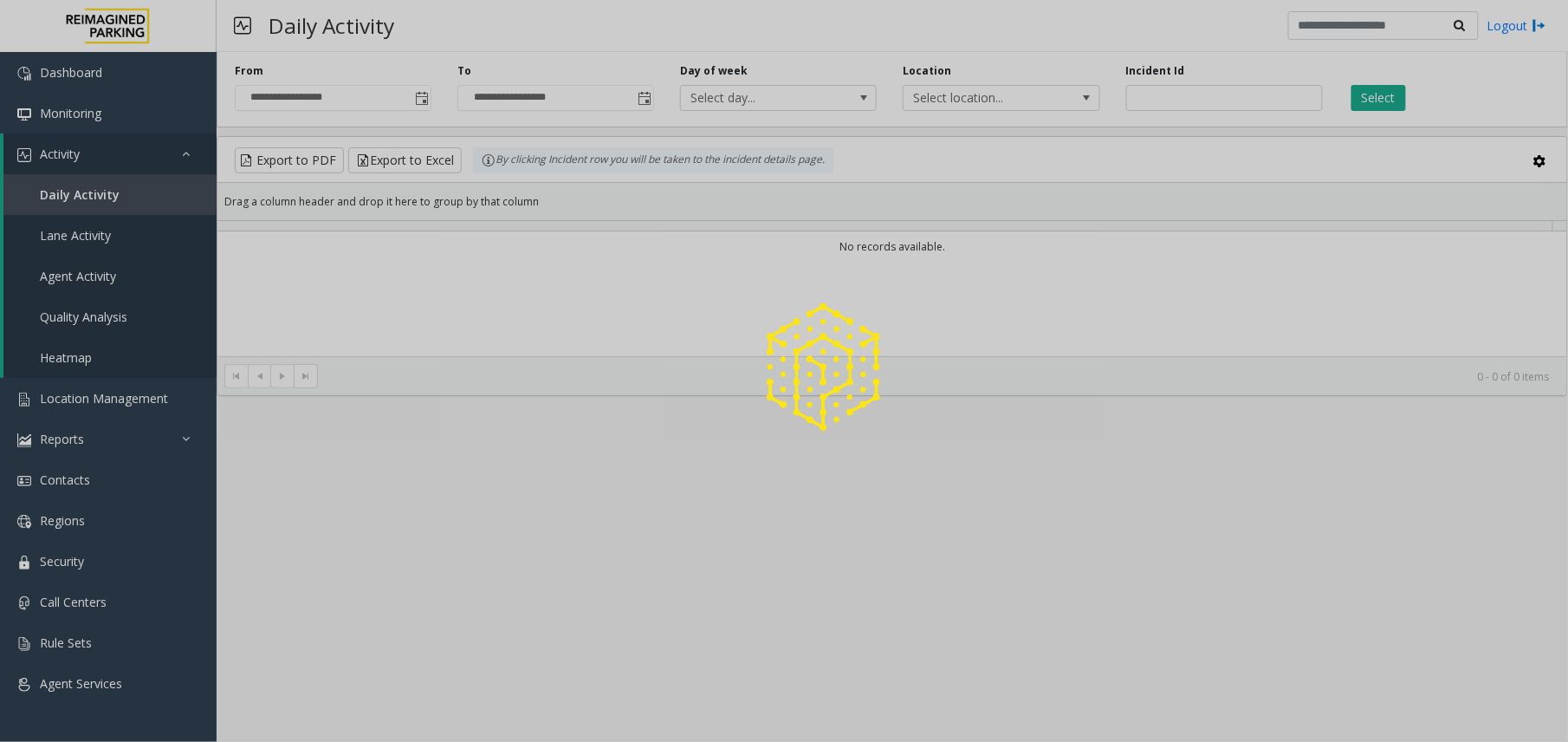 click 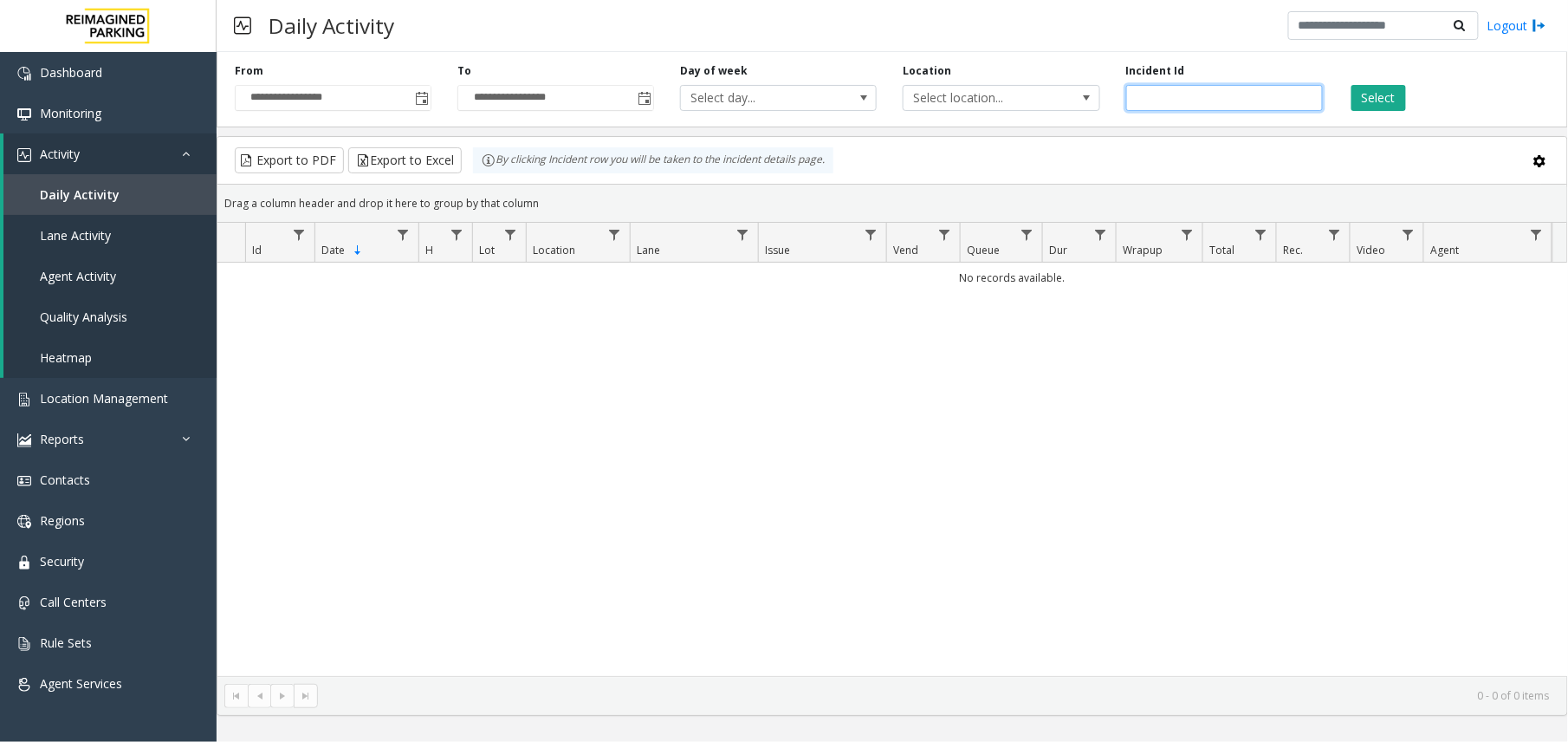 click 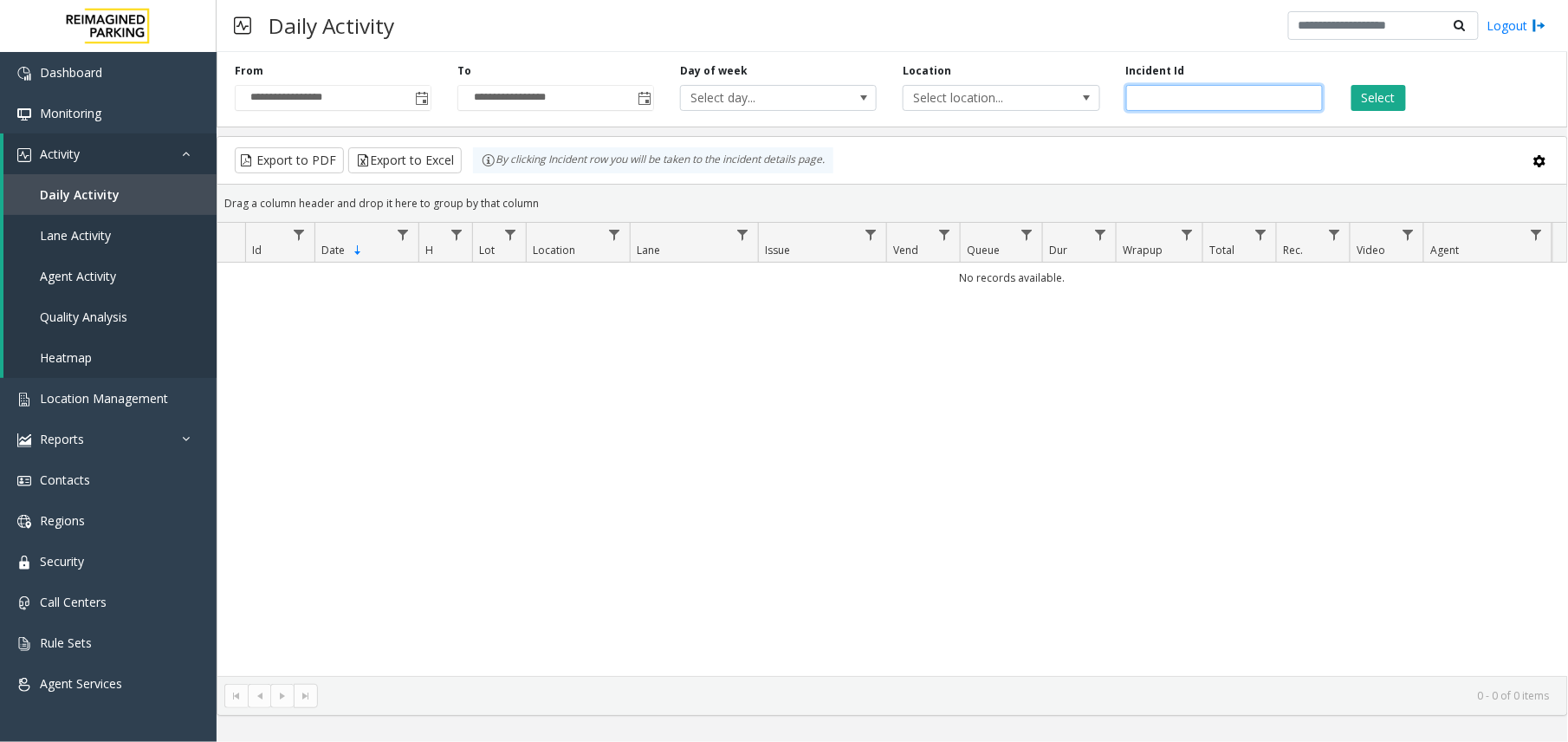 scroll, scrollTop: 0, scrollLeft: 0, axis: both 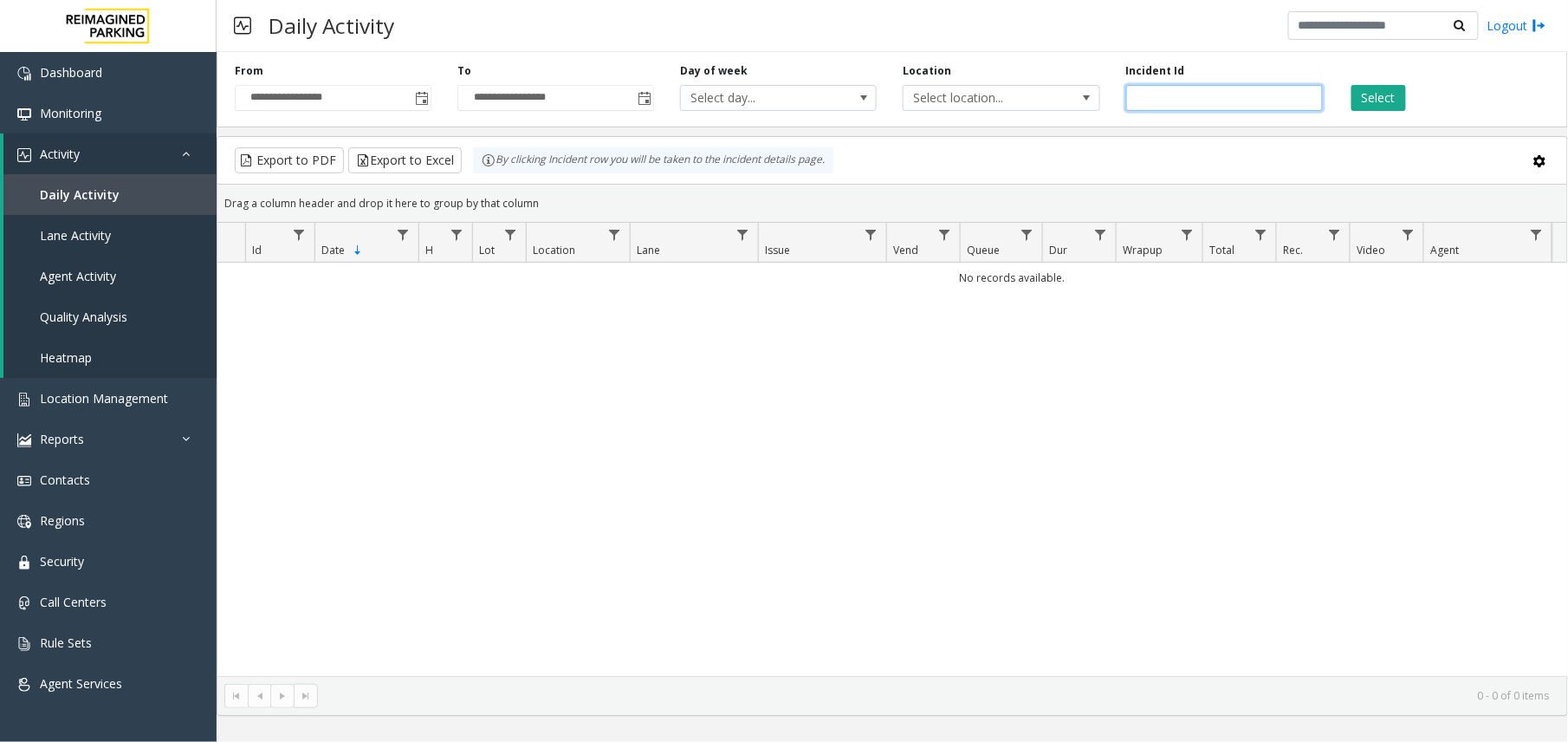 paste on "*******" 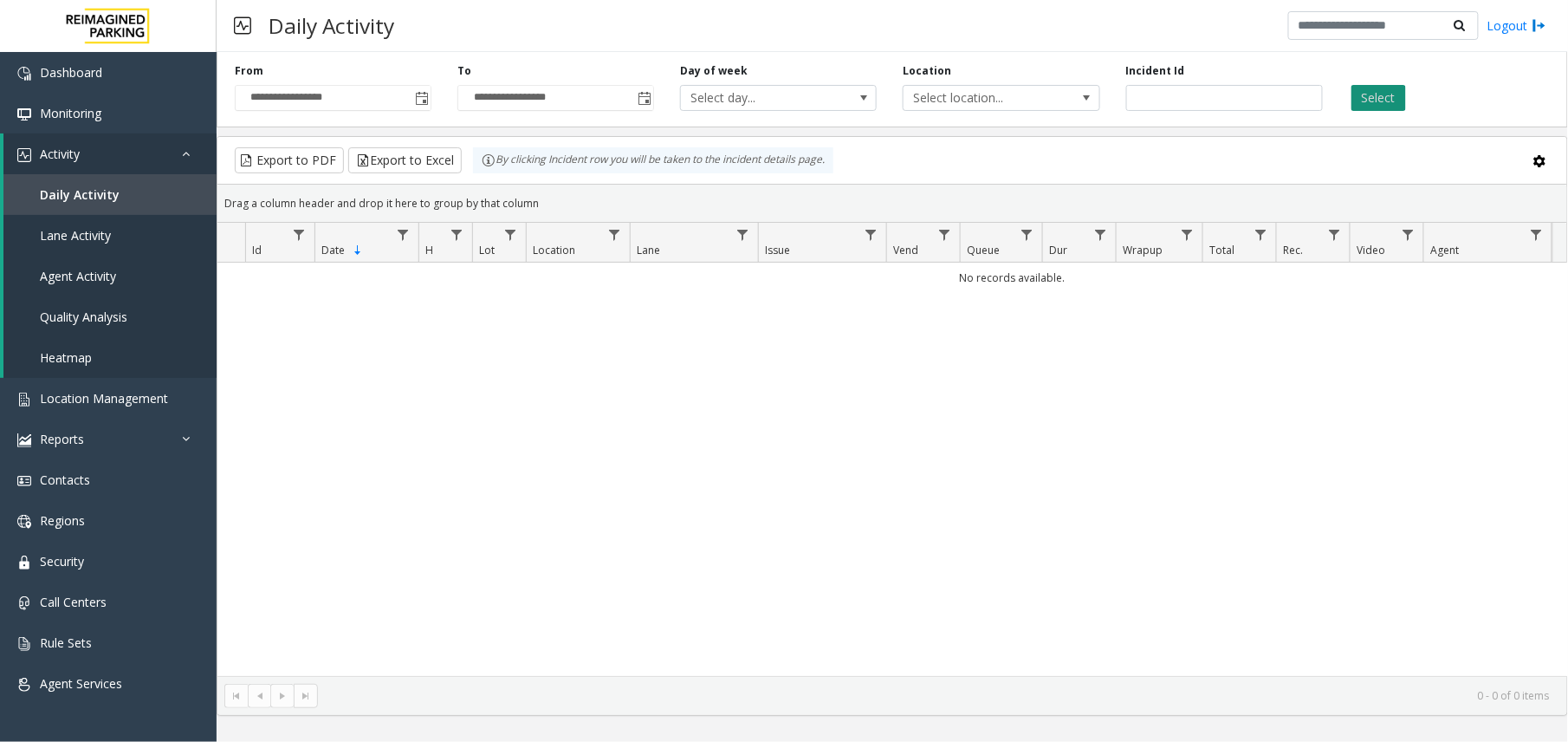 click on "Select" 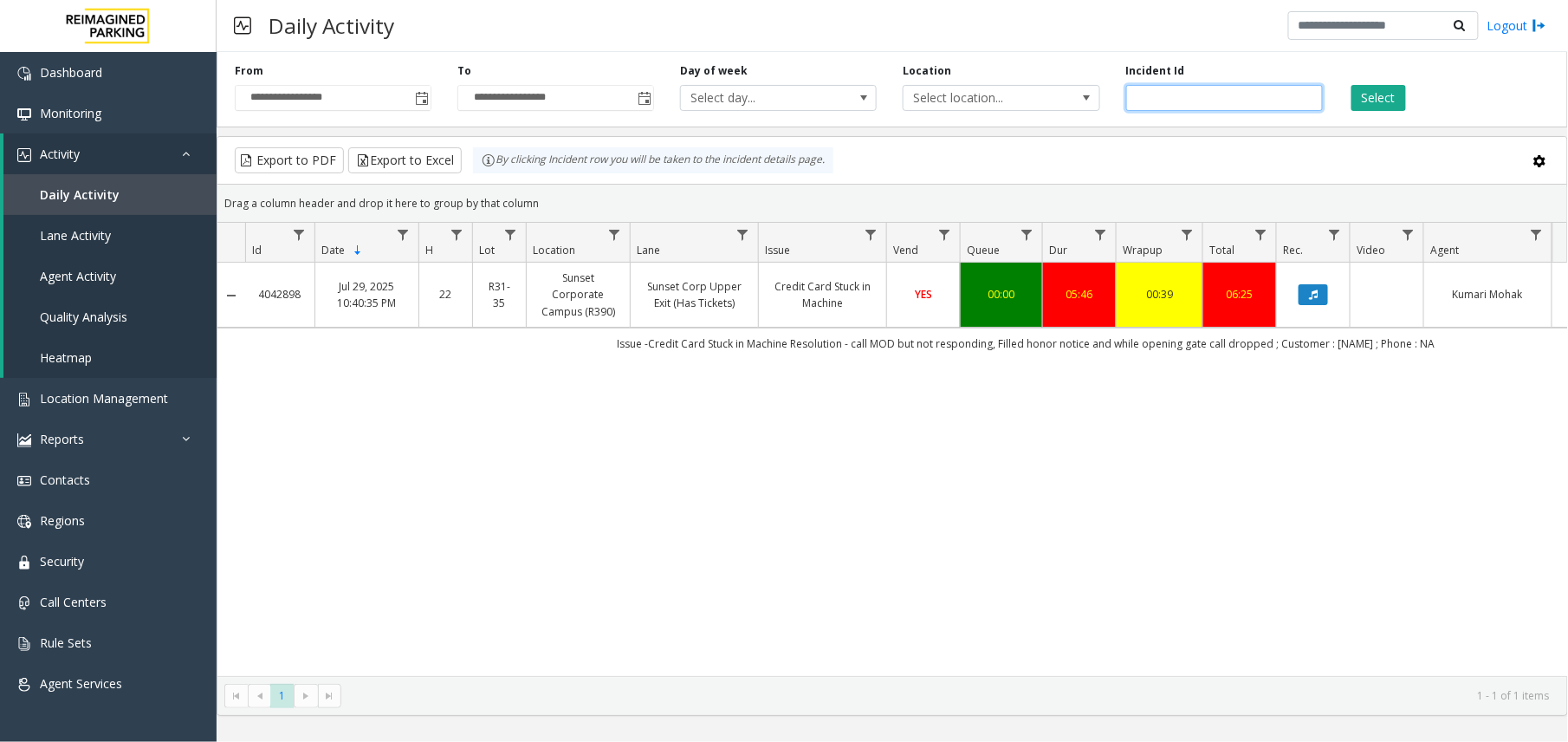 click on "*******" 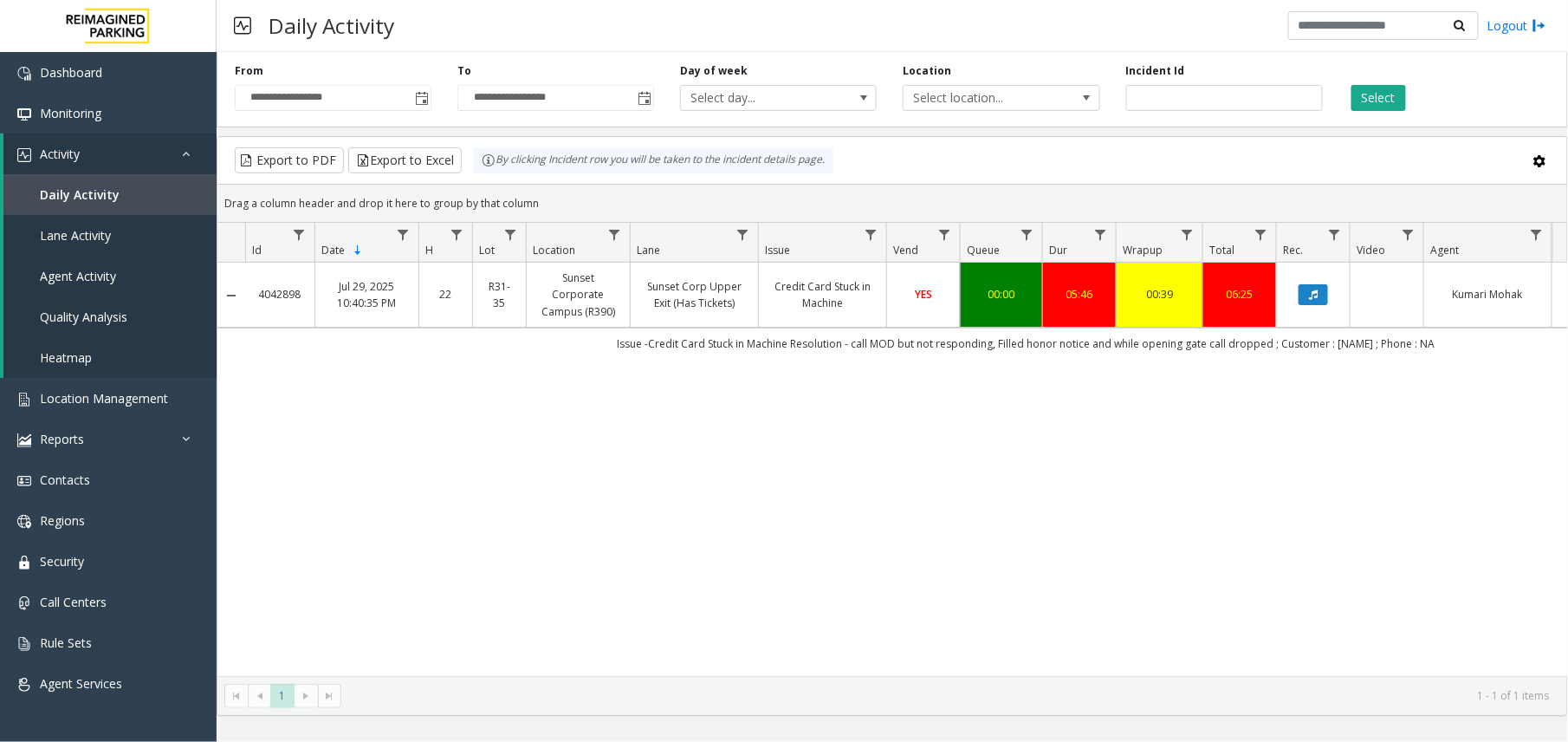 click on "Select" 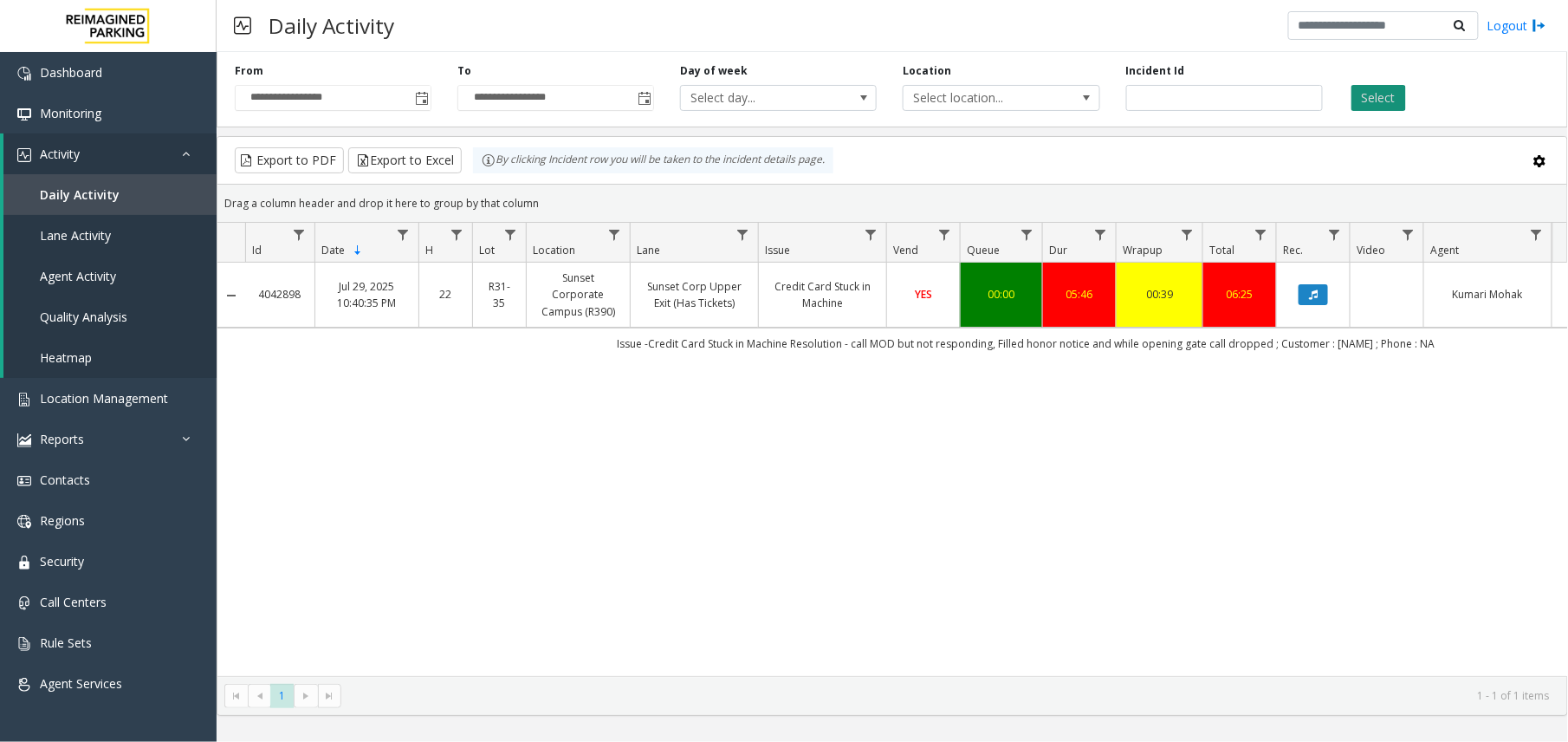 click on "Select" 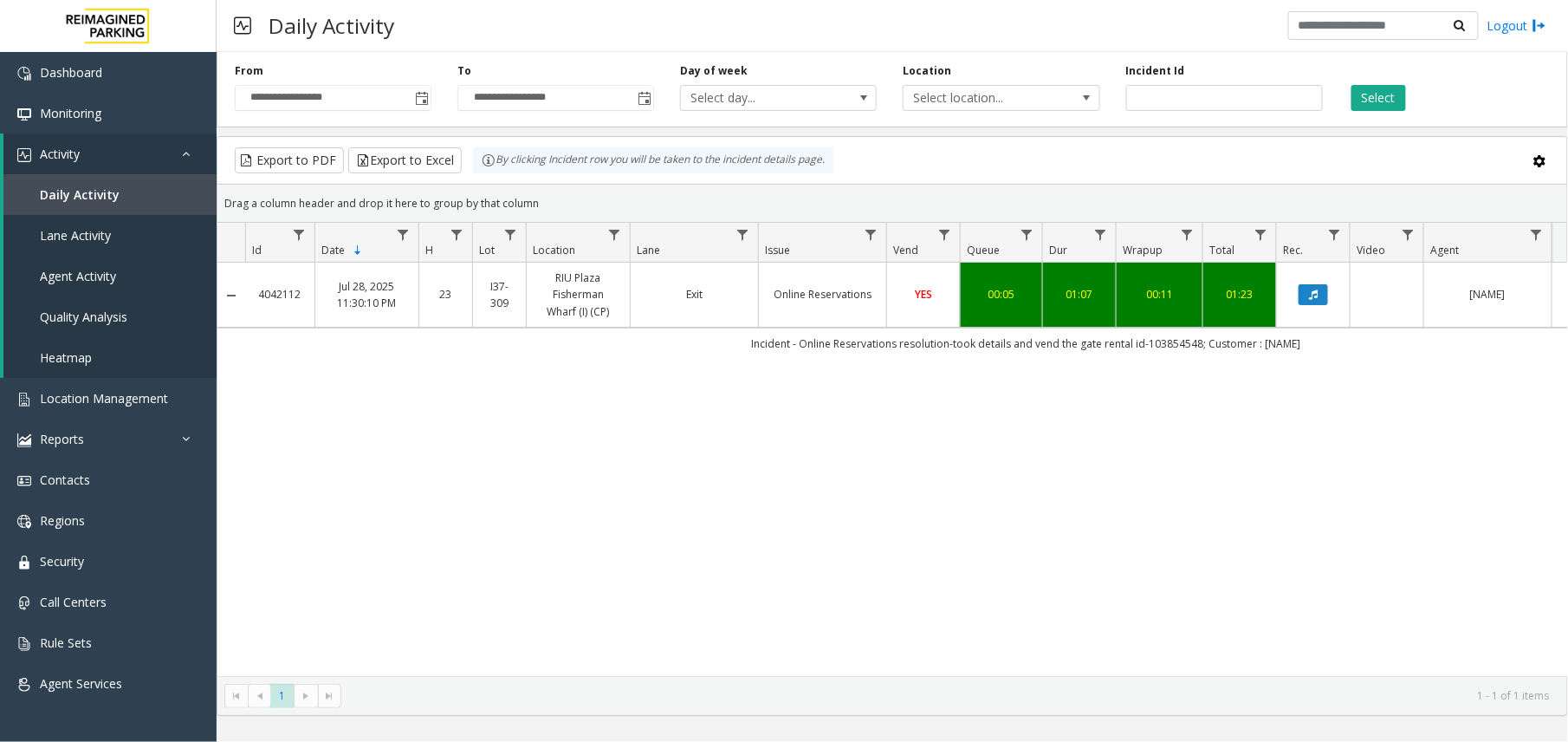 click on "01:07" 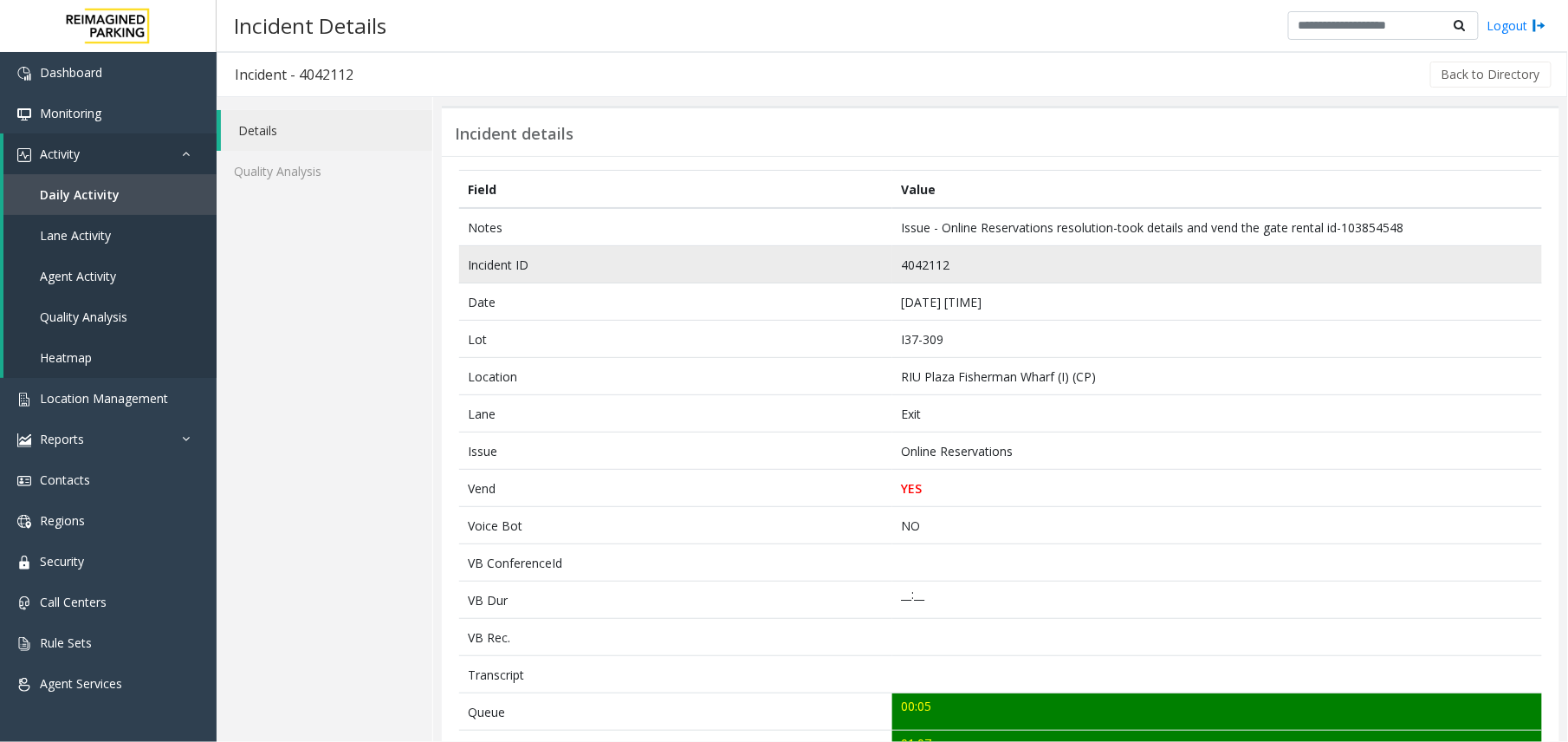 click on "4042112" 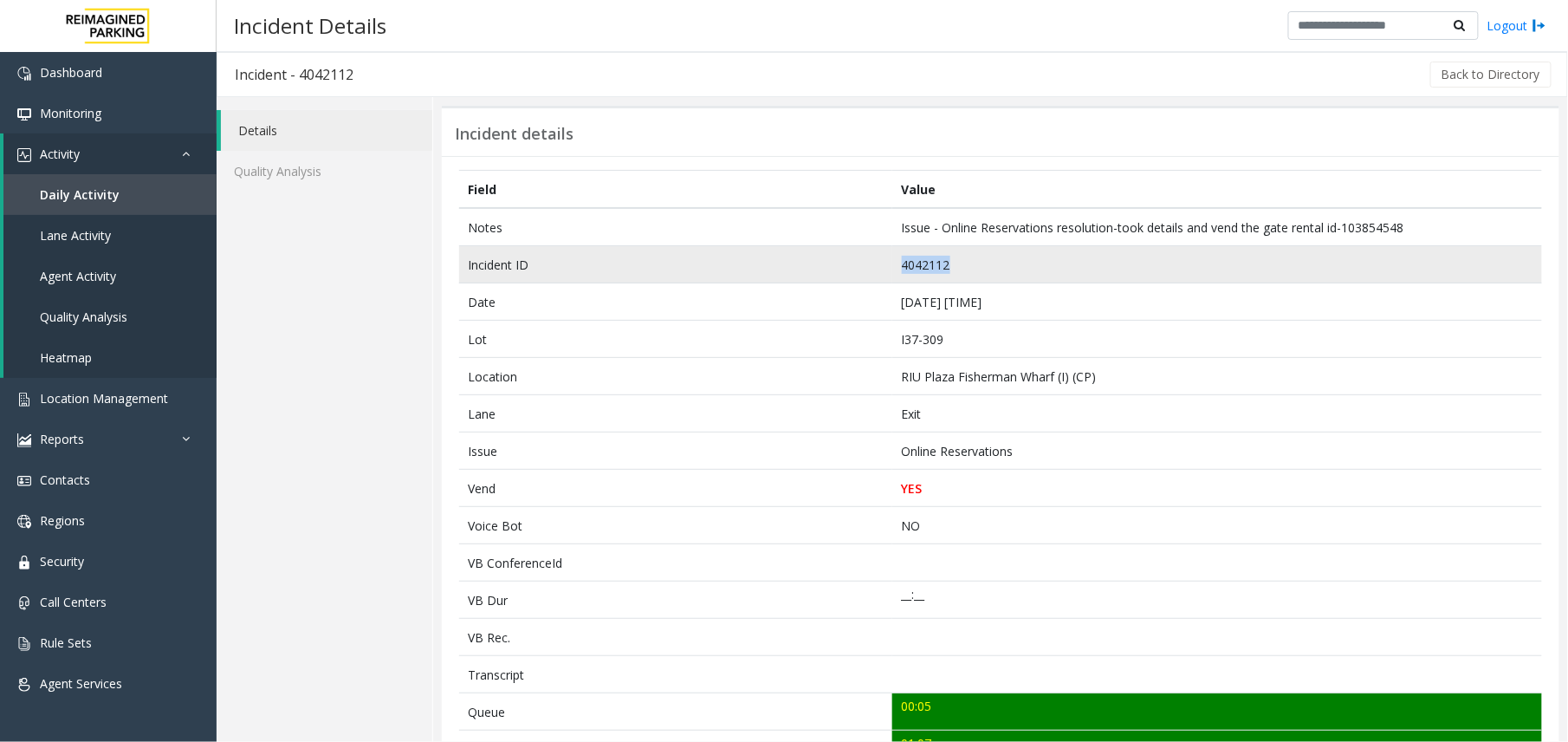 click on "4042112" 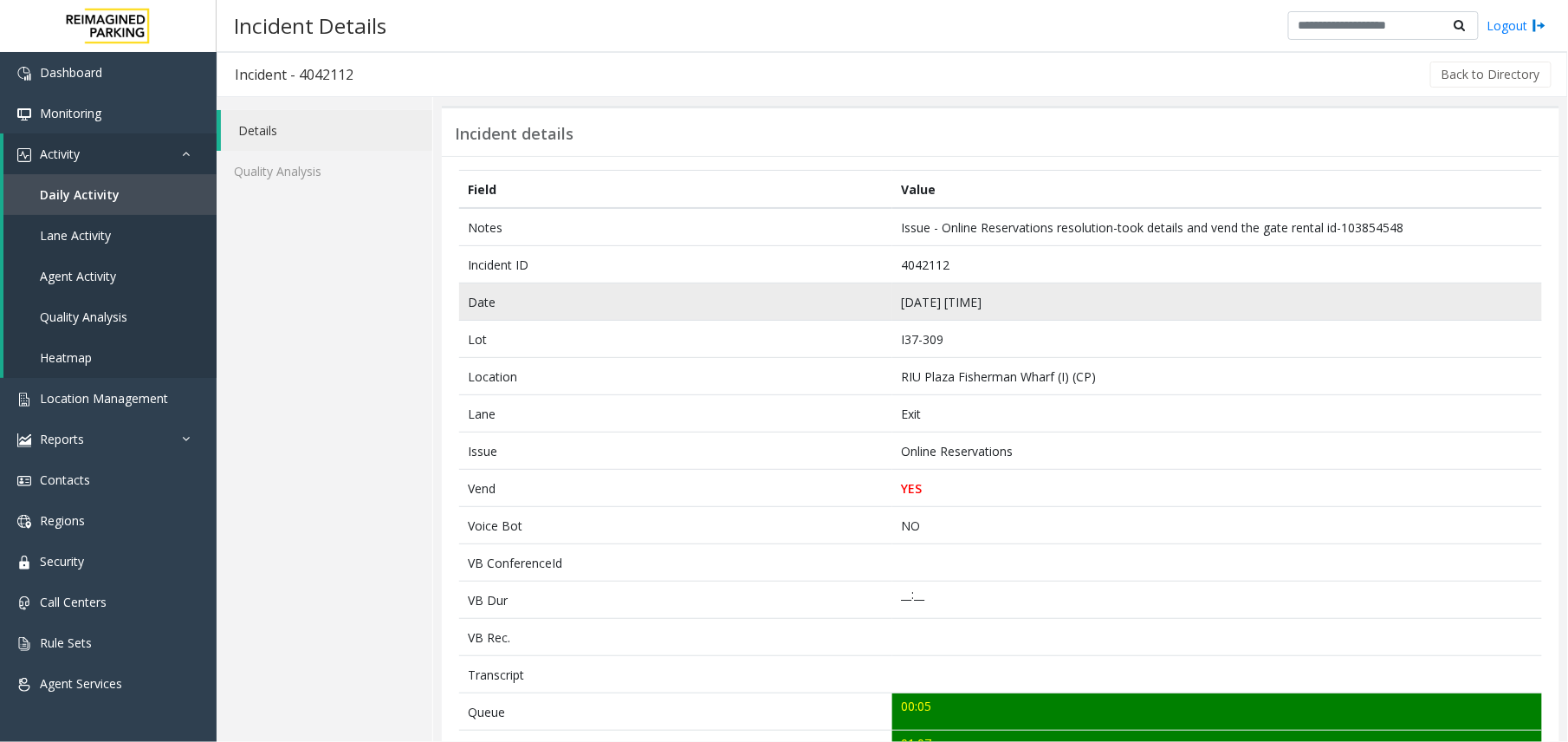 click on "[DATE] [TIME]" 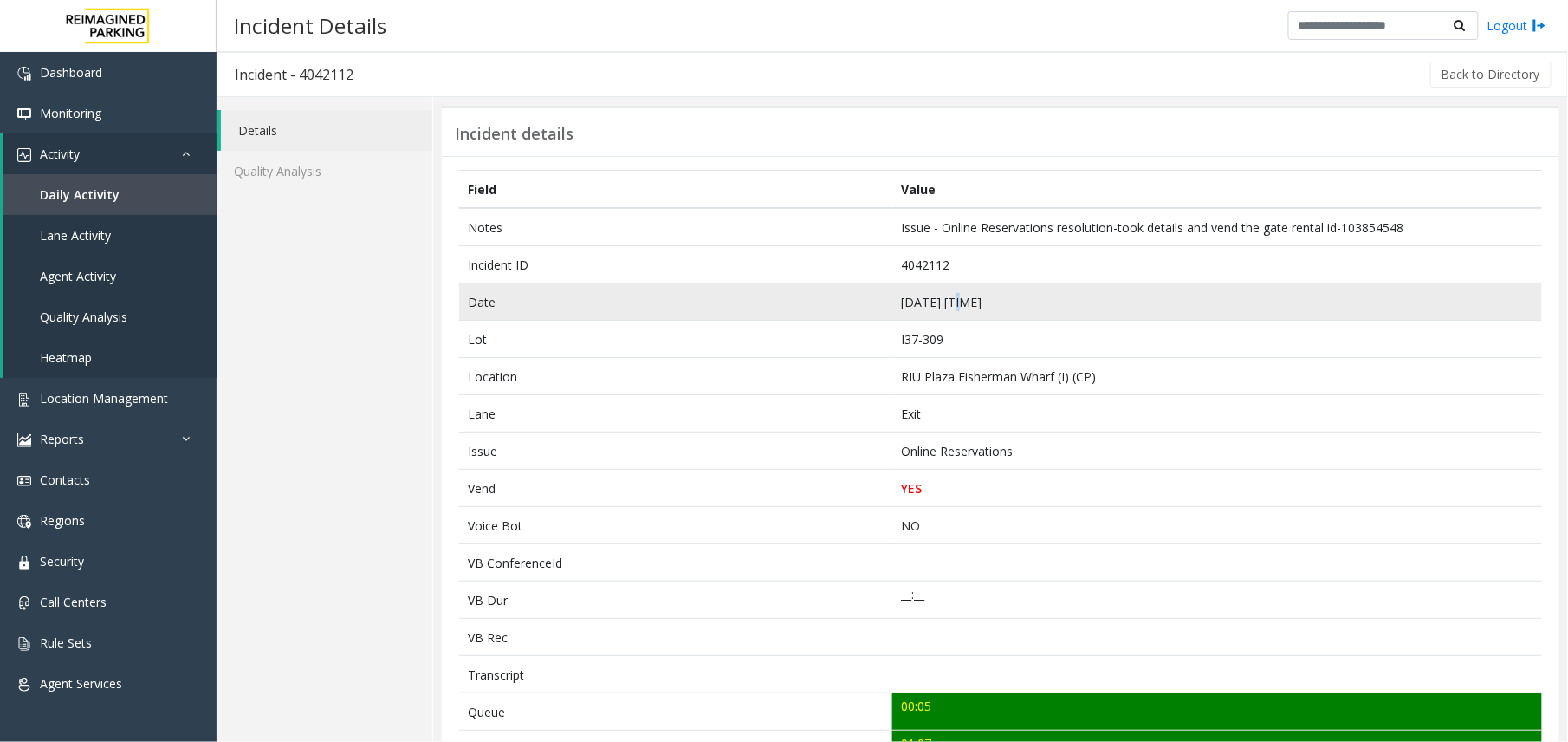click on "[DATE] [TIME]" 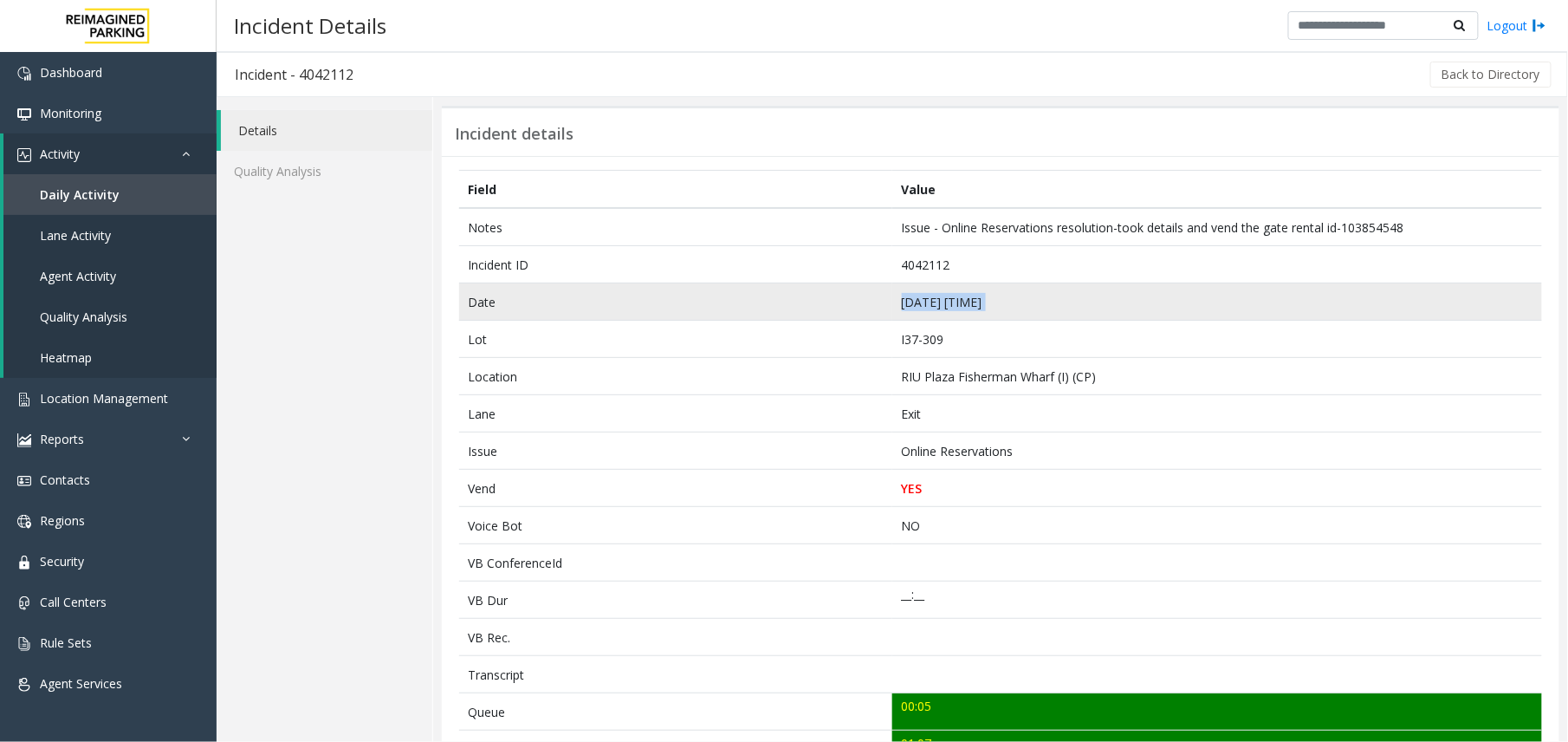 click on "[DATE] [TIME]" 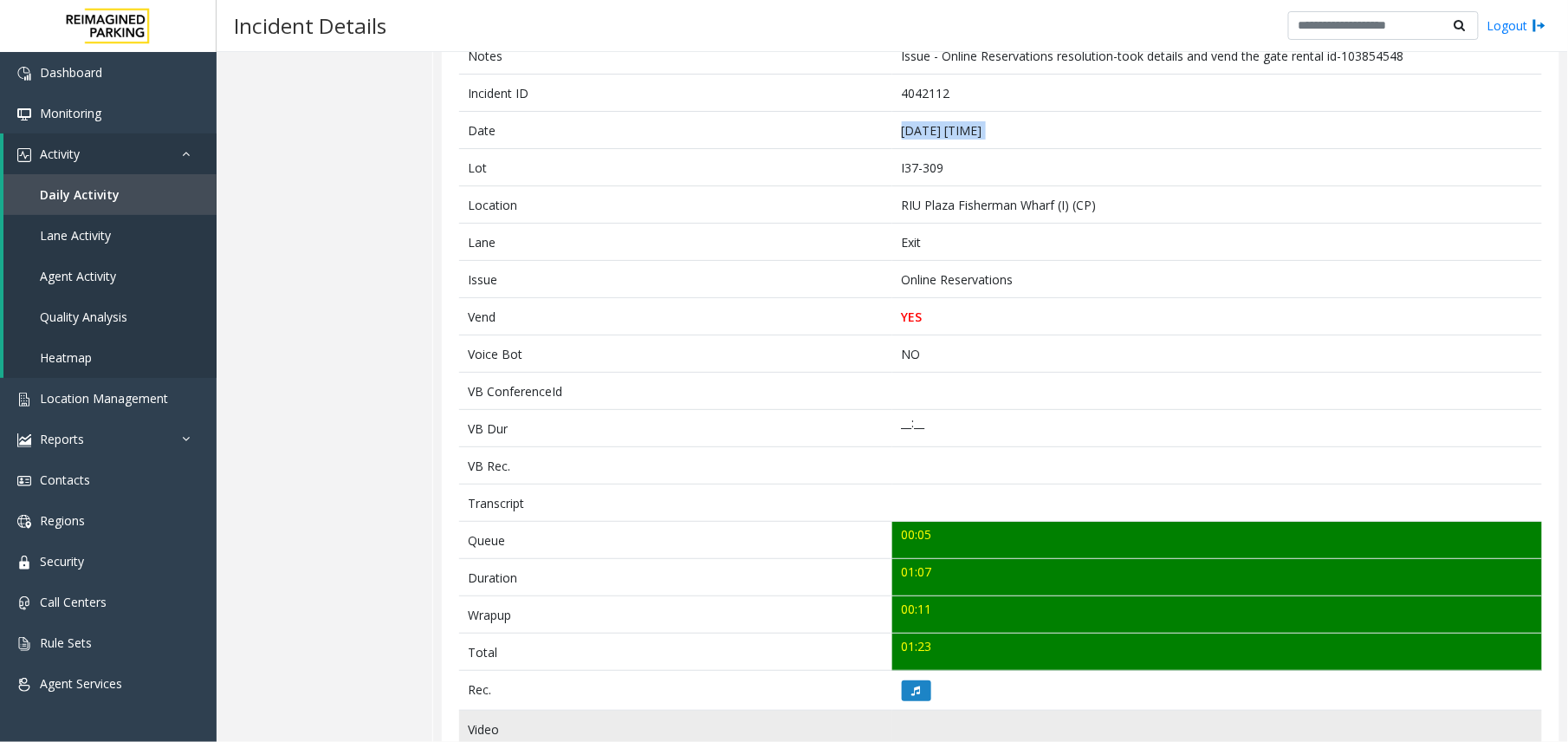 scroll, scrollTop: 133, scrollLeft: 0, axis: vertical 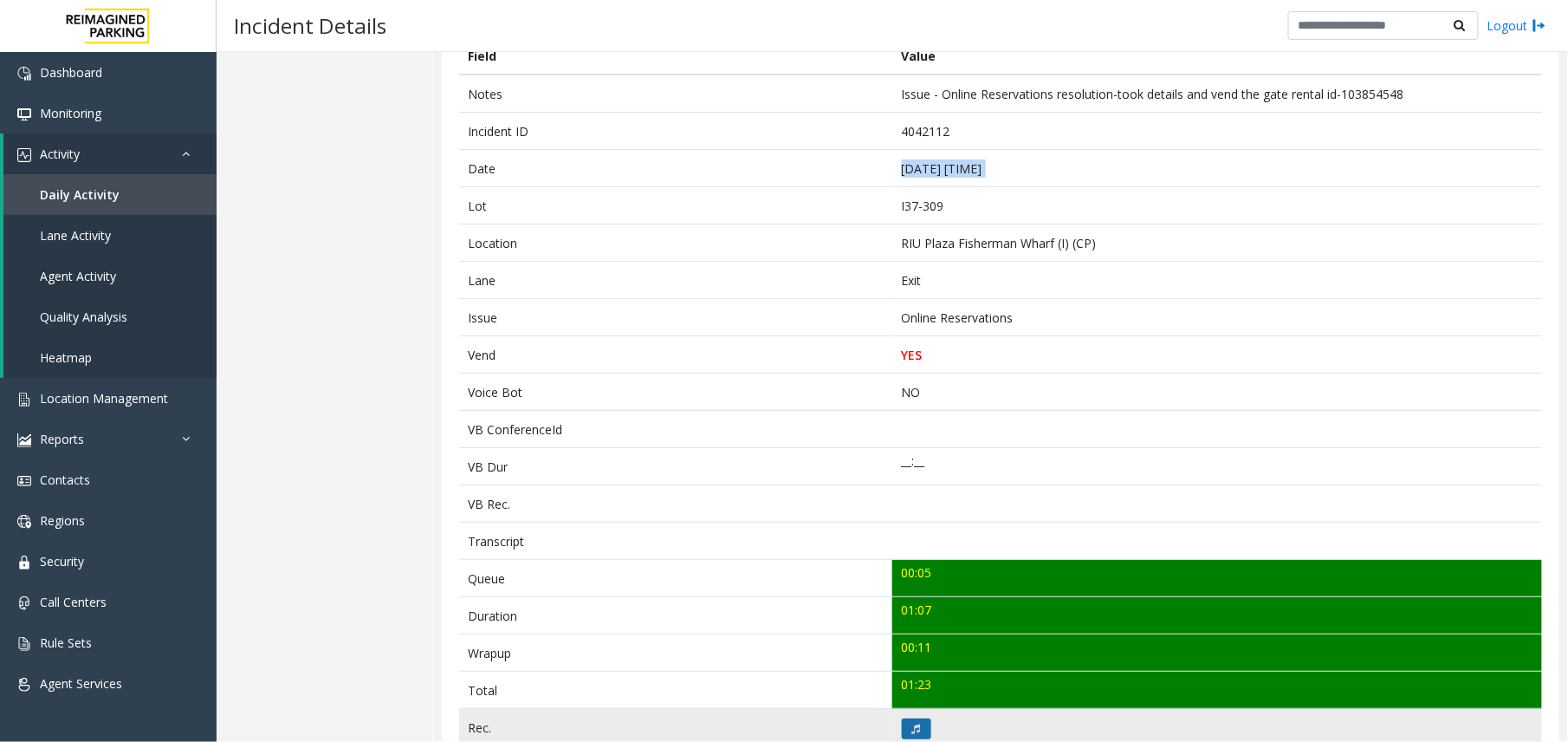 click 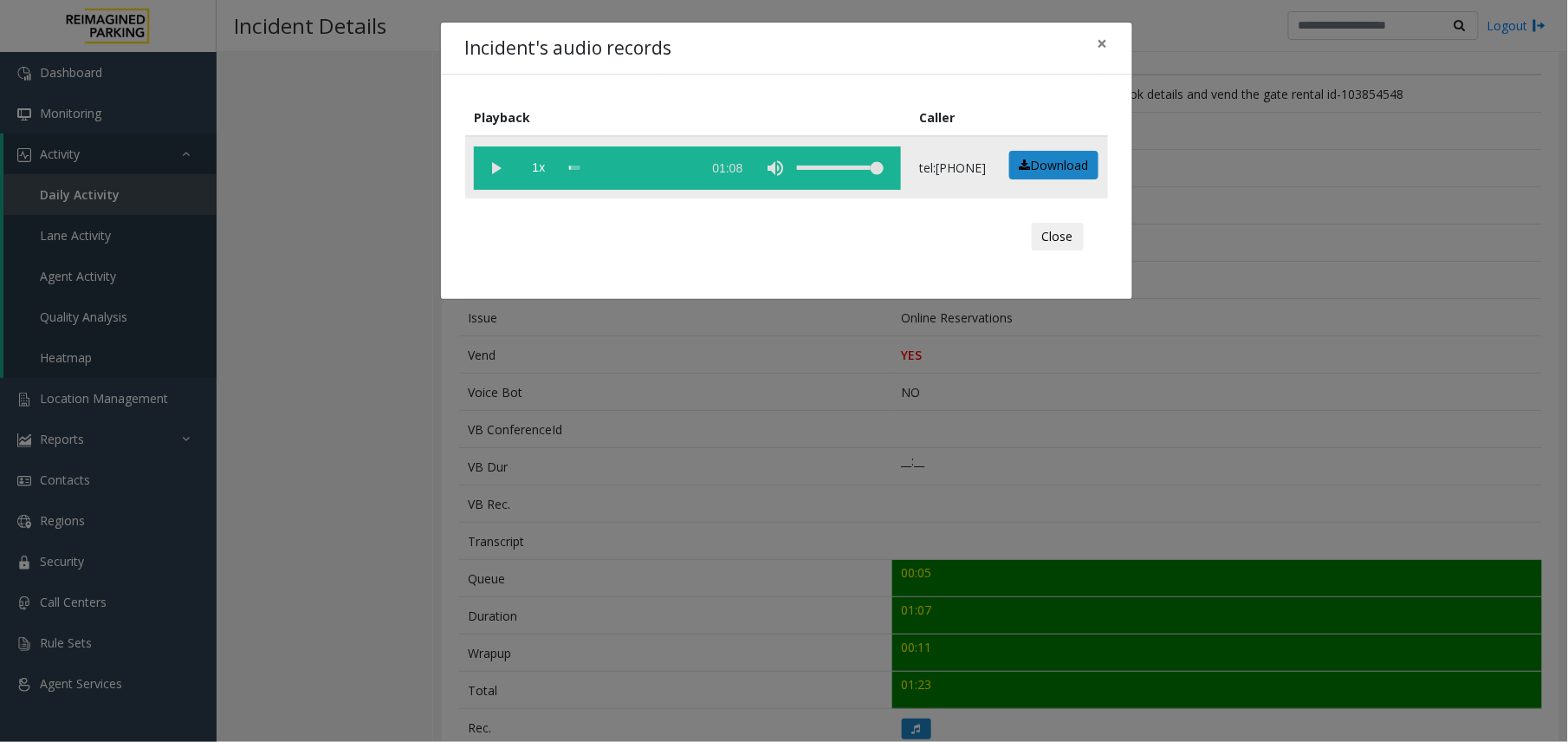 click 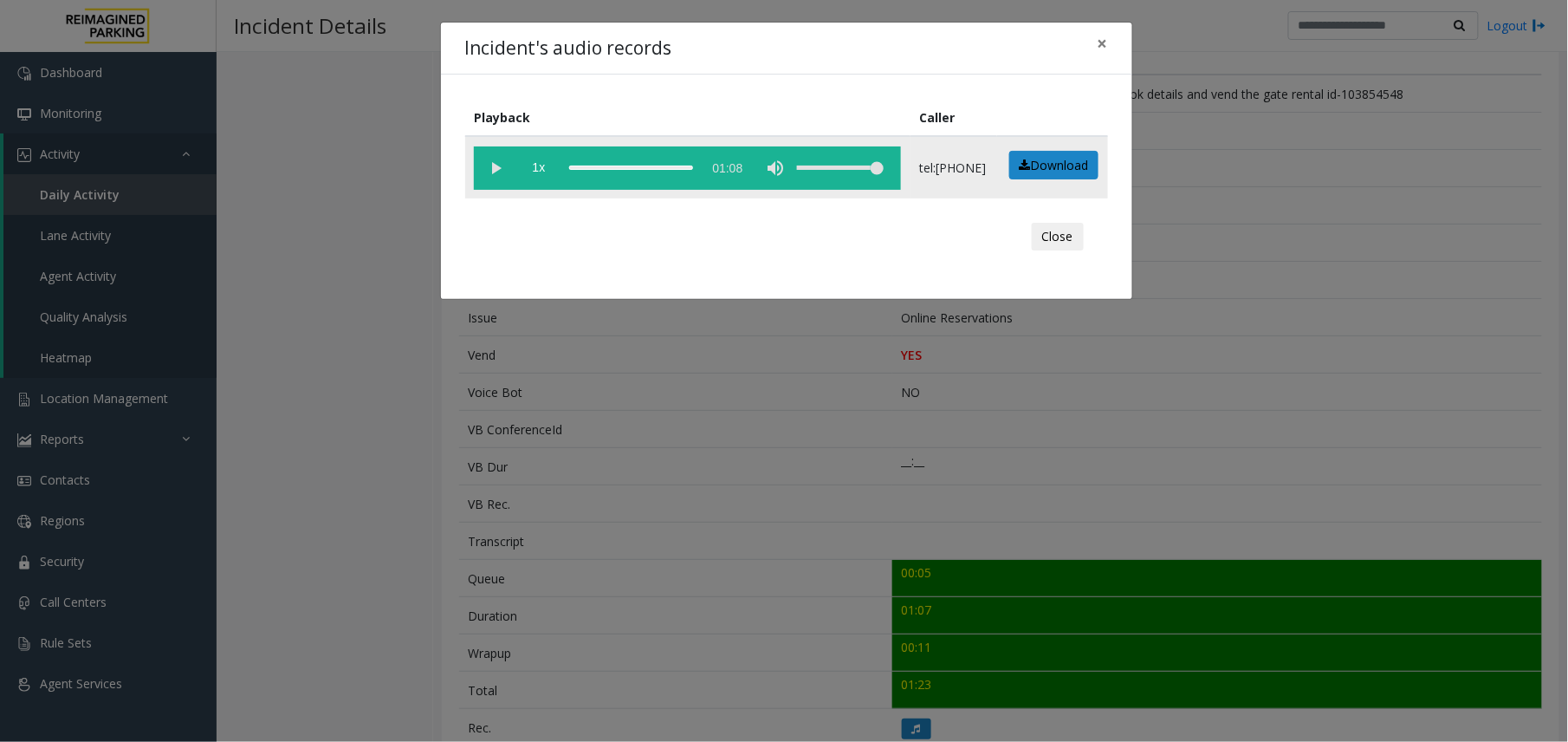 click 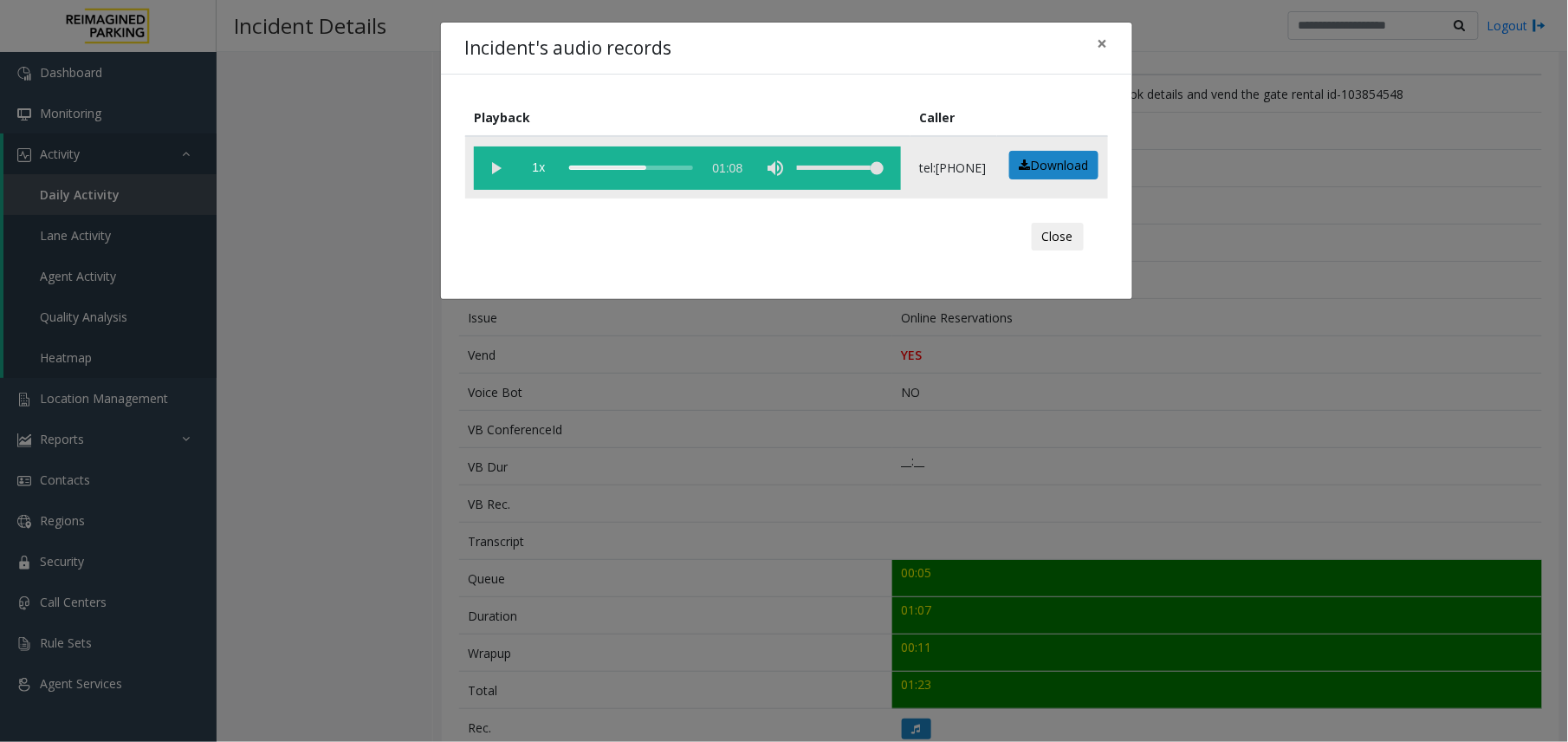 click 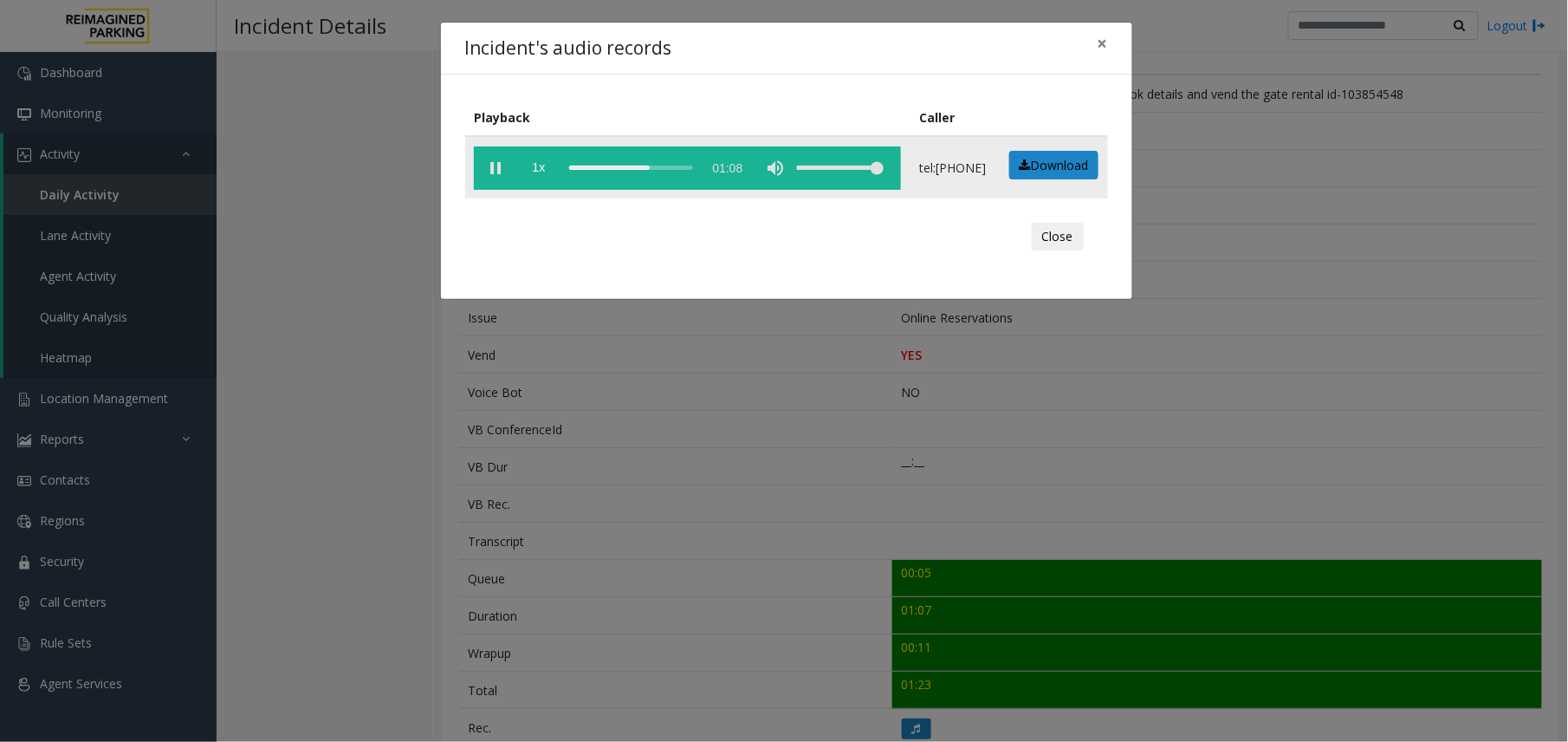 click 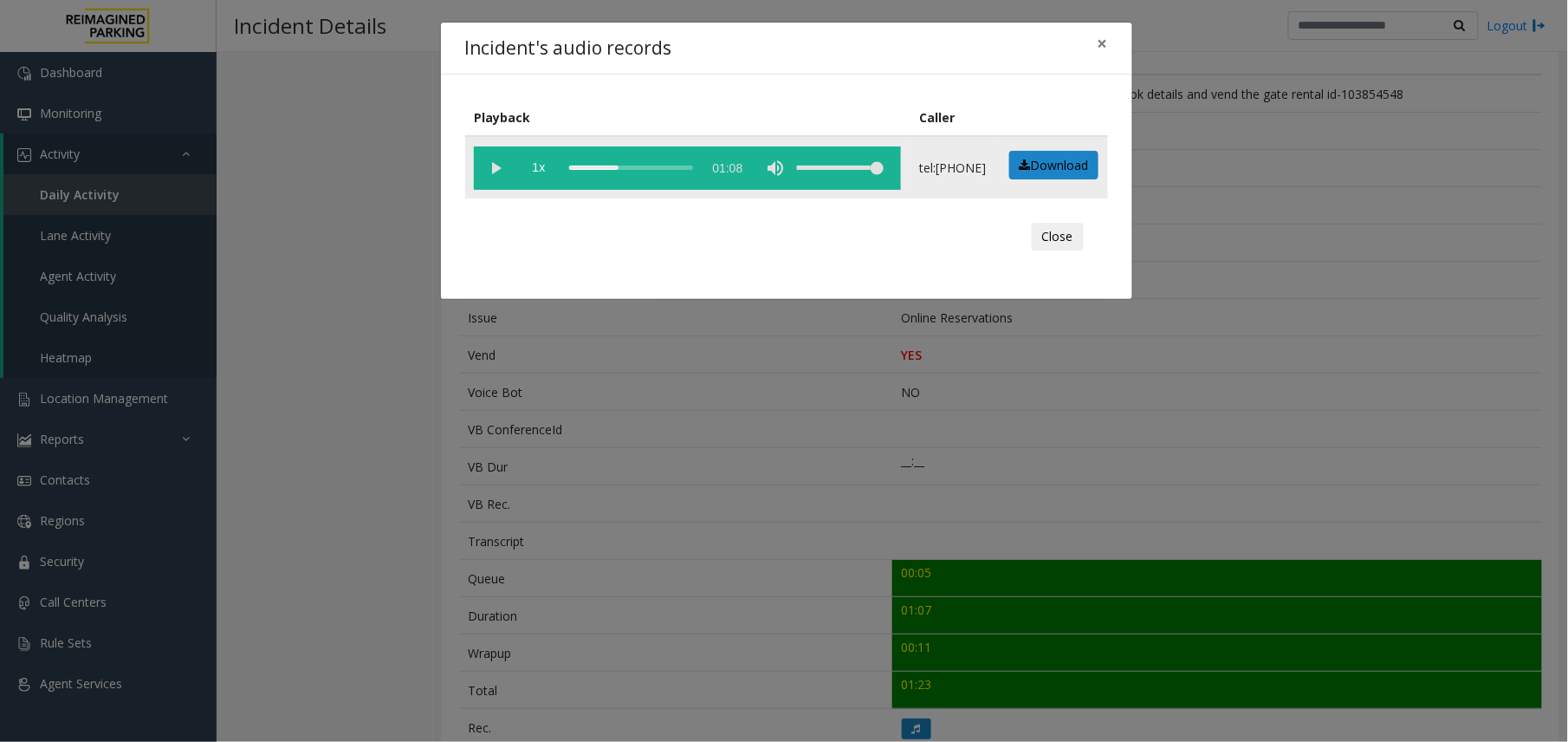 click 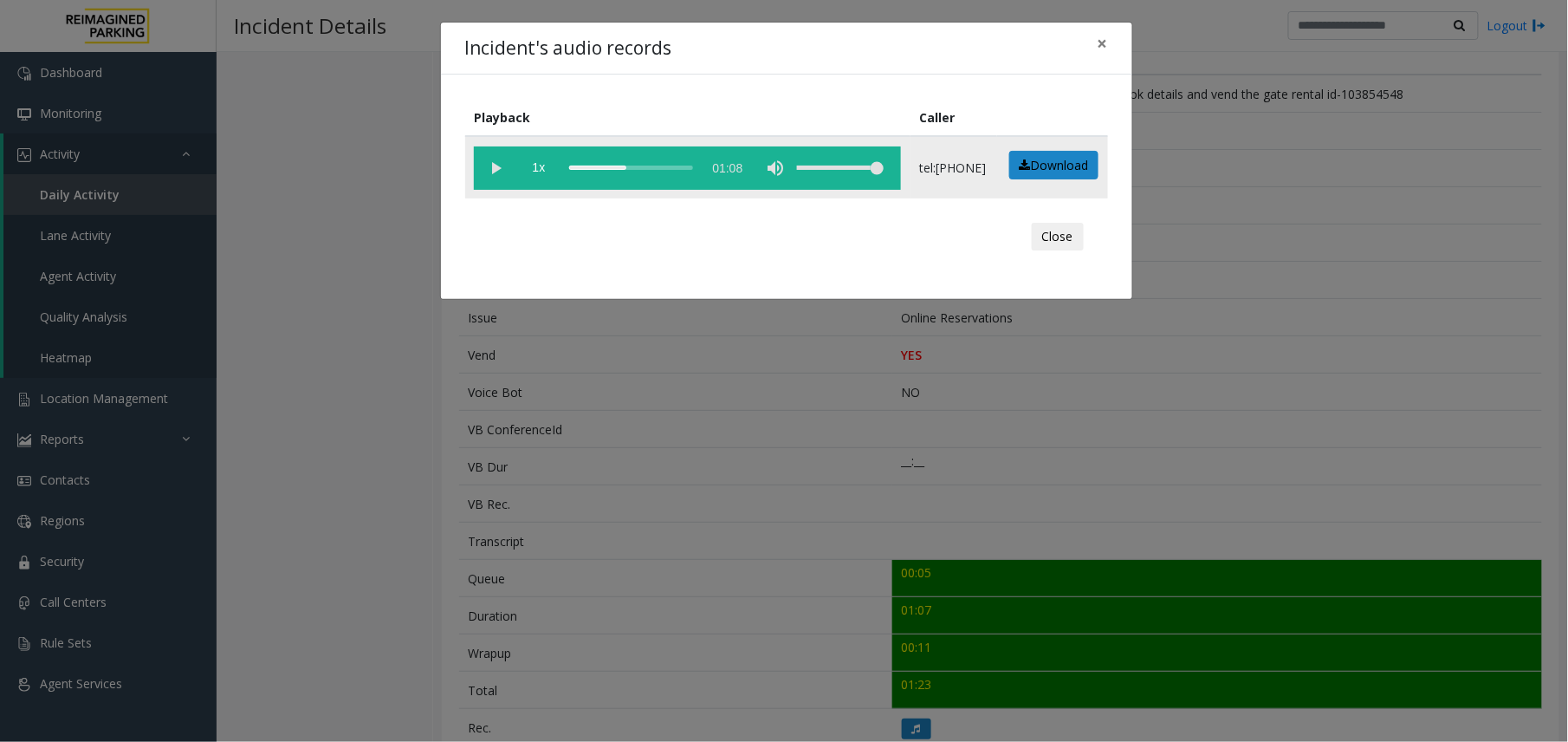 click 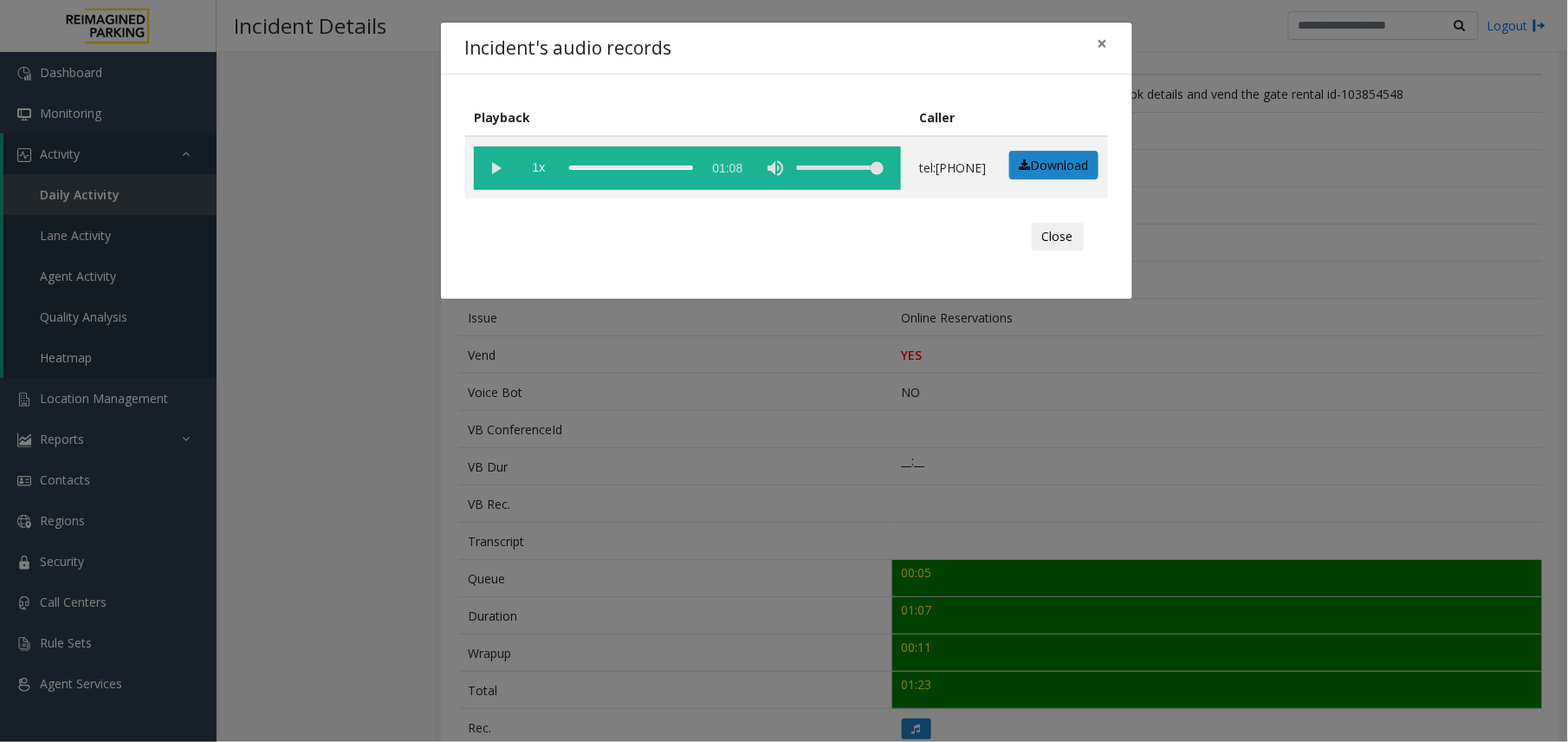 click on "Incident's audio records × Playback Caller  1x  01:08 tel:+10373099002  Download  Close" 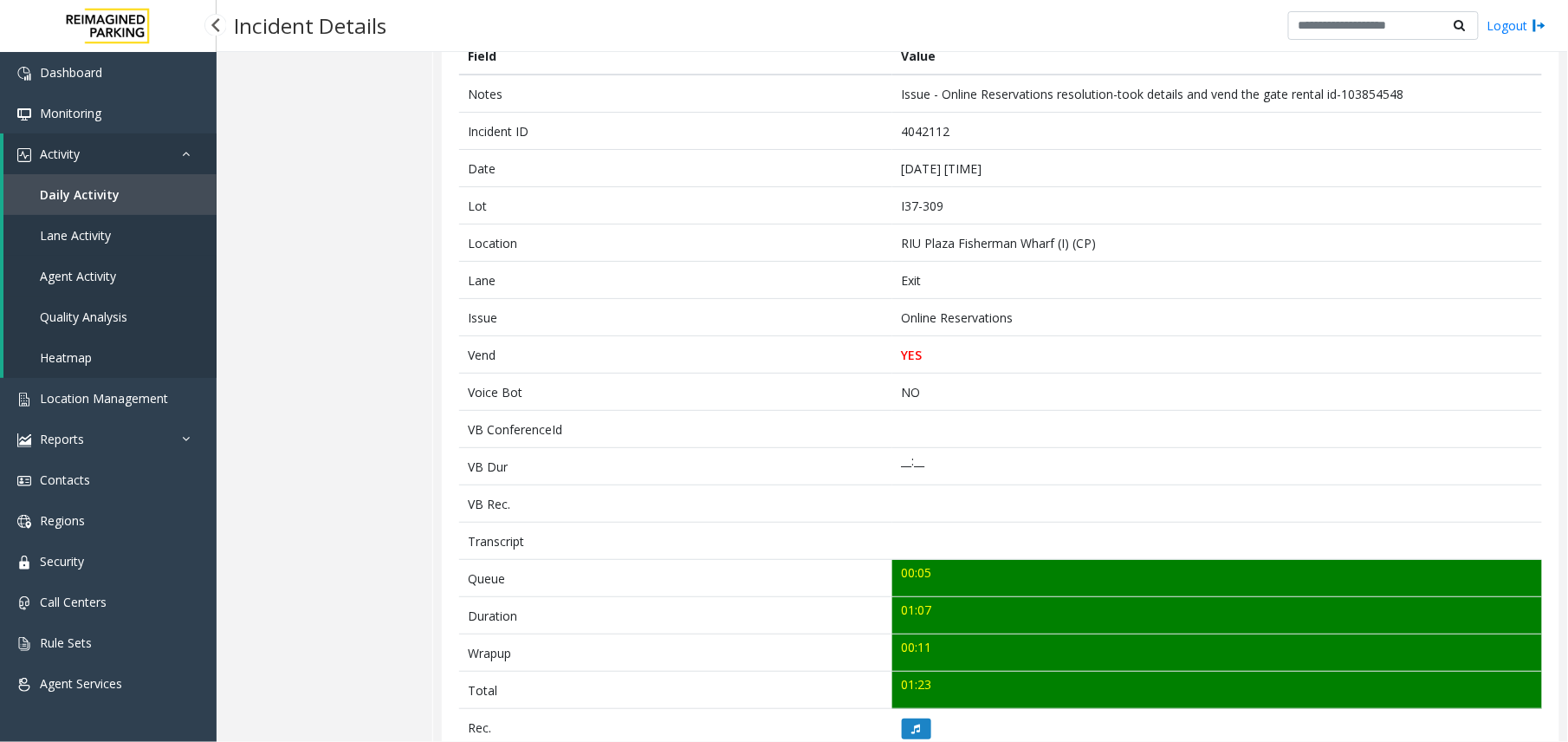 click on "Agent Activity" at bounding box center (78, 276) 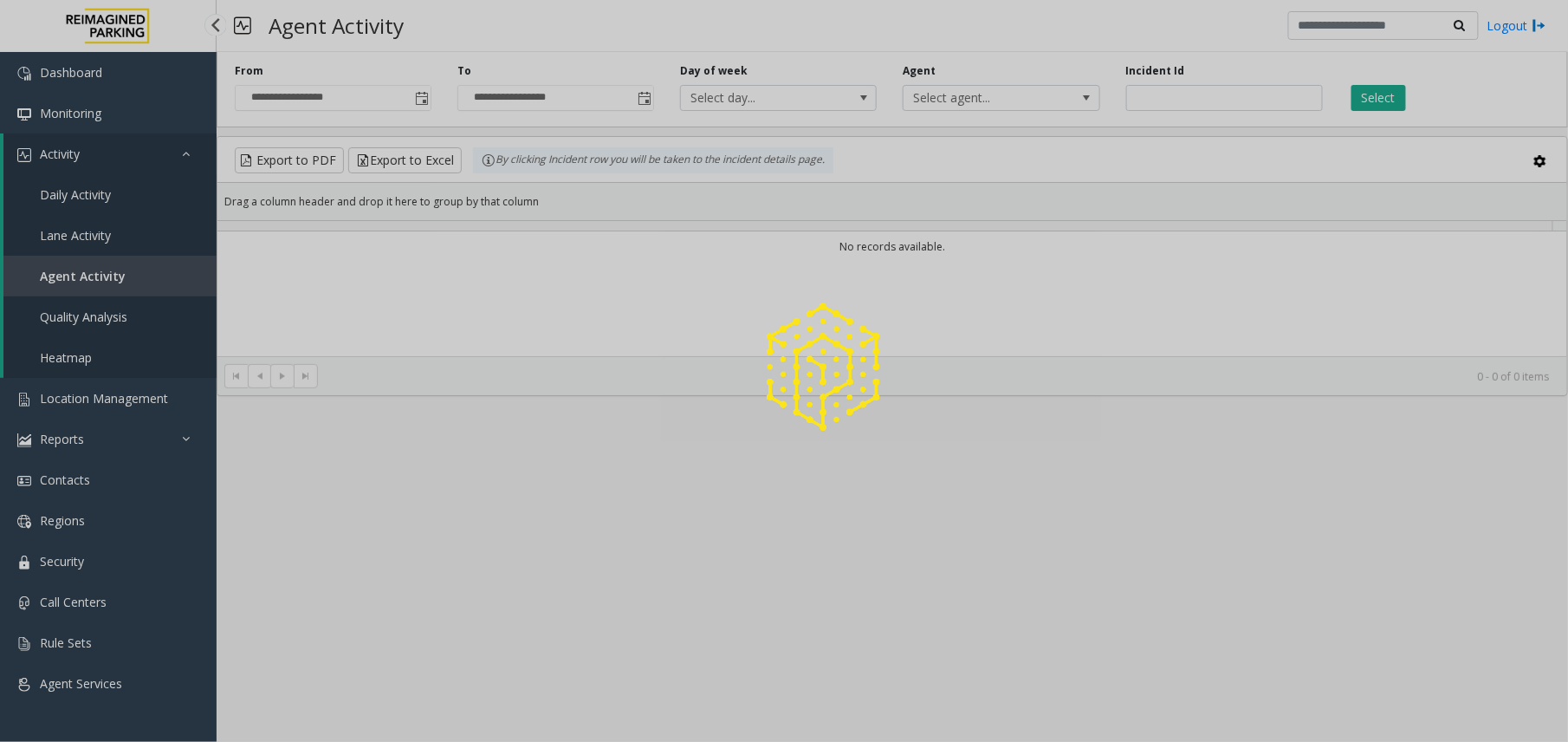 scroll, scrollTop: 0, scrollLeft: 0, axis: both 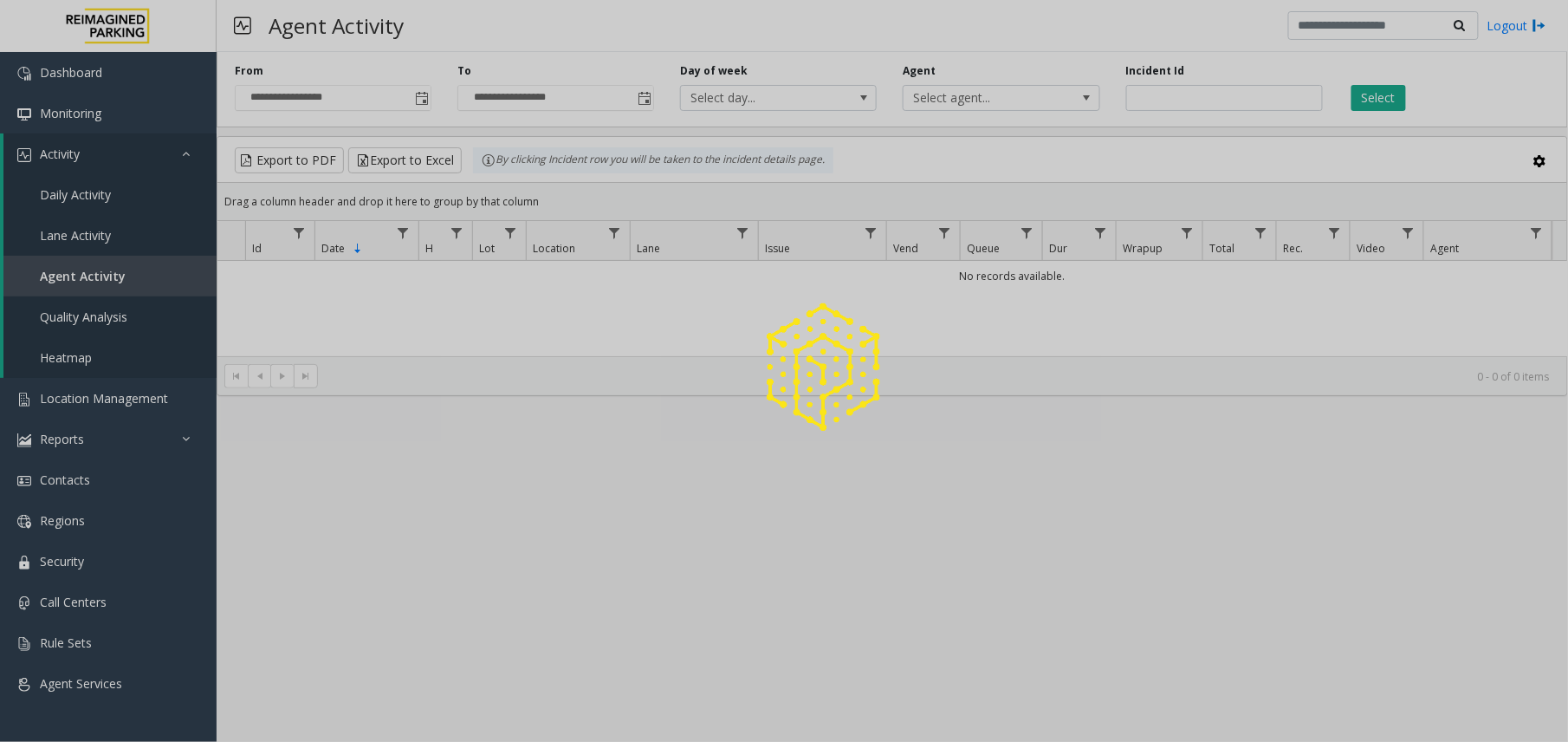 click 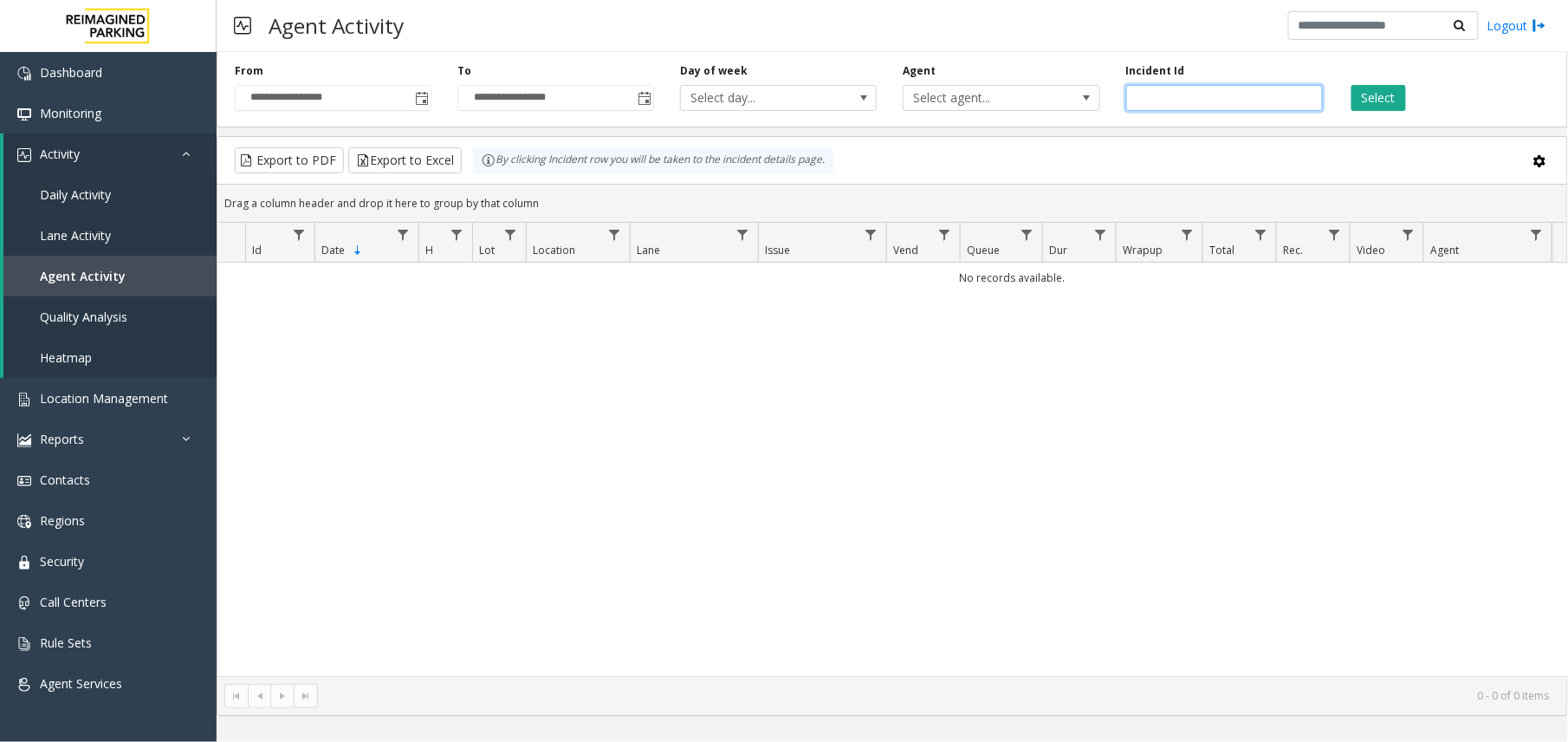 click 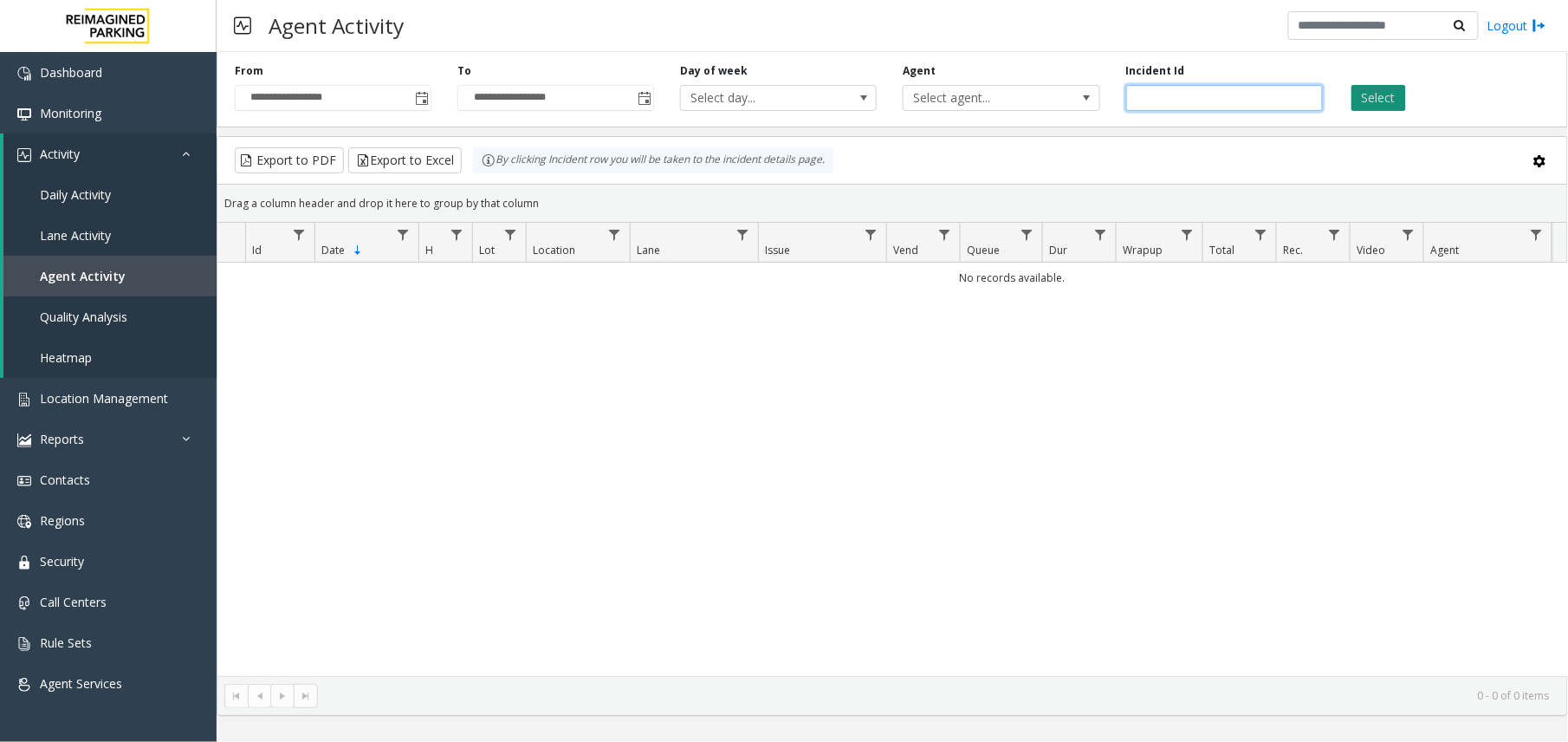 type on "*******" 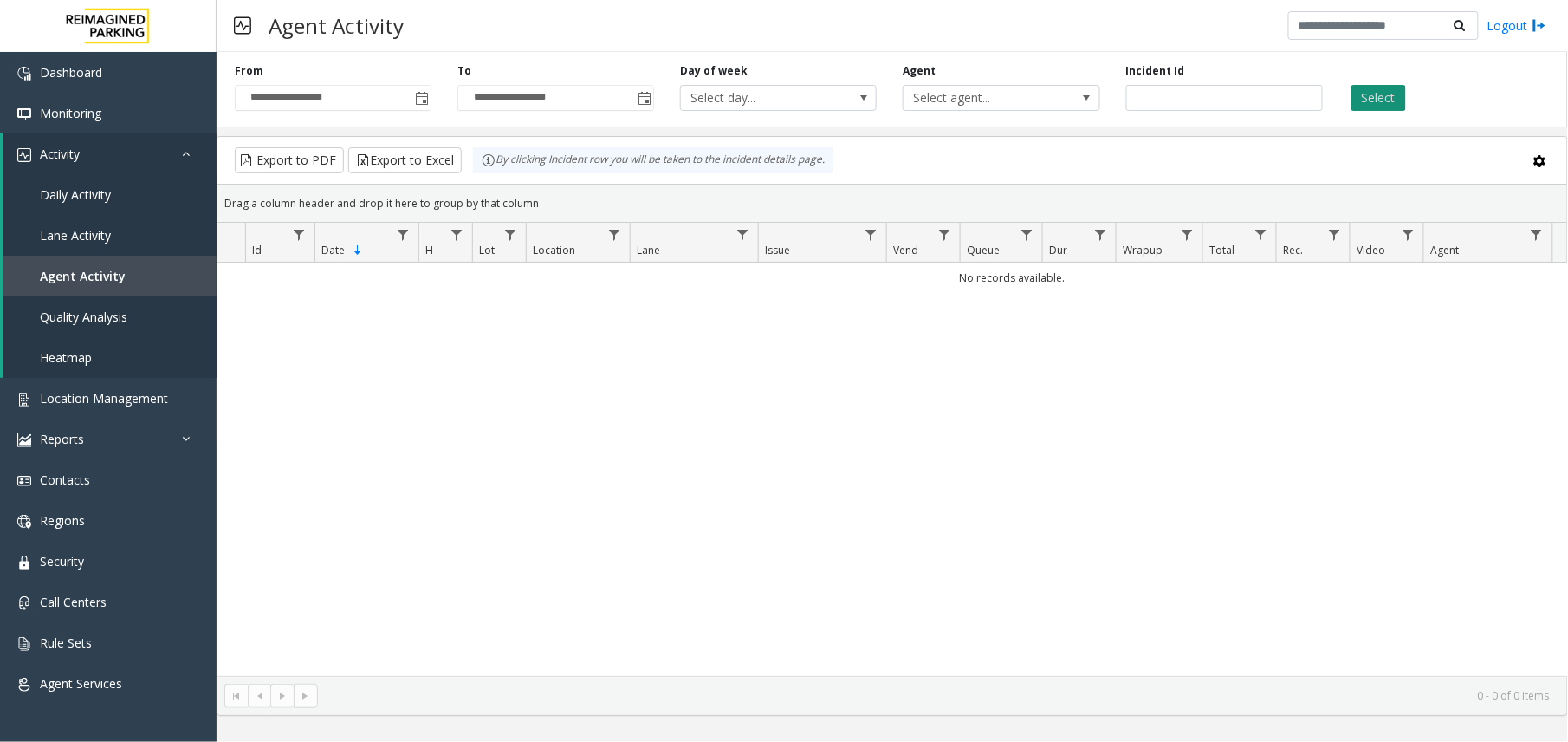 click on "Select" 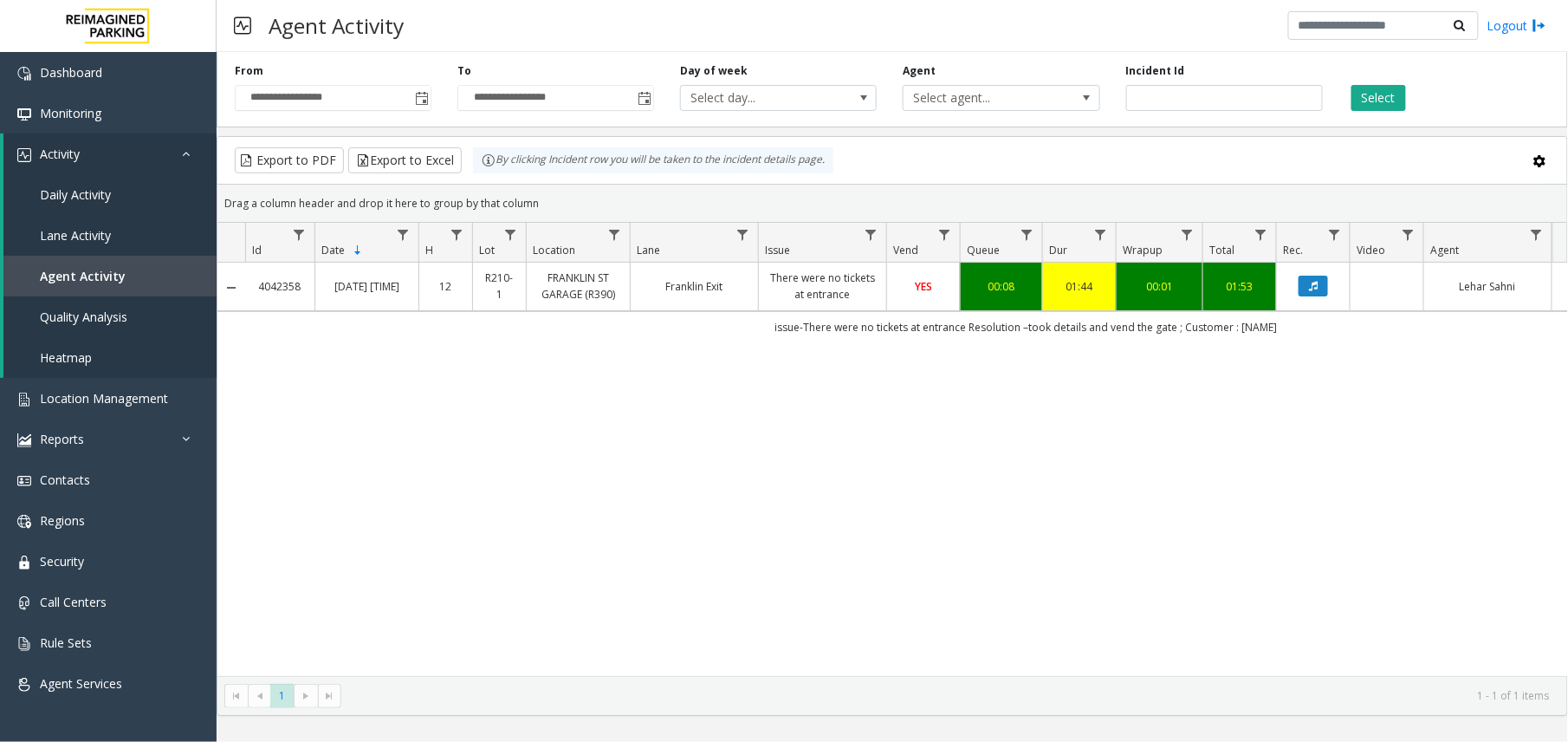 click on "Franklin Exit" 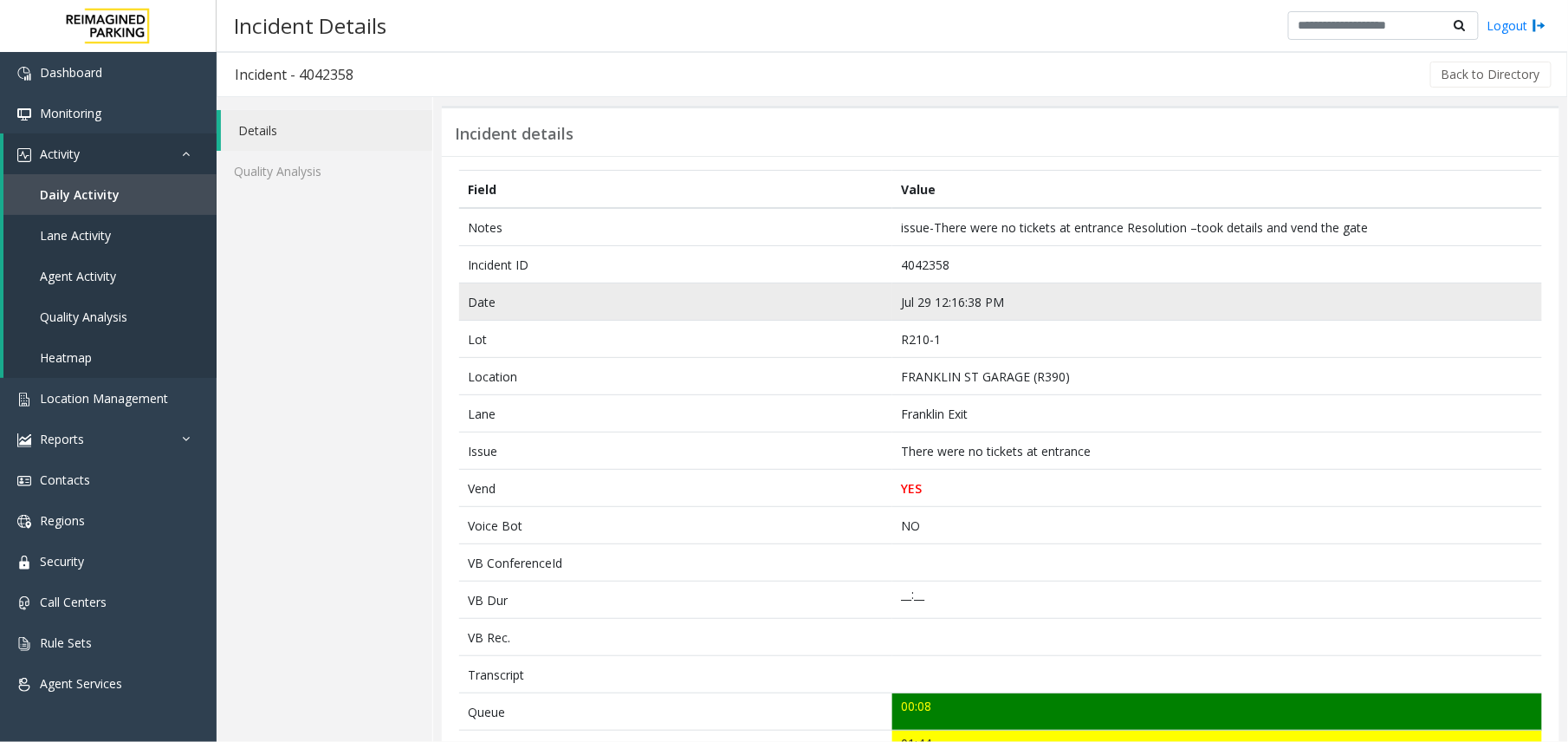 click on "Jul 29 12:16:38 PM" 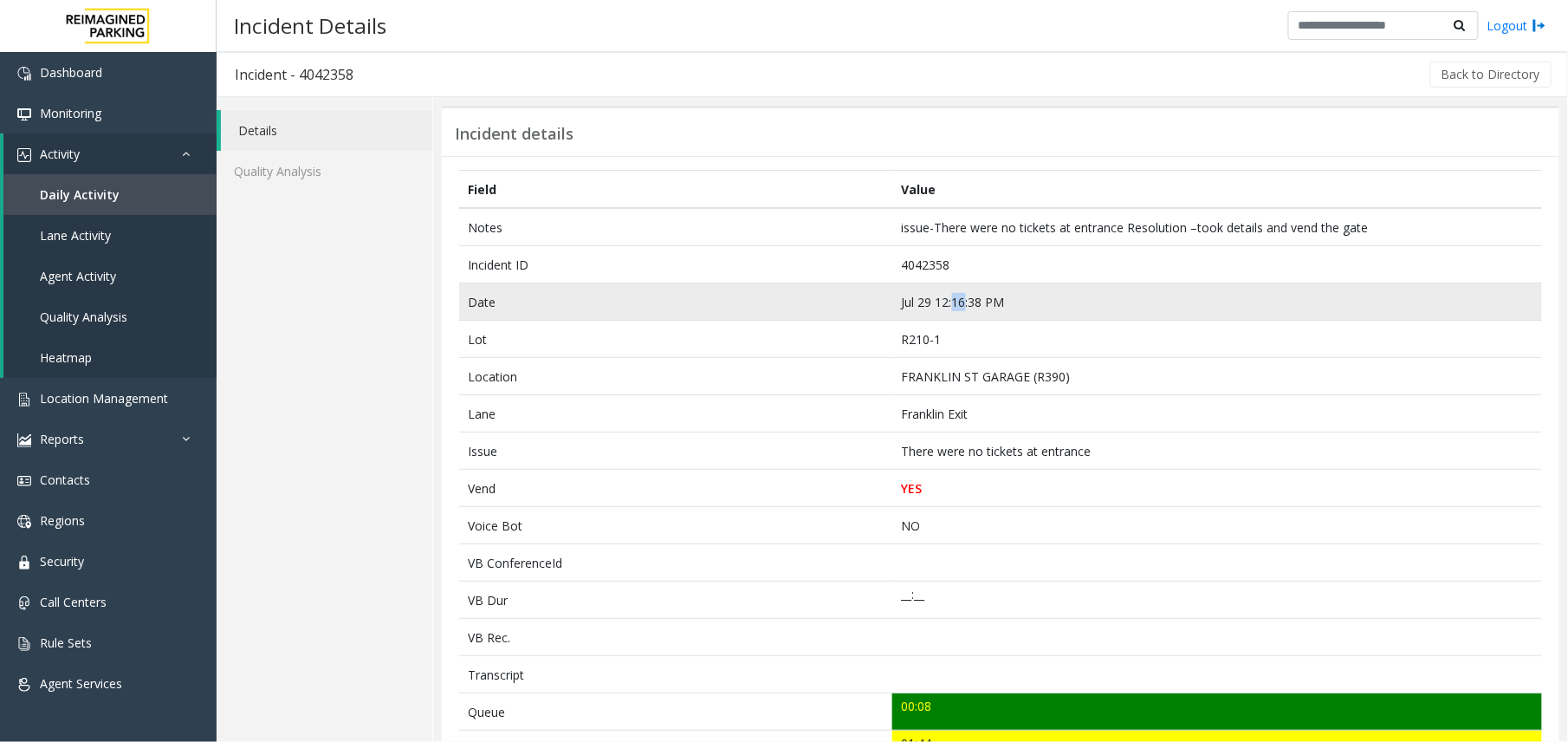 click on "Jul 29 12:16:38 PM" 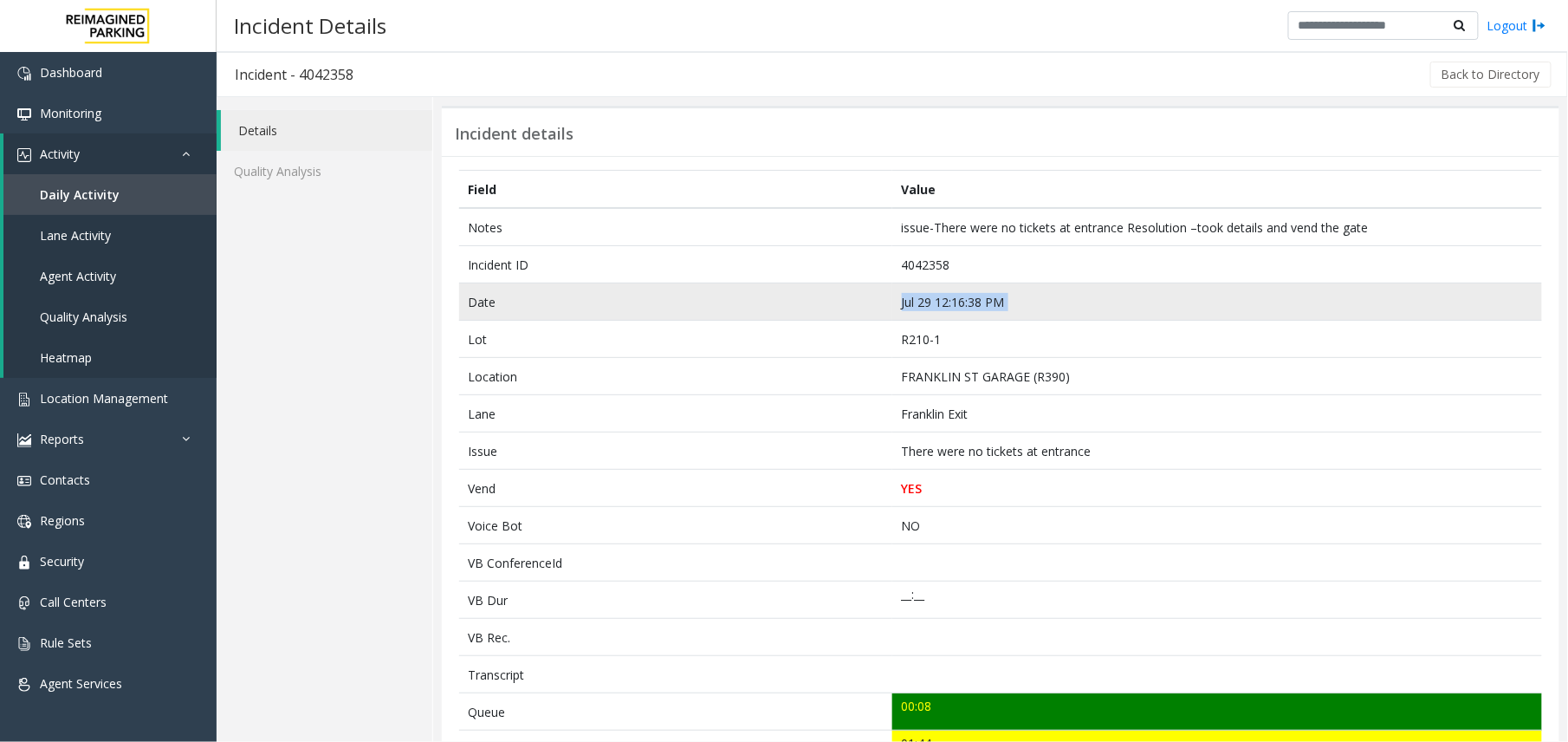 click on "Jul 29 12:16:38 PM" 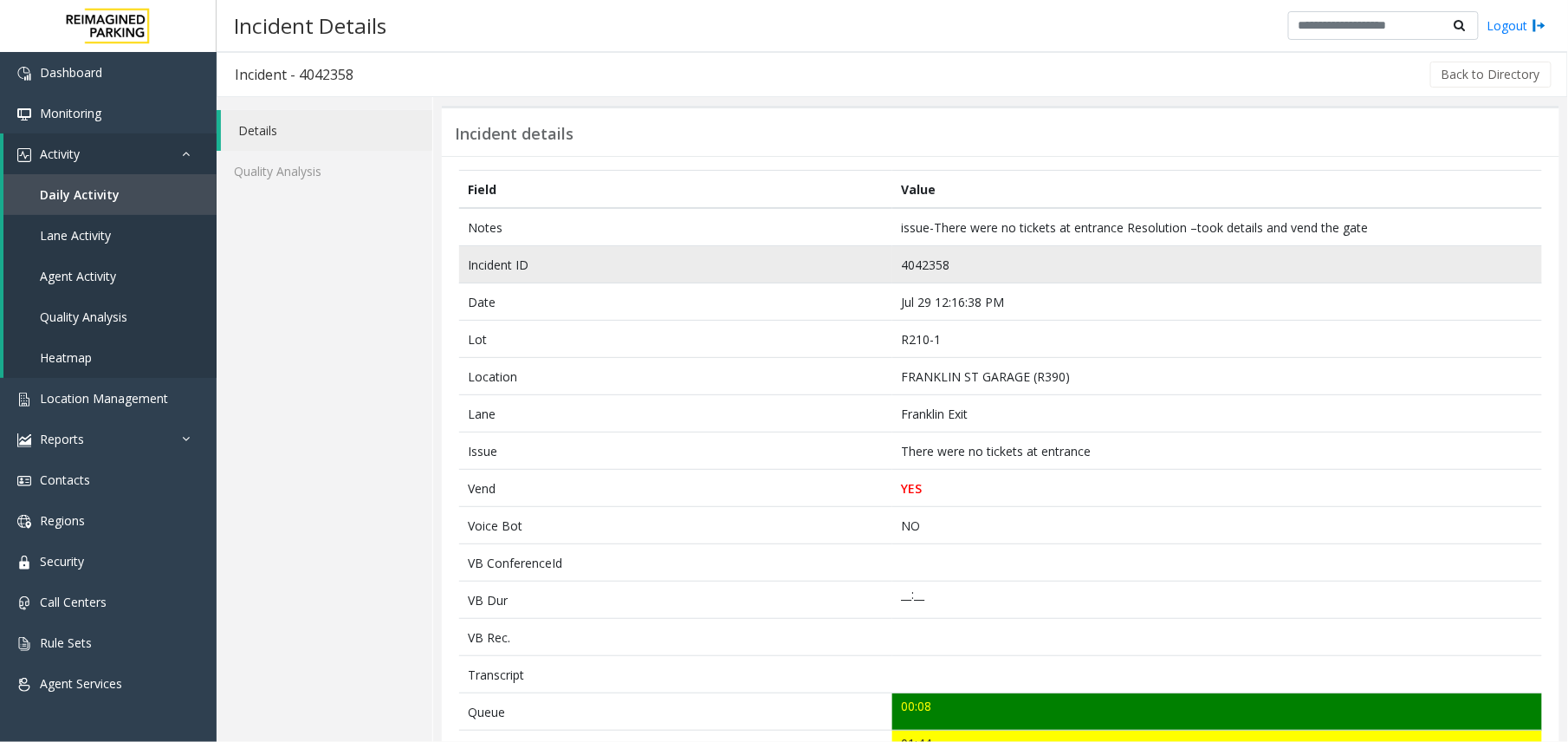 click on "4042358" 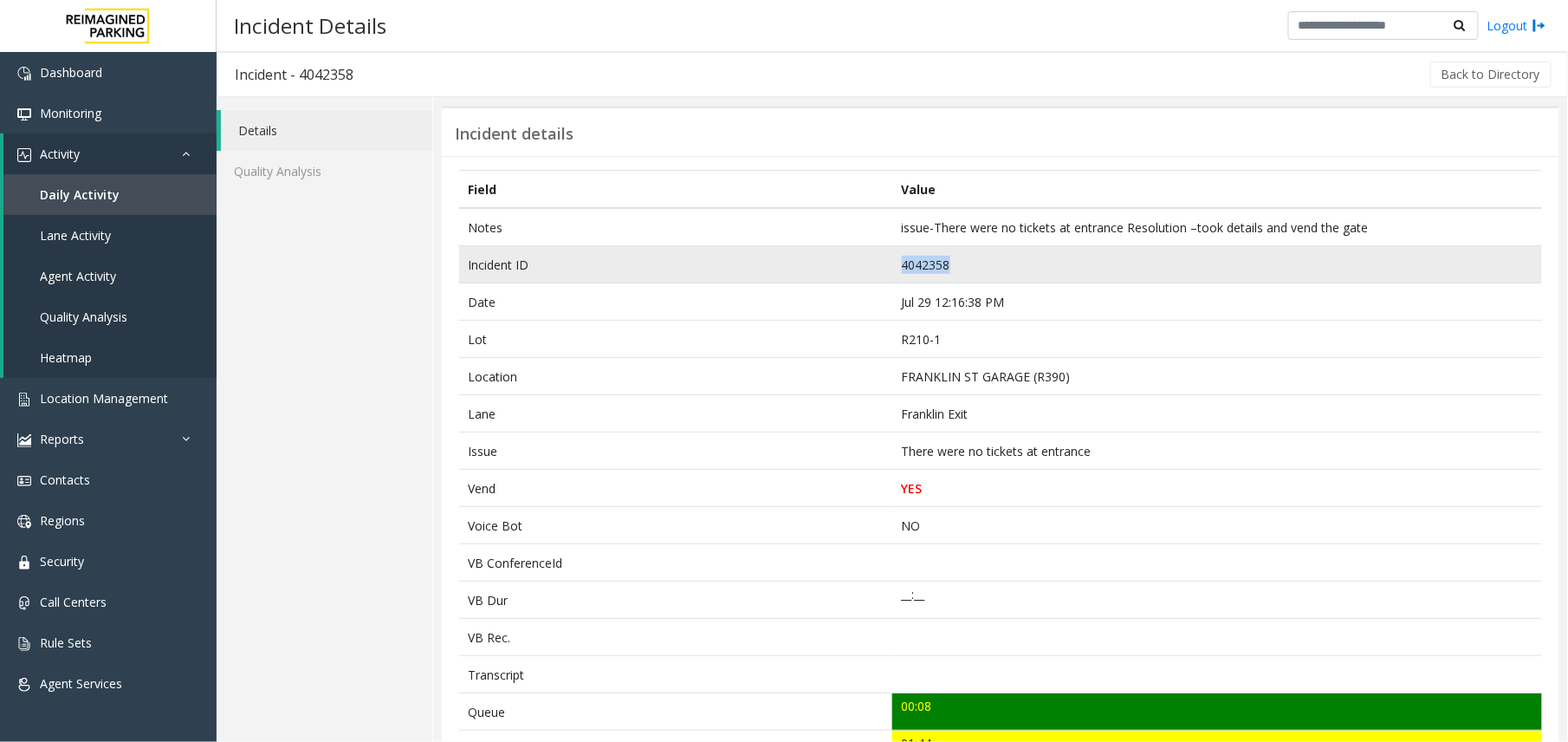 click on "4042358" 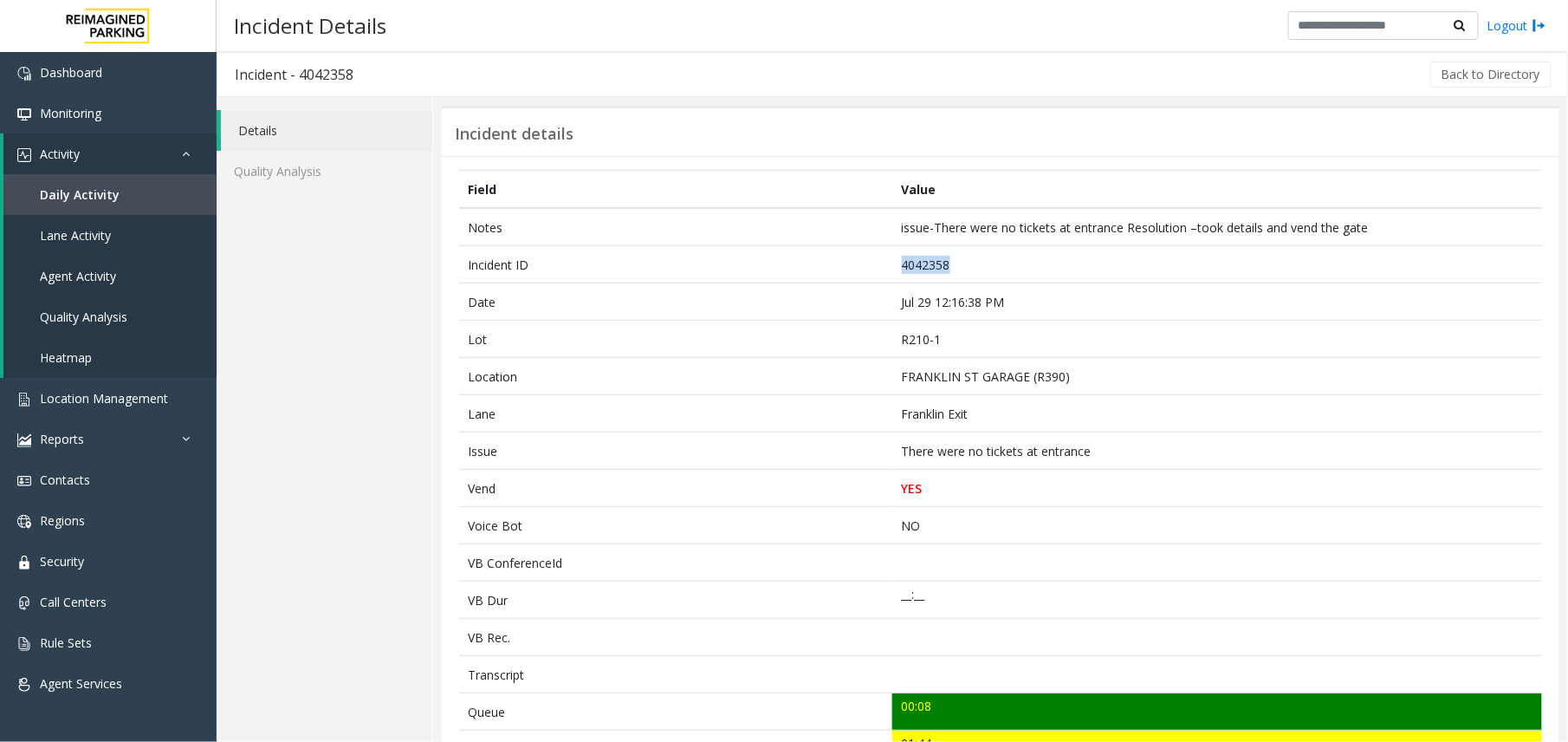 copy on "4042358" 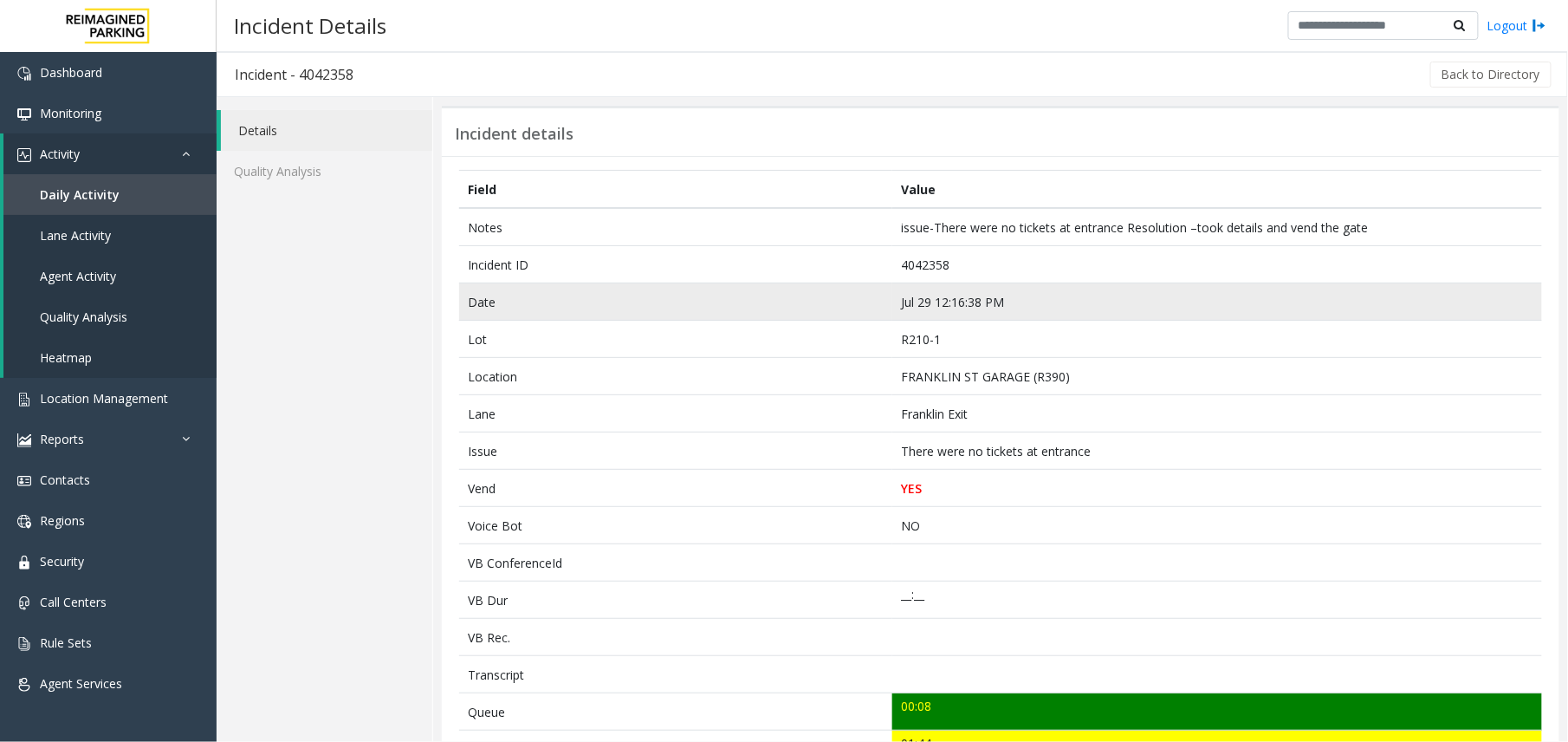 click on "Jul 29 12:16:38 PM" 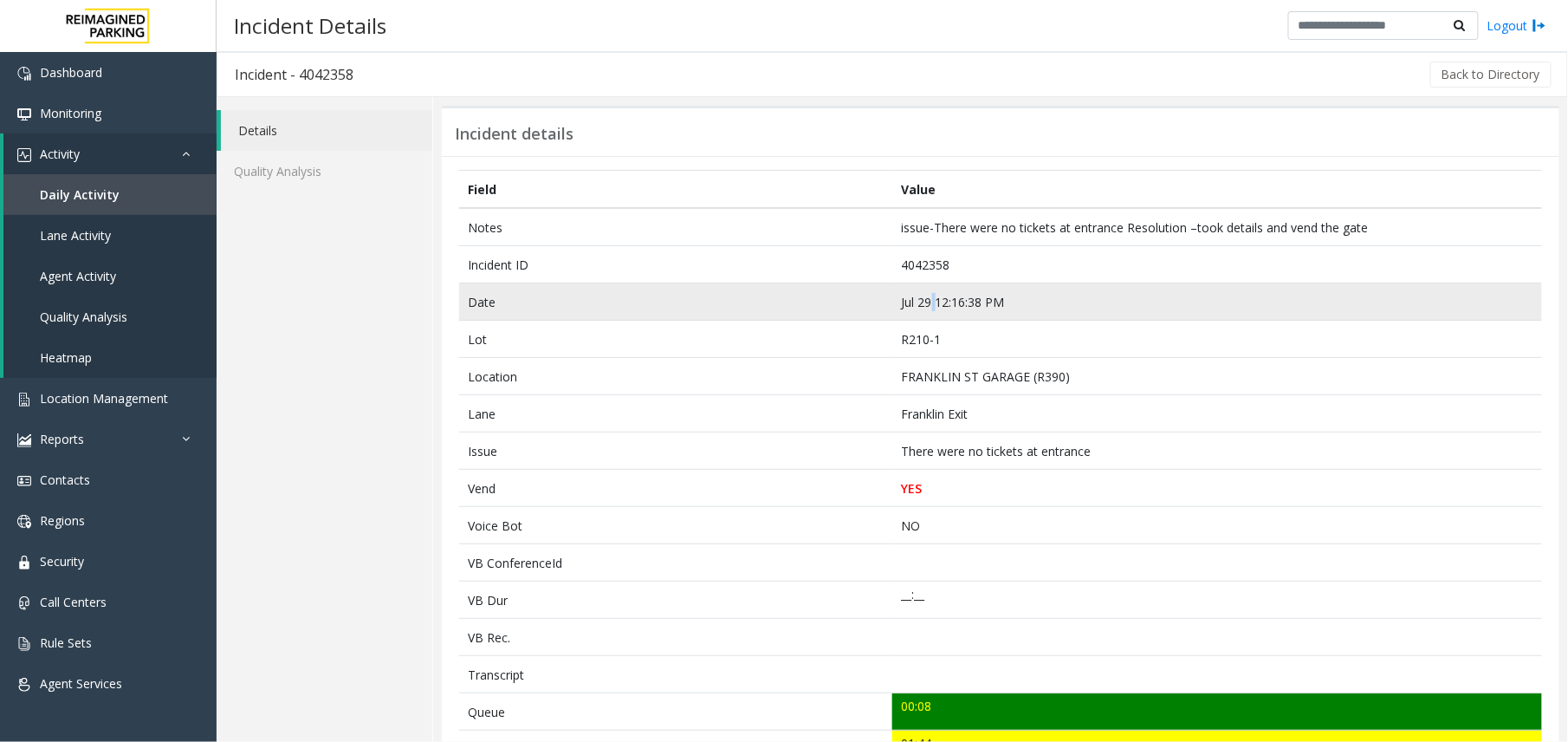 click on "Jul 29 12:16:38 PM" 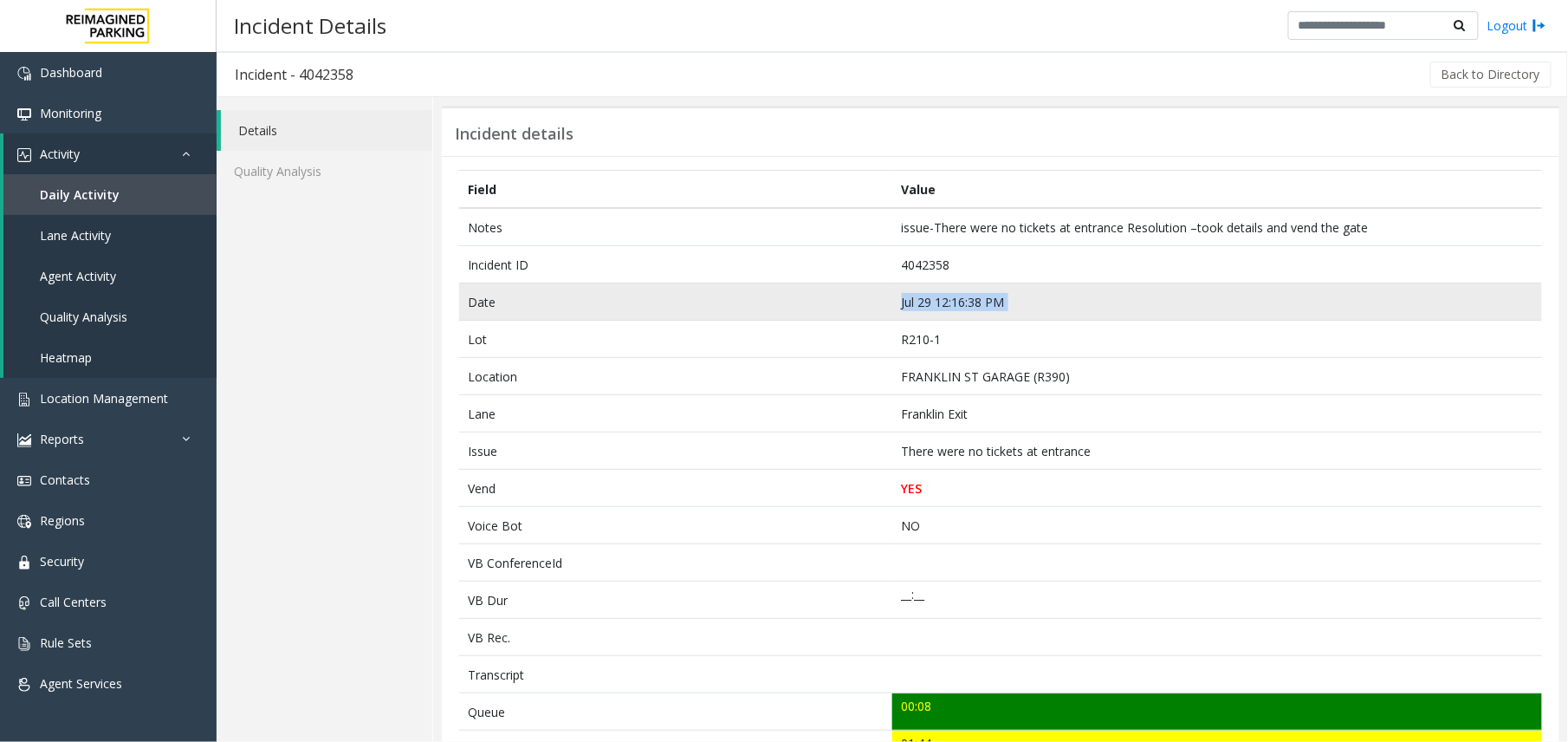 click on "Jul 29 12:16:38 PM" 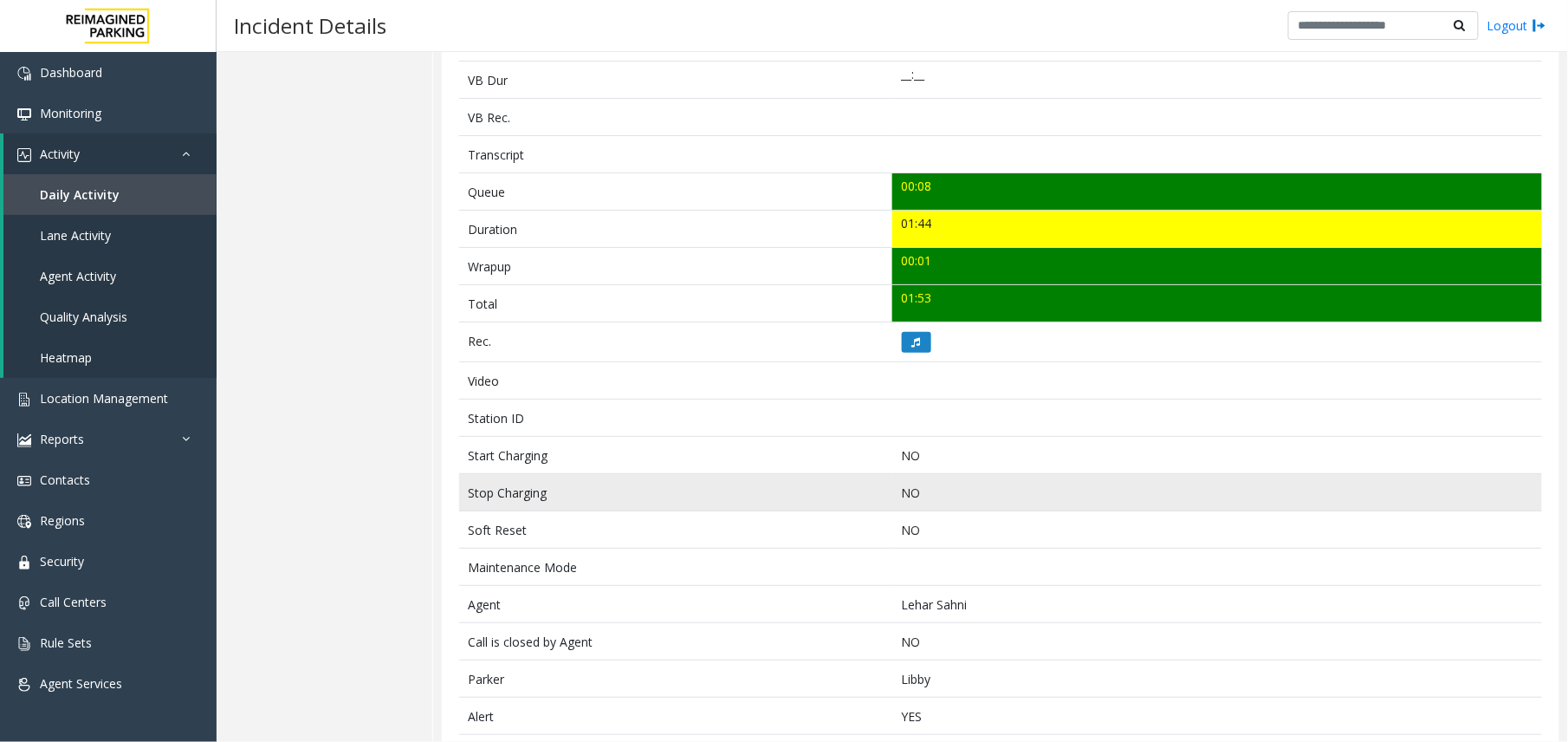 scroll, scrollTop: 596, scrollLeft: 0, axis: vertical 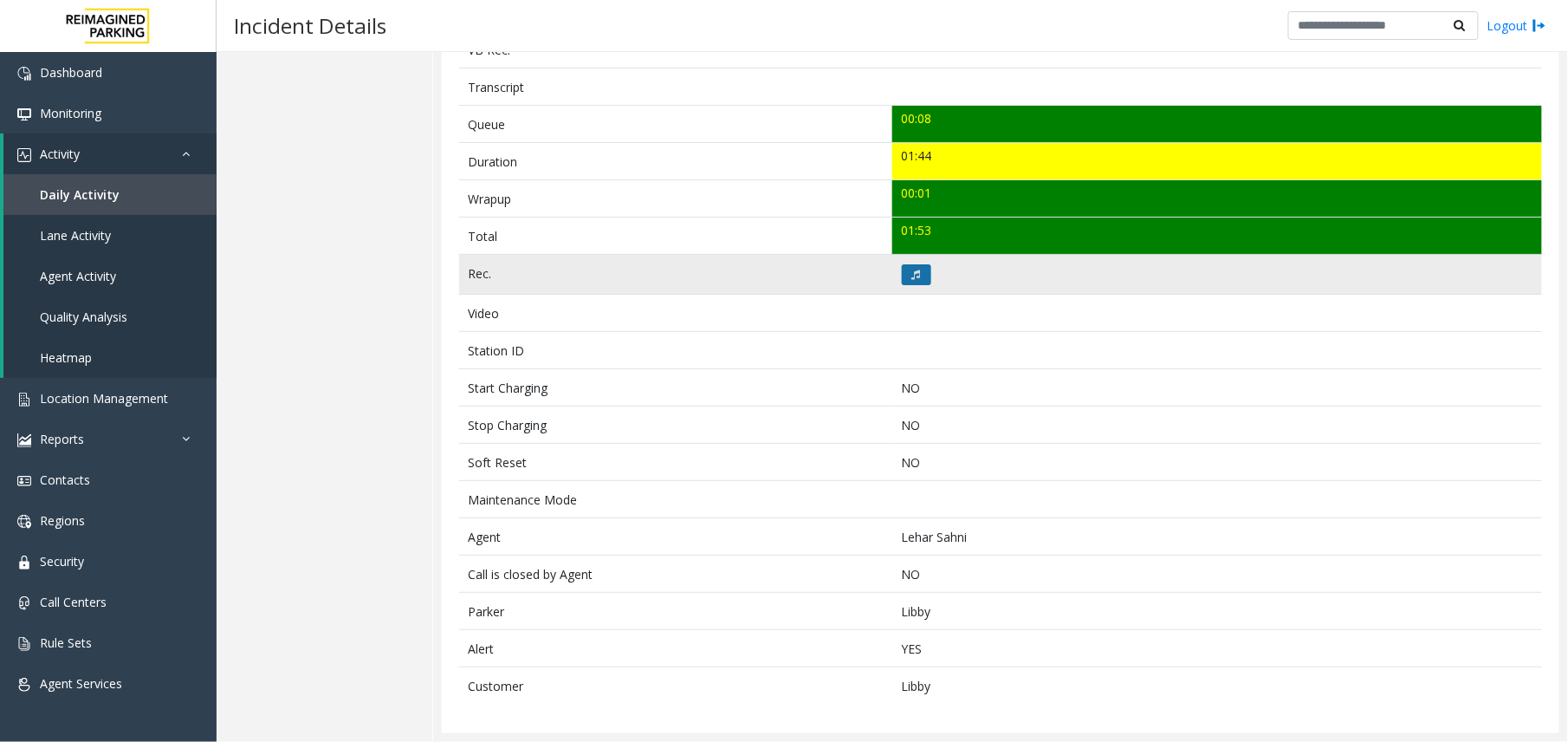 click 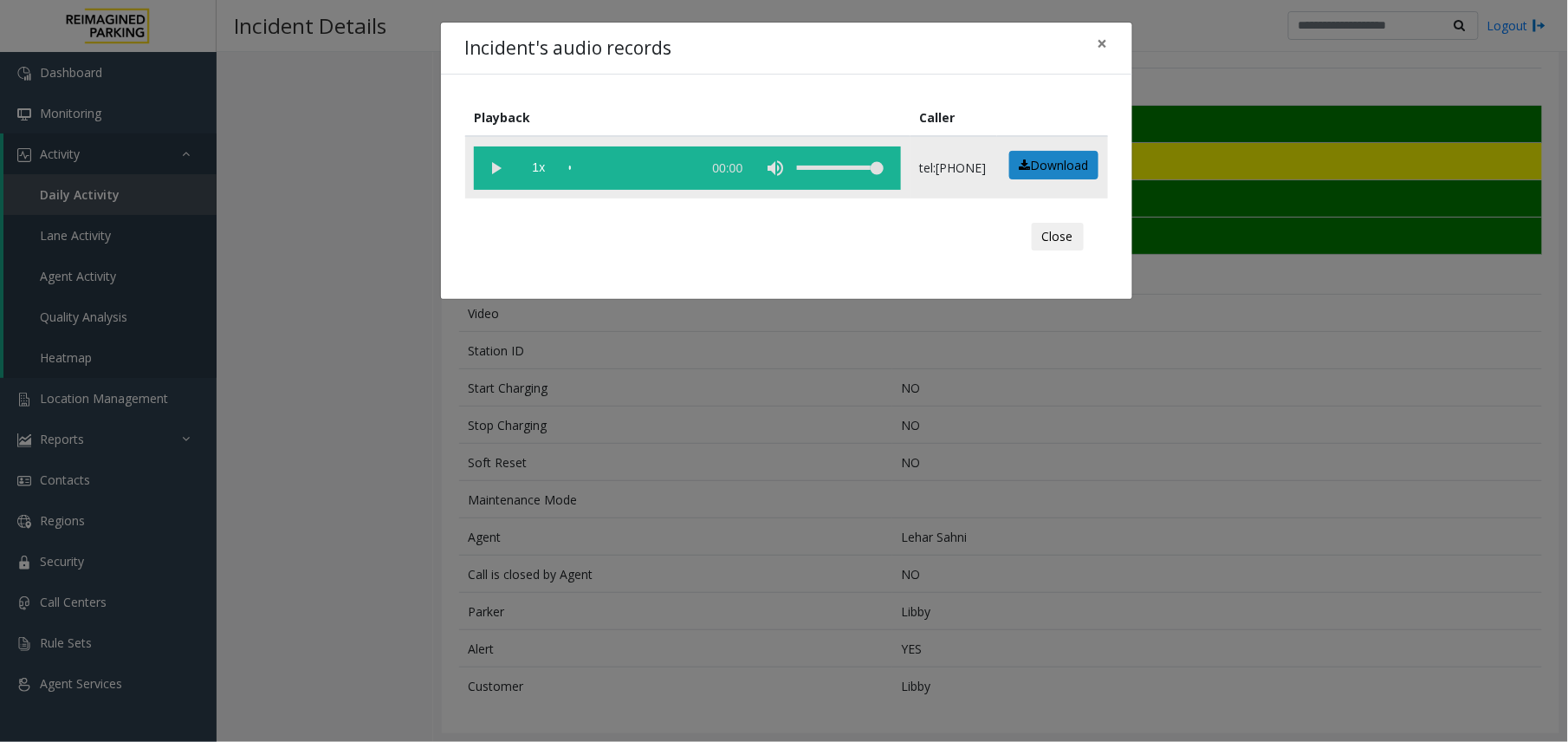 click 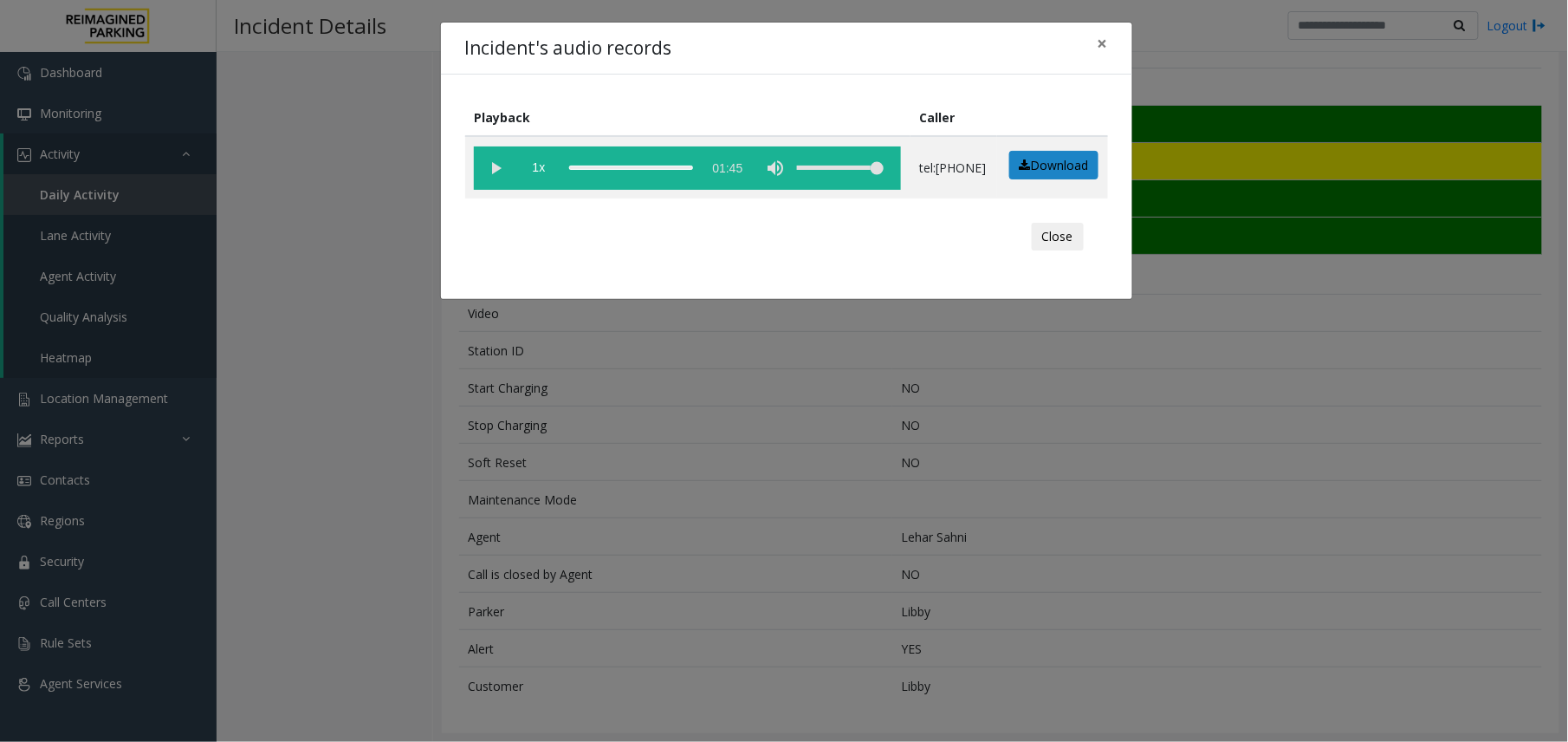 click on "Incident's audio records × Playback Caller  1x  01:45 tel:401  Download  Close" 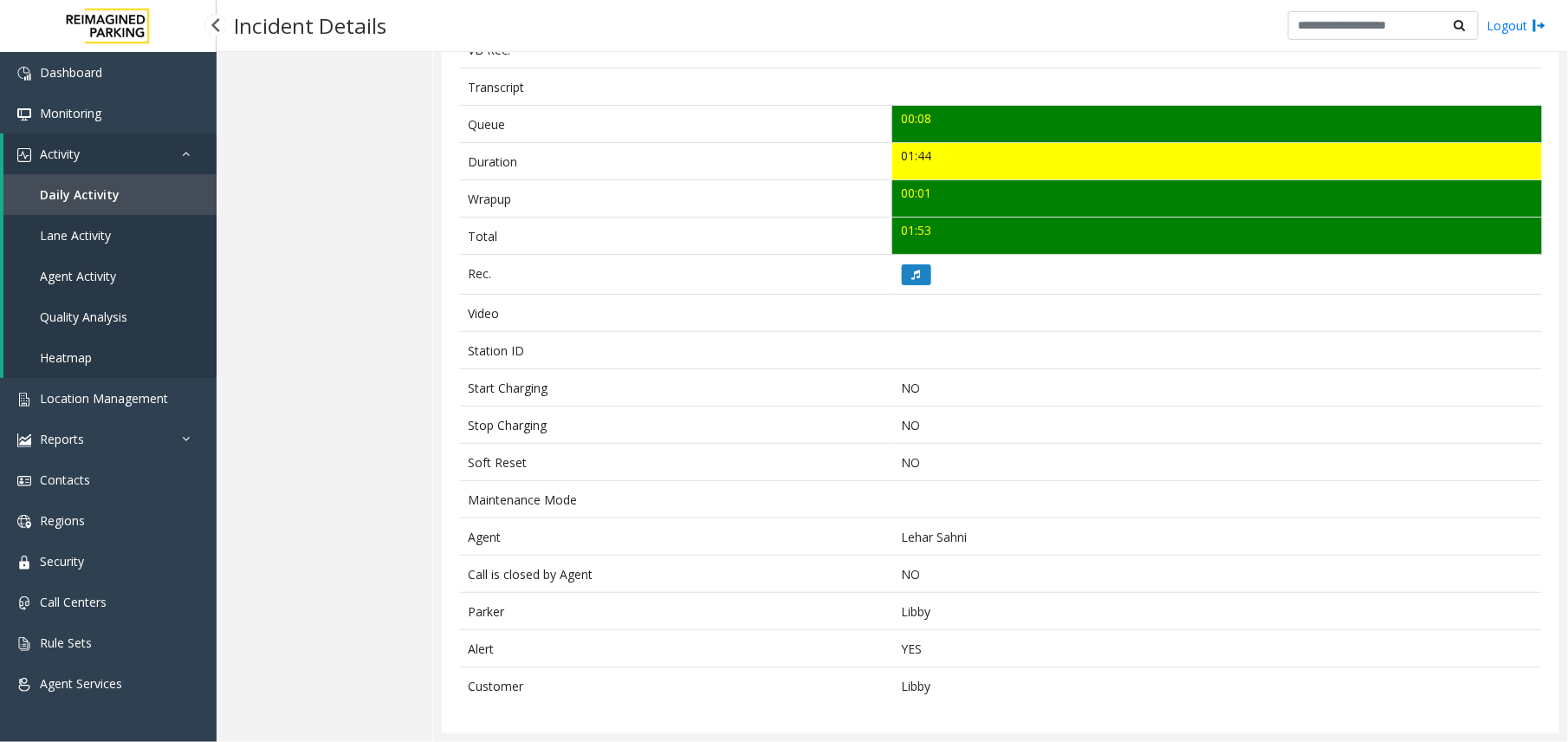 click on "Daily Activity" at bounding box center [80, 194] 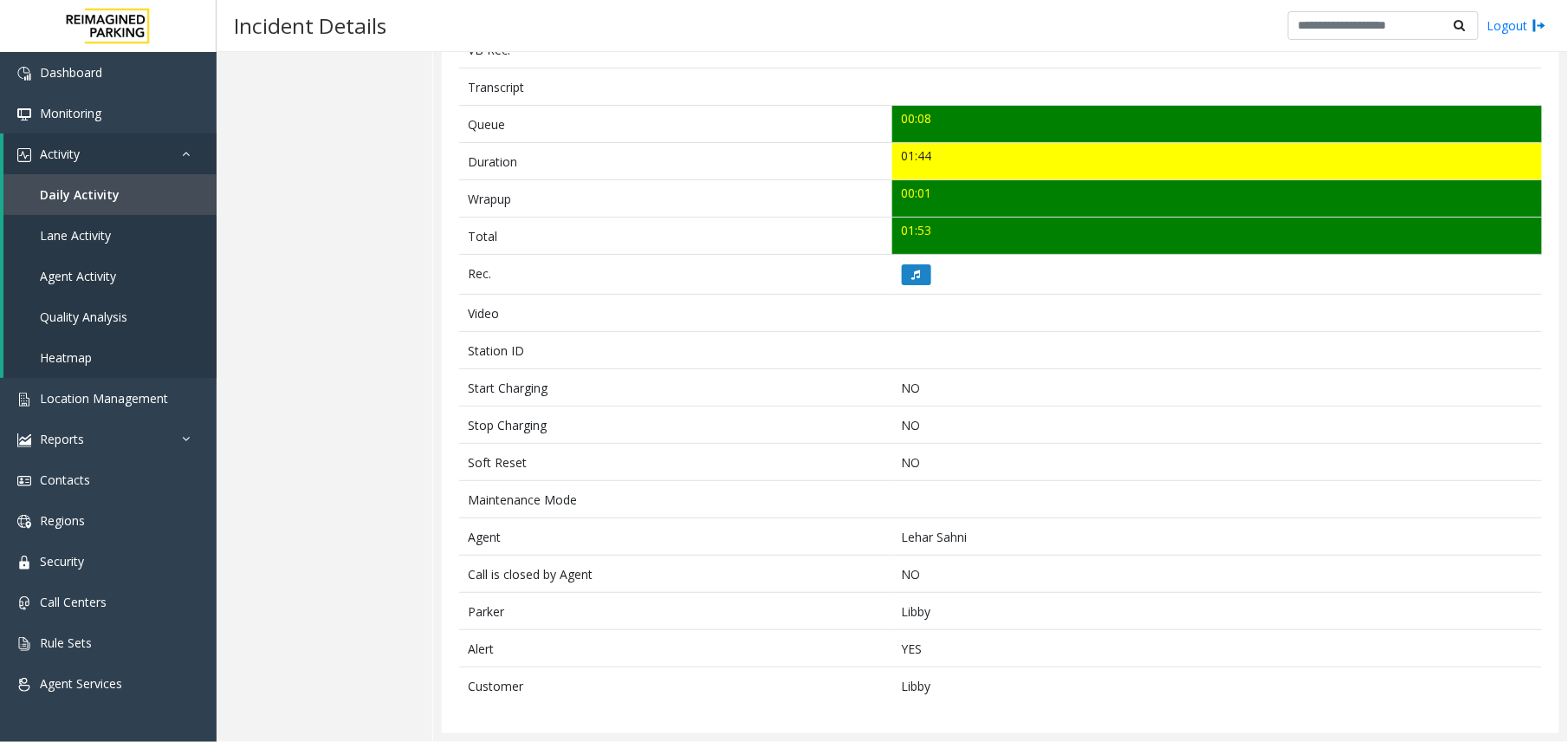 scroll, scrollTop: 0, scrollLeft: 0, axis: both 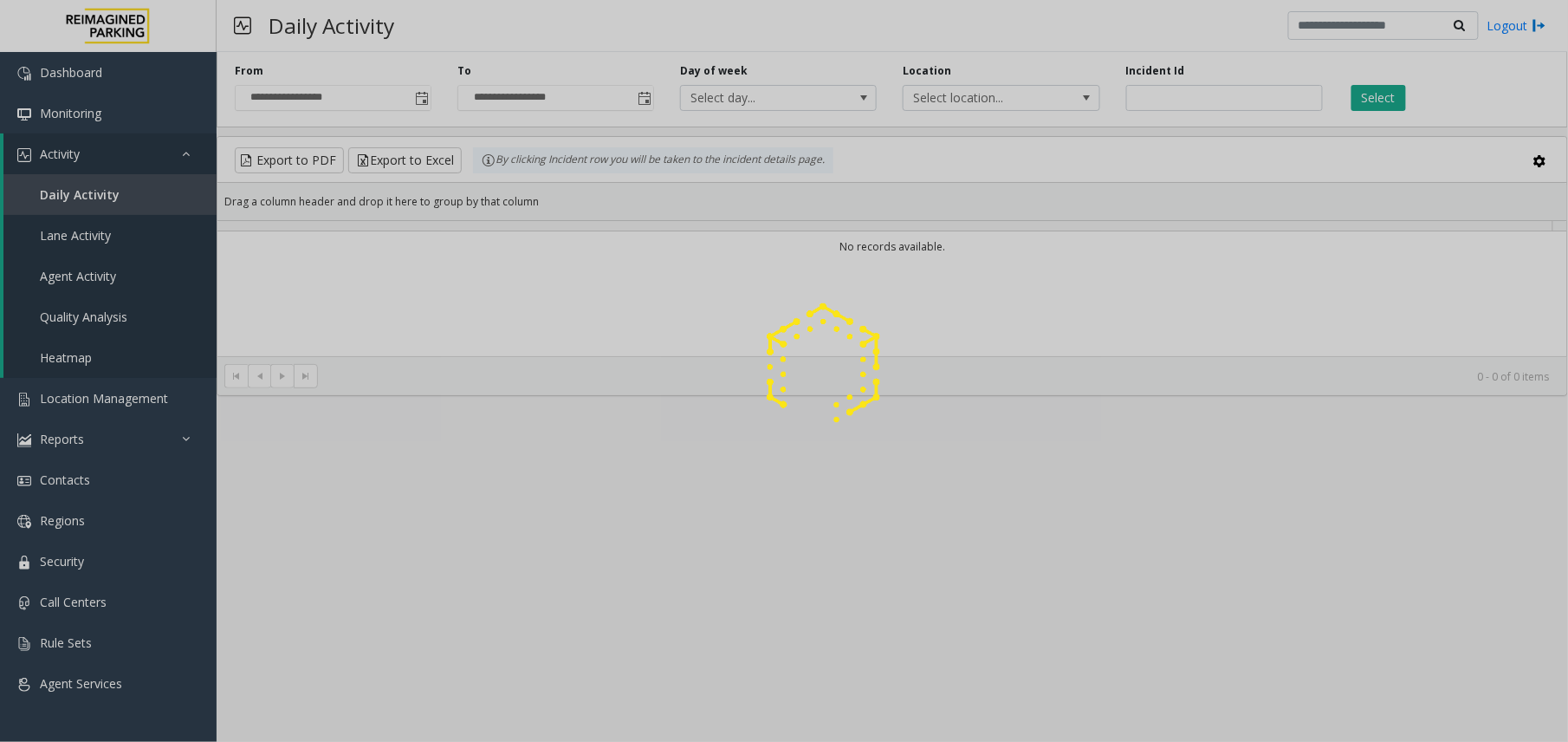 click 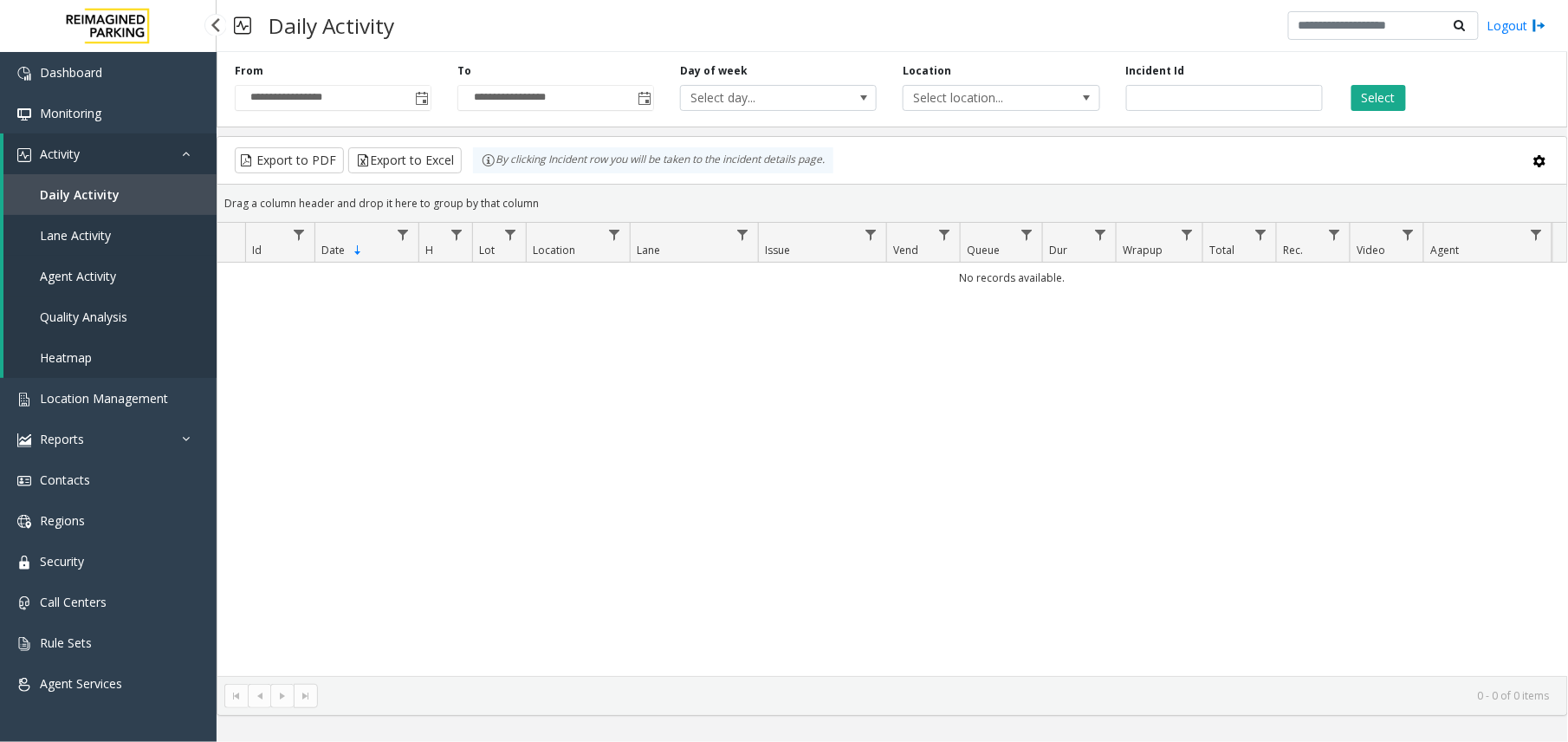 click on "Agent Activity" at bounding box center (110, 276) 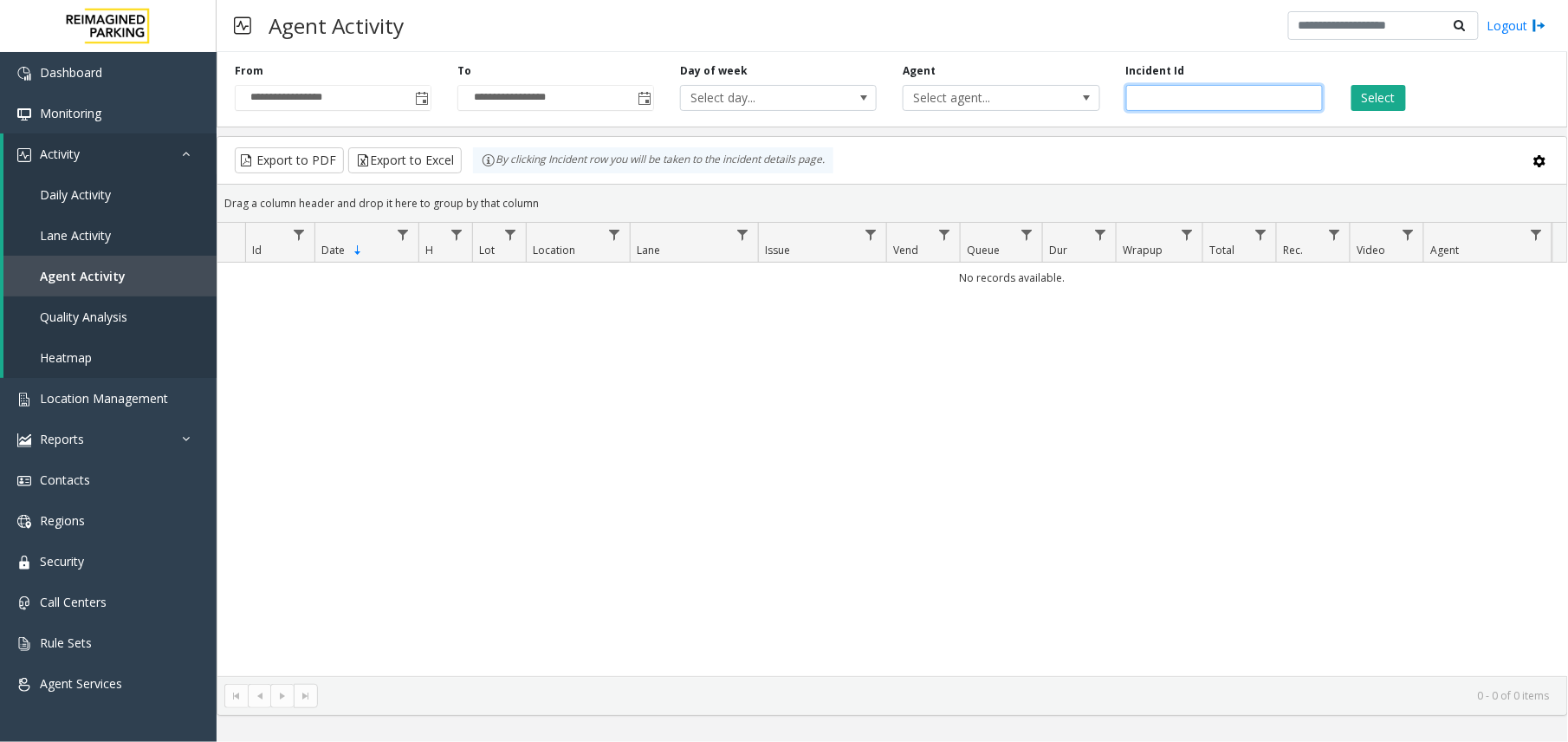 click 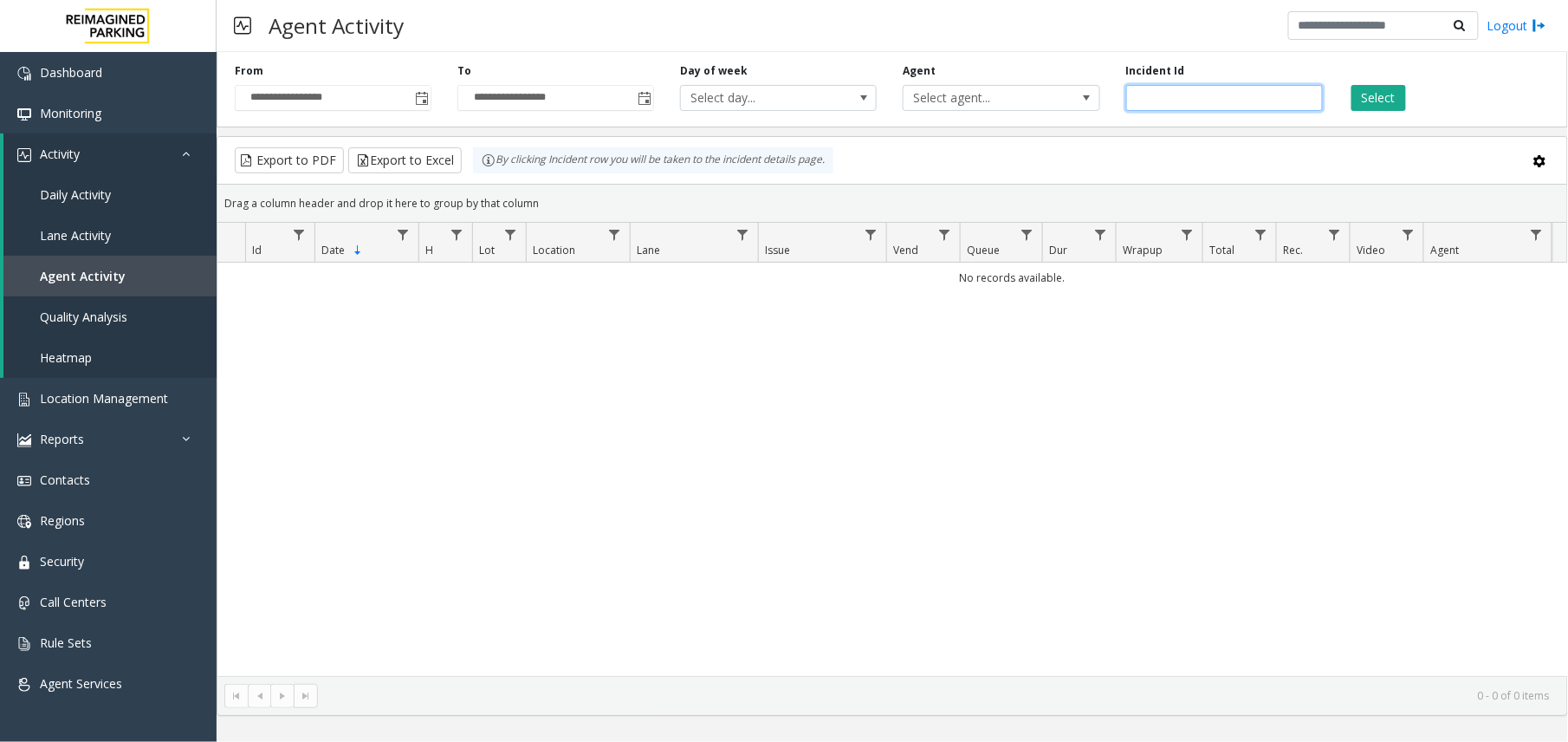 paste on "*******" 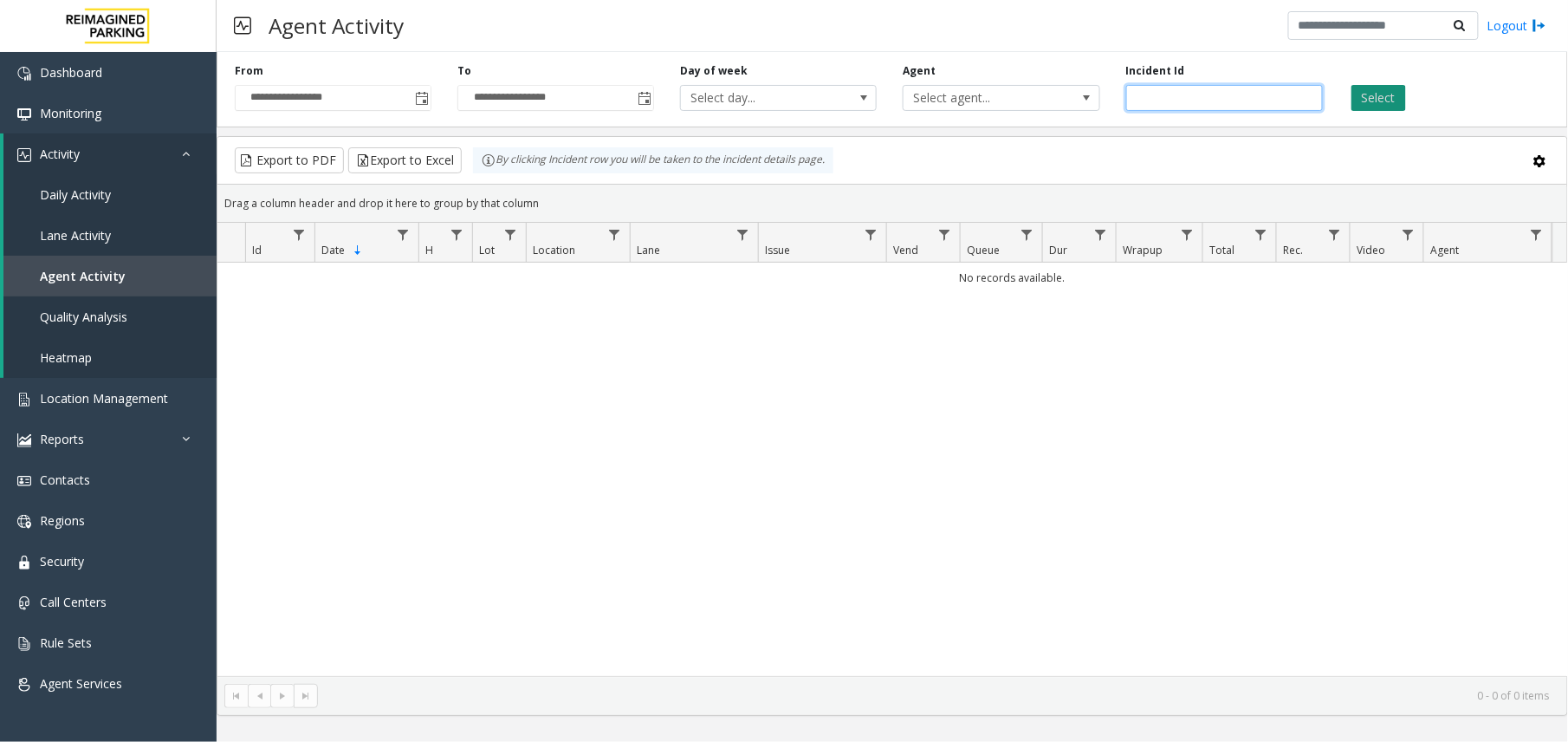 type on "*******" 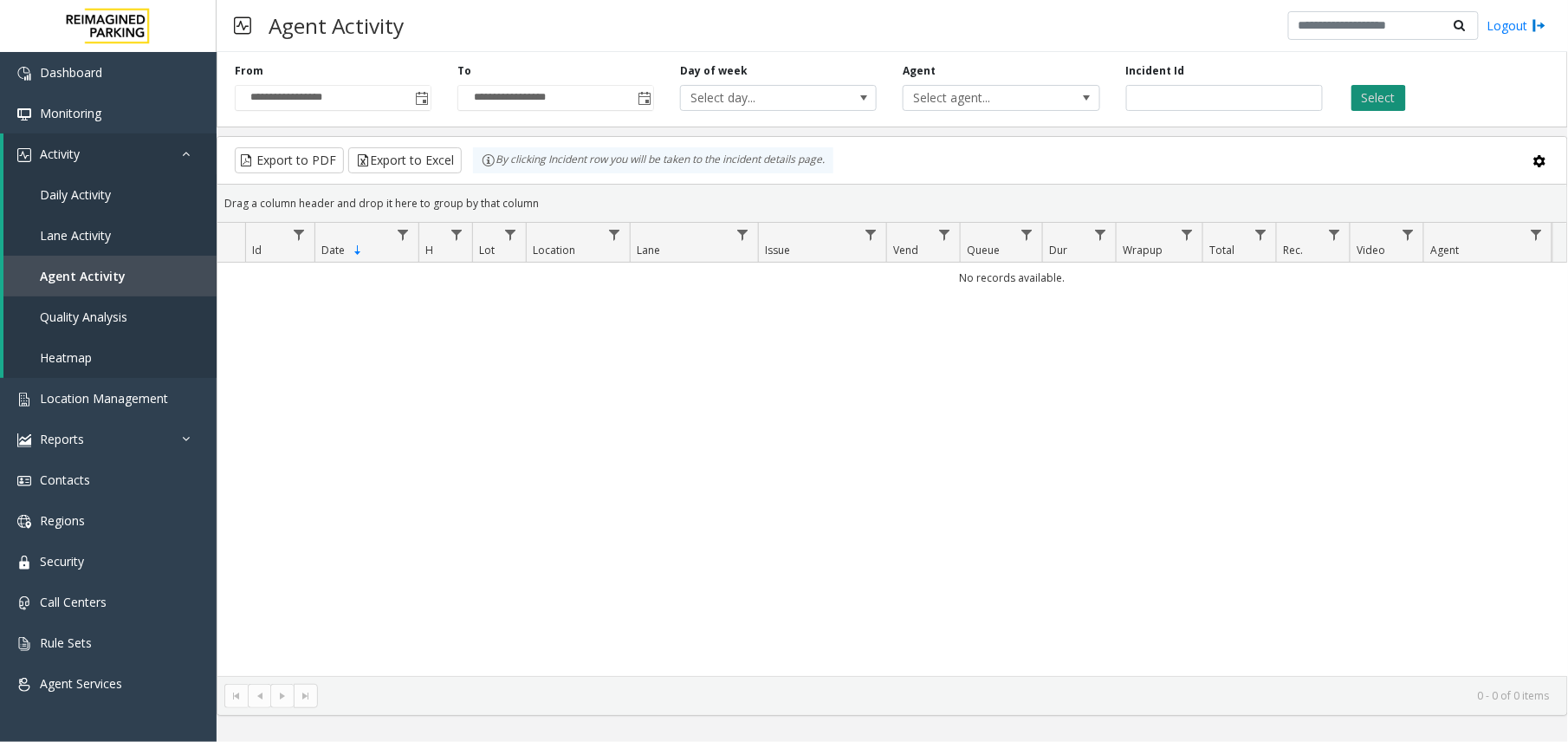 click on "Select" 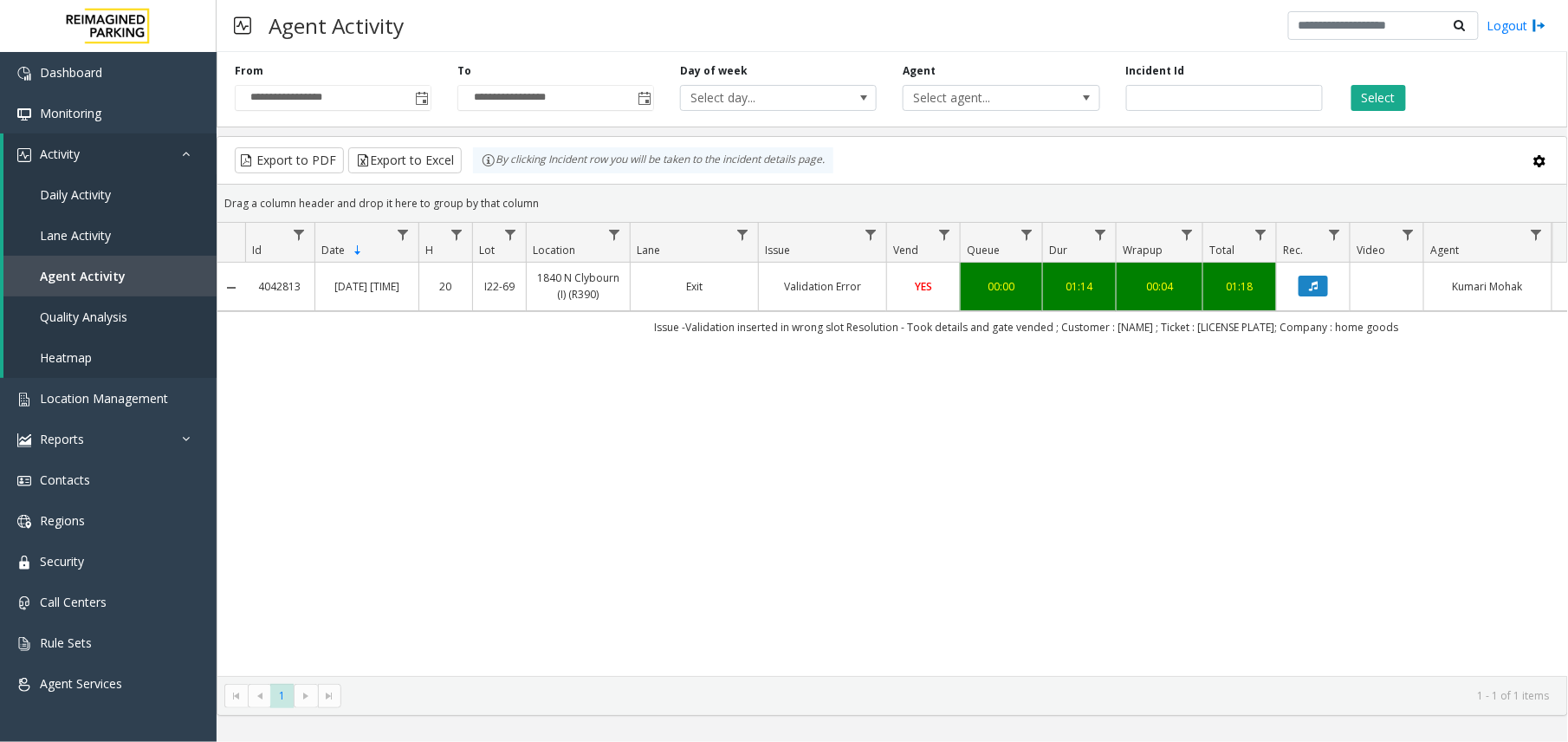 click on "Validation Error" 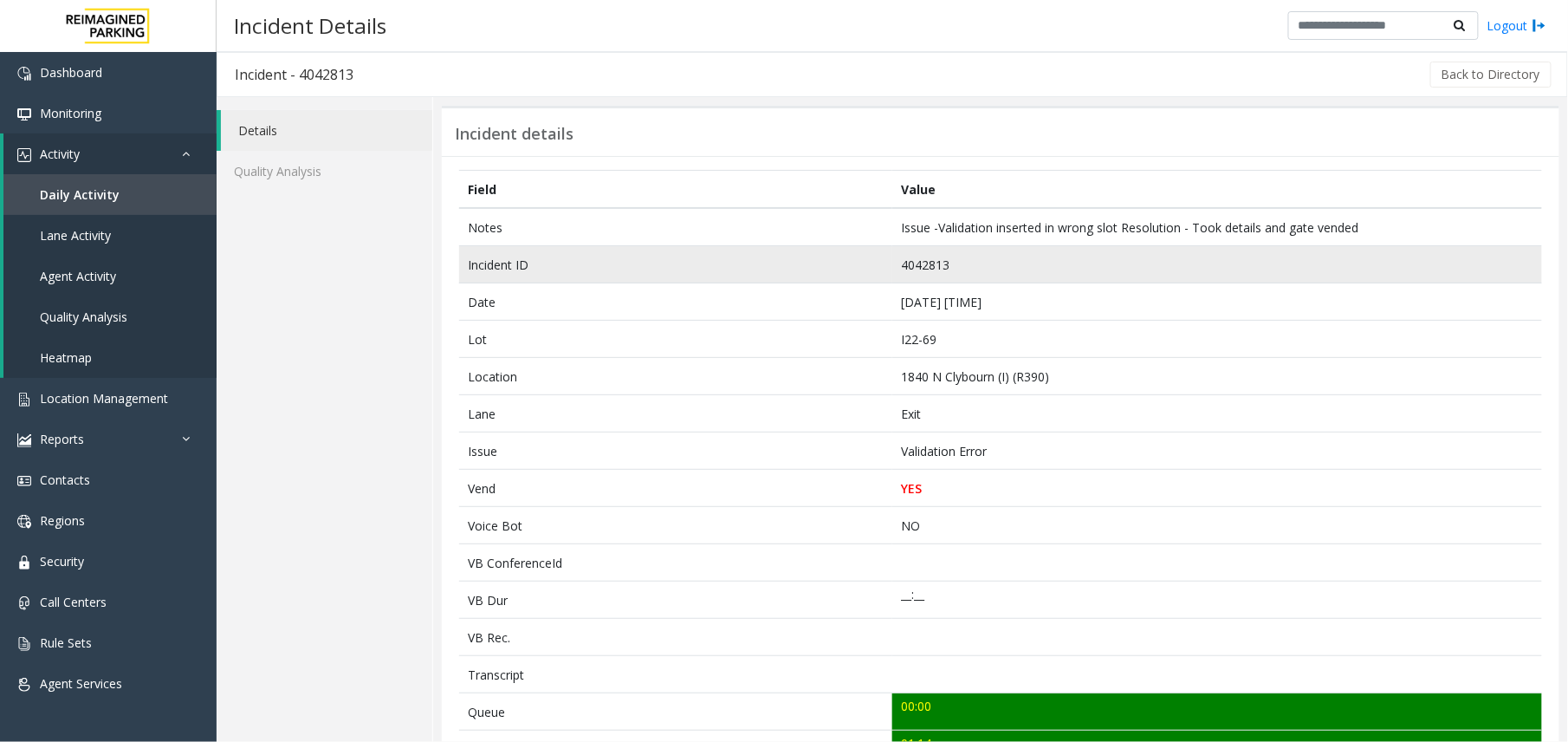 click on "4042813" 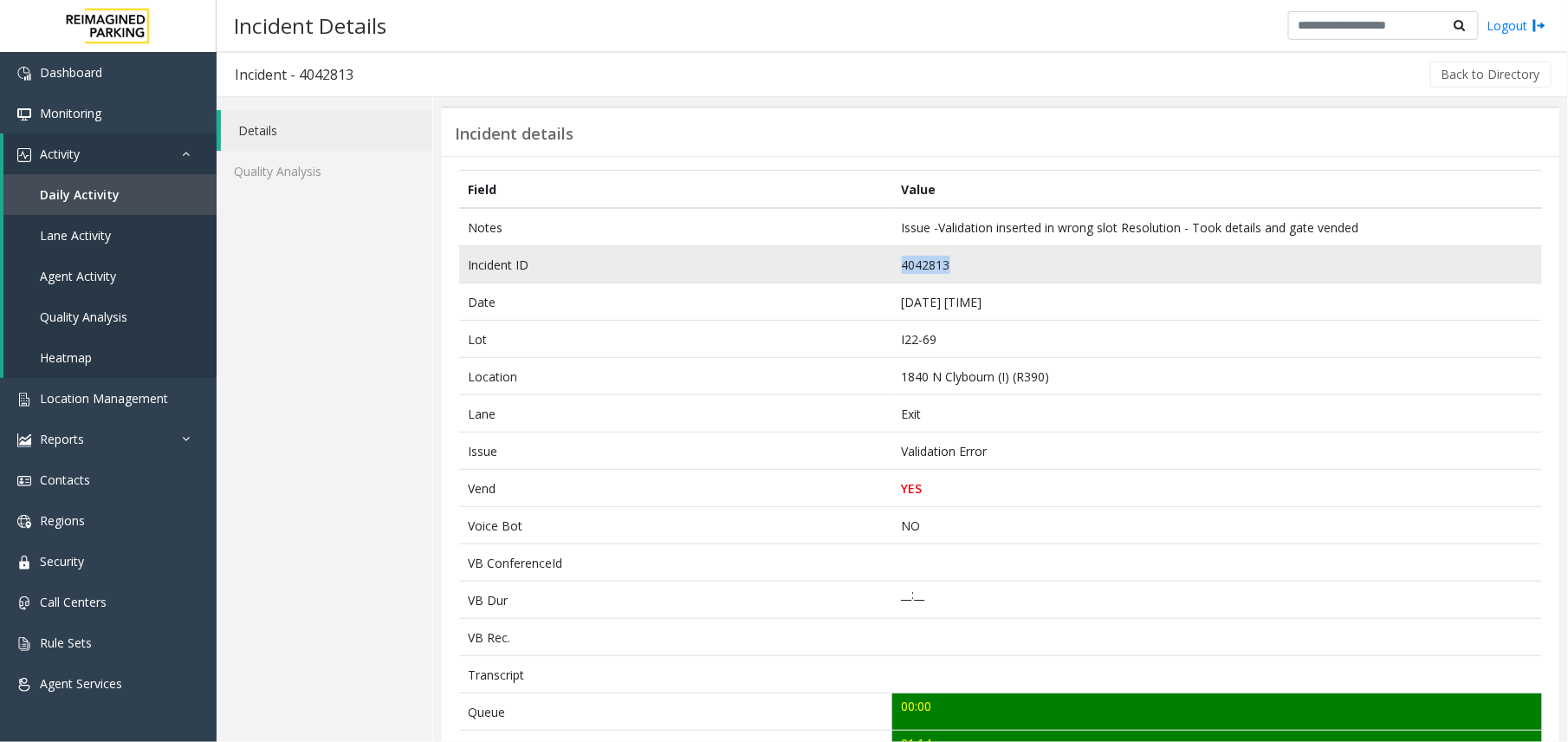 click on "4042813" 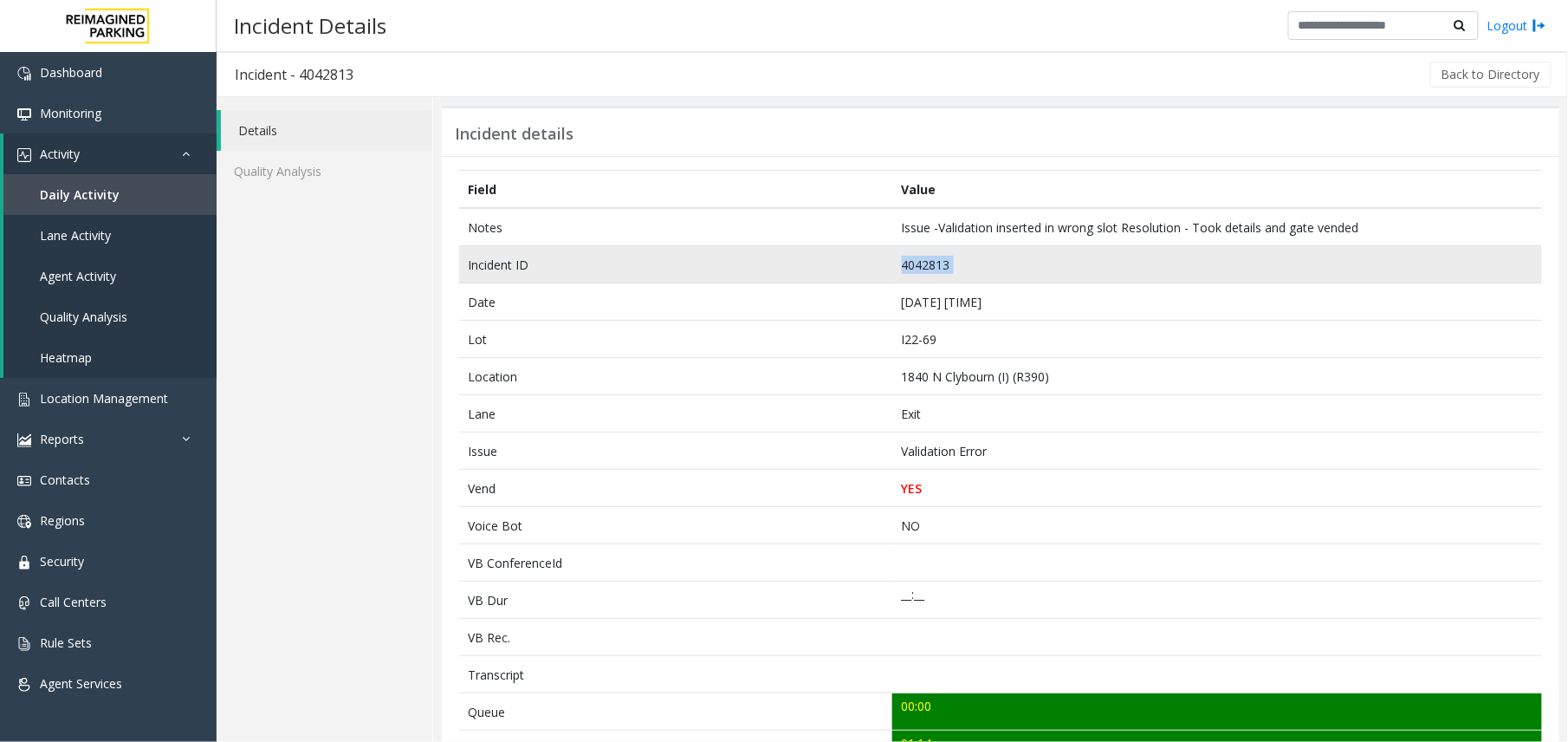 copy on "4042813" 